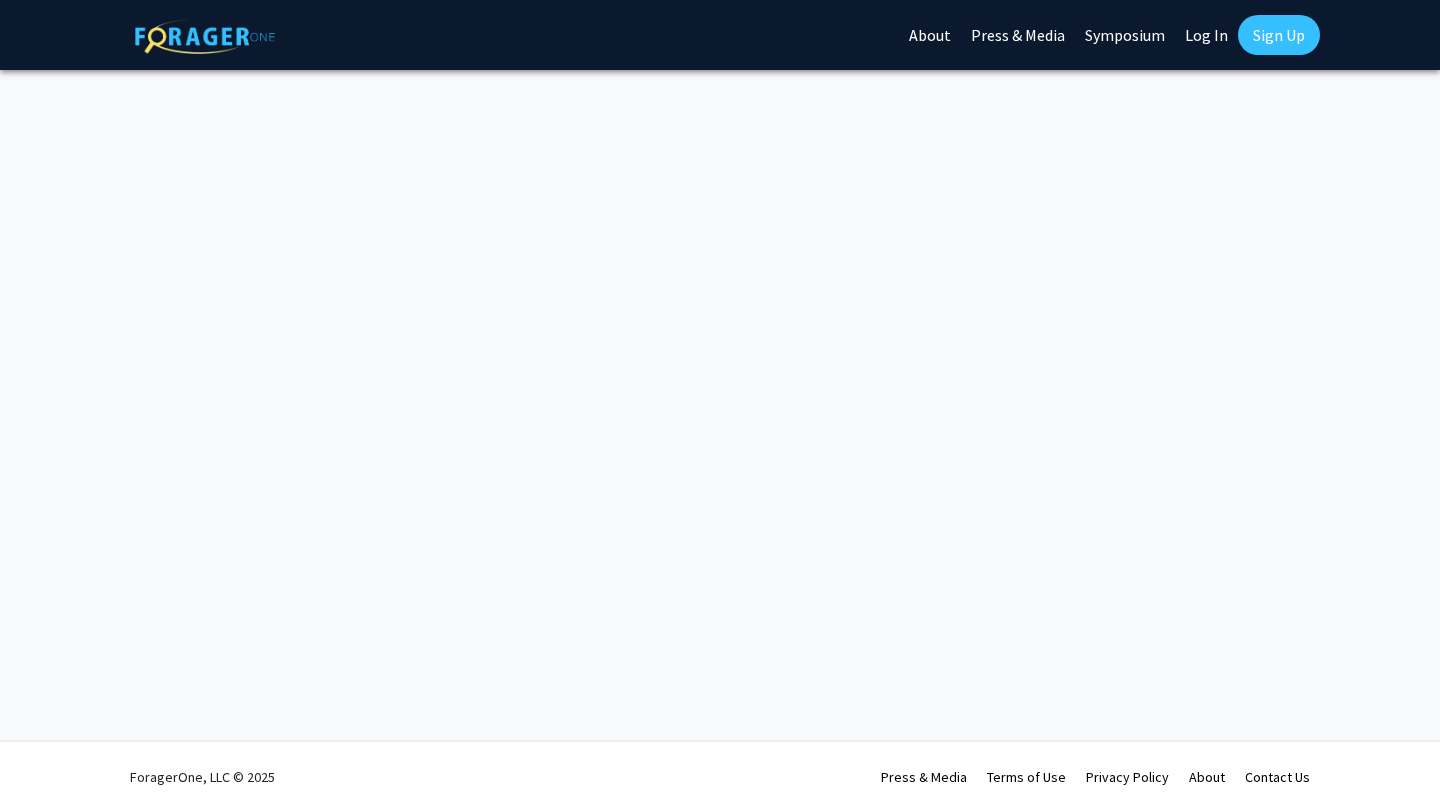 scroll, scrollTop: 0, scrollLeft: 0, axis: both 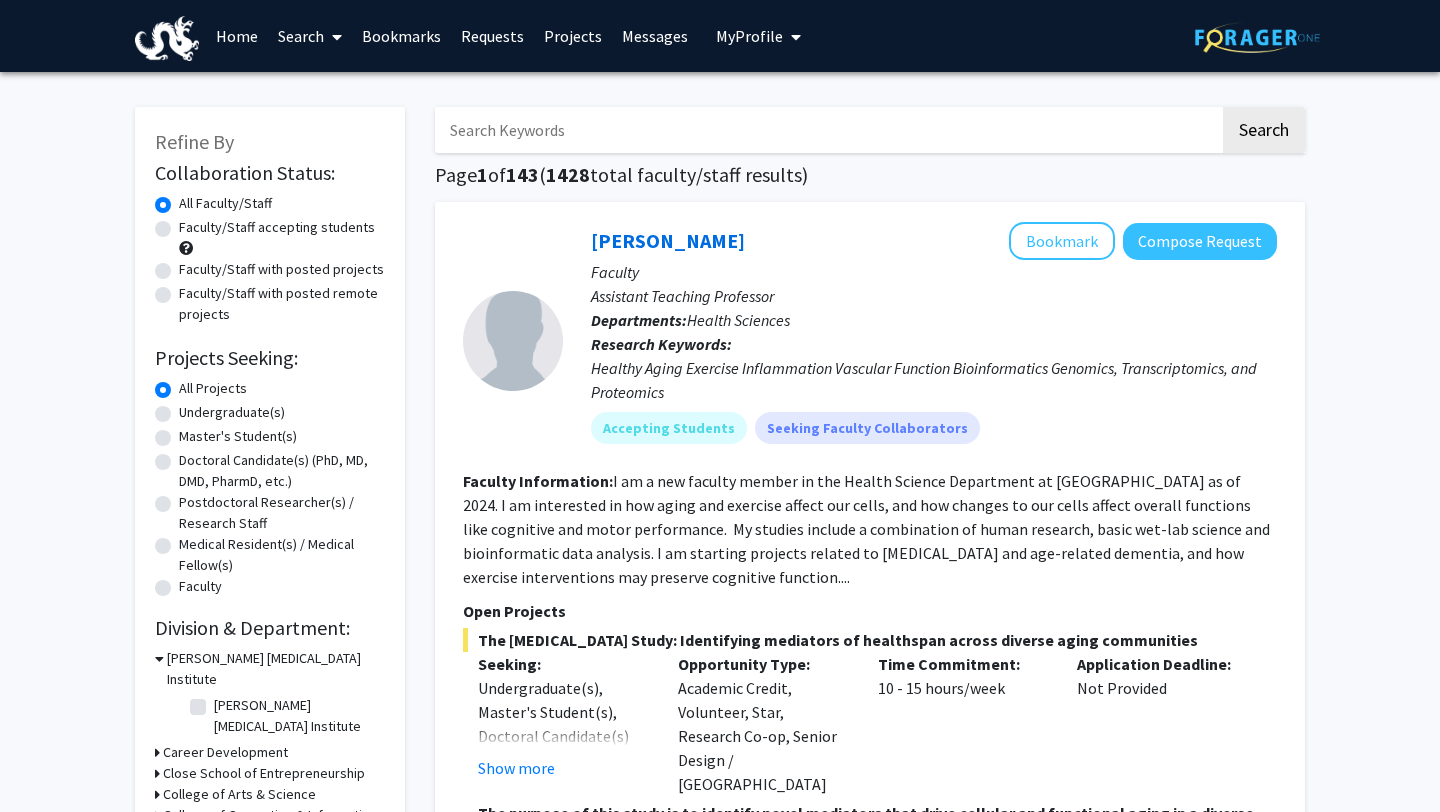 click on "Undergraduate(s)" 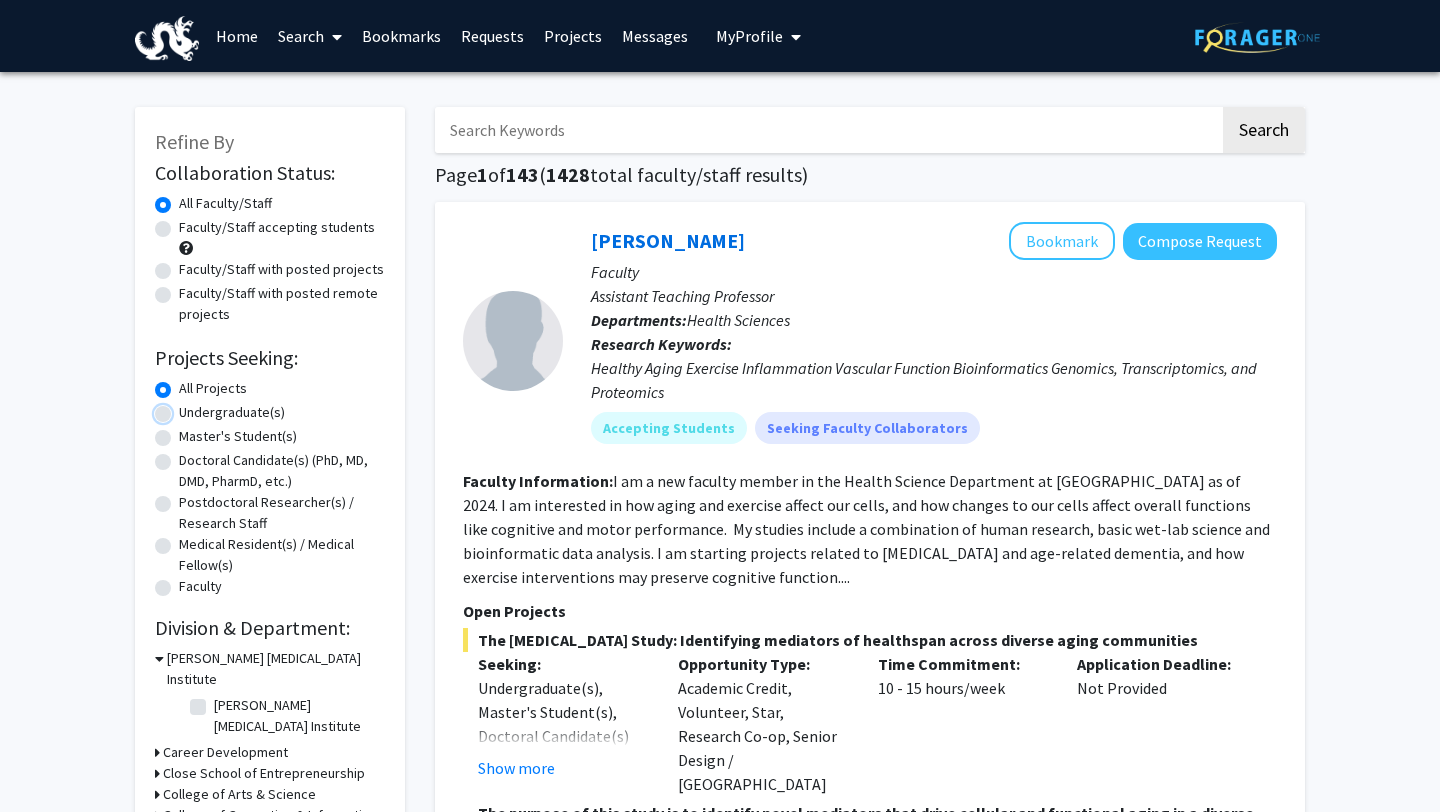 click on "Undergraduate(s)" at bounding box center (185, 408) 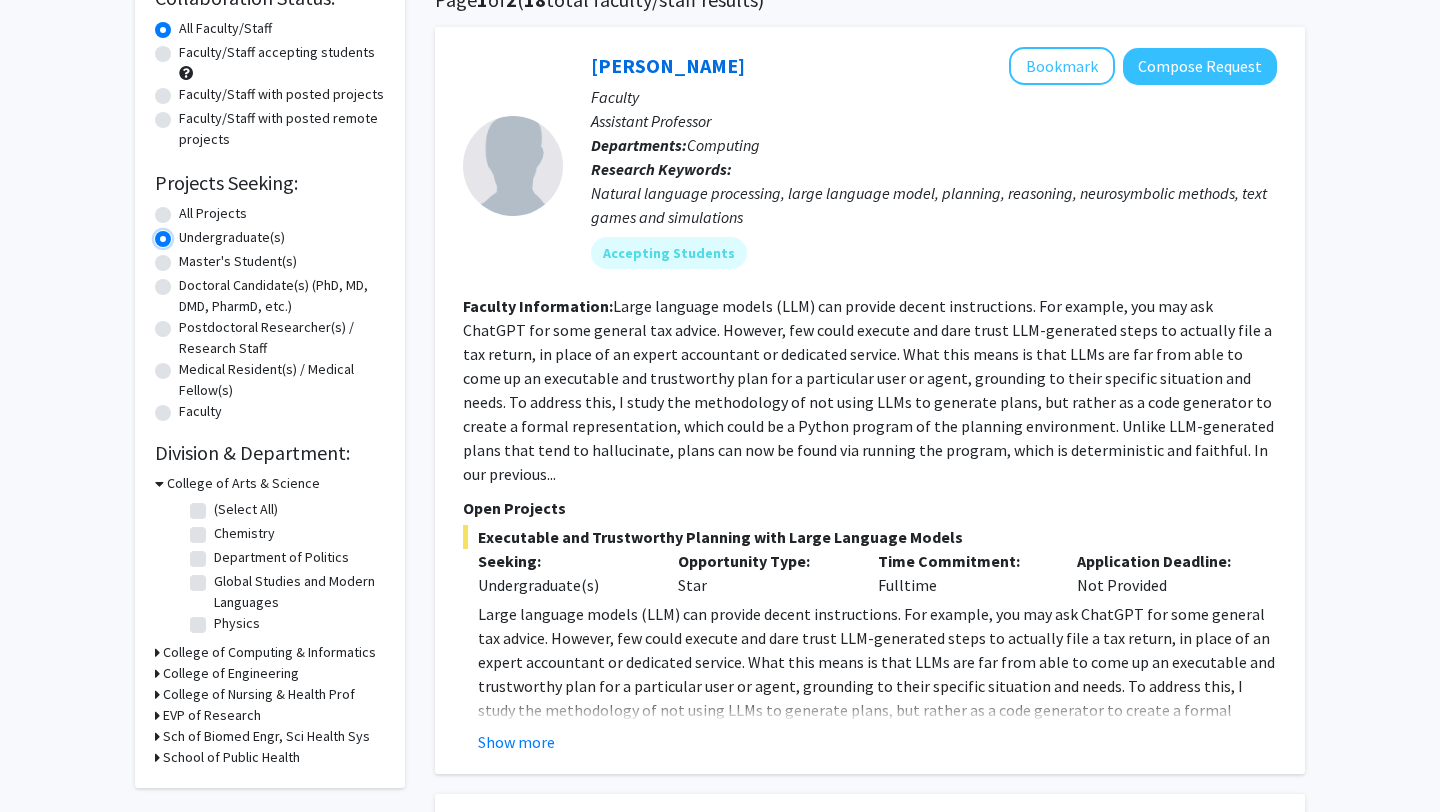 scroll, scrollTop: 209, scrollLeft: 0, axis: vertical 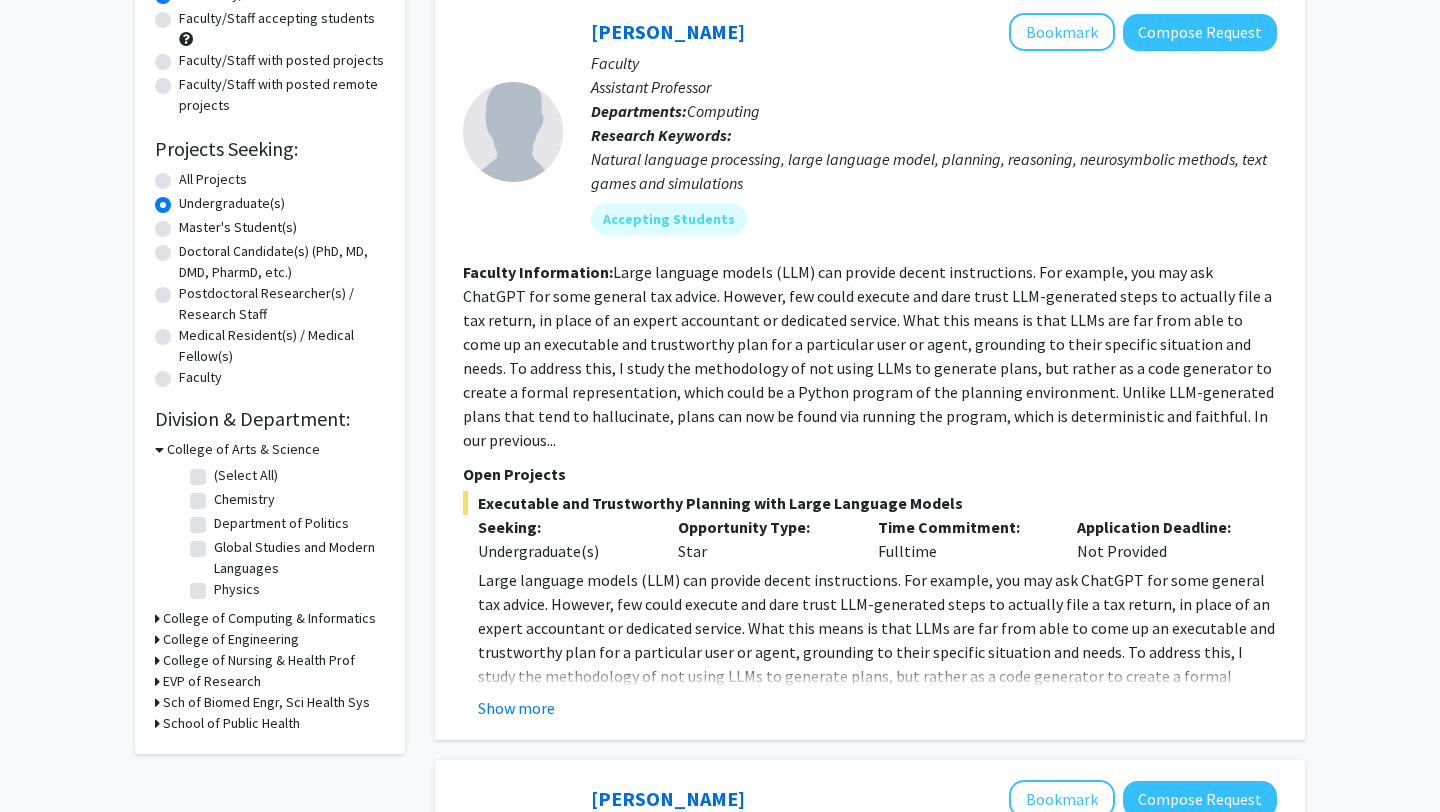 click on "College of Arts & Science" at bounding box center [243, 449] 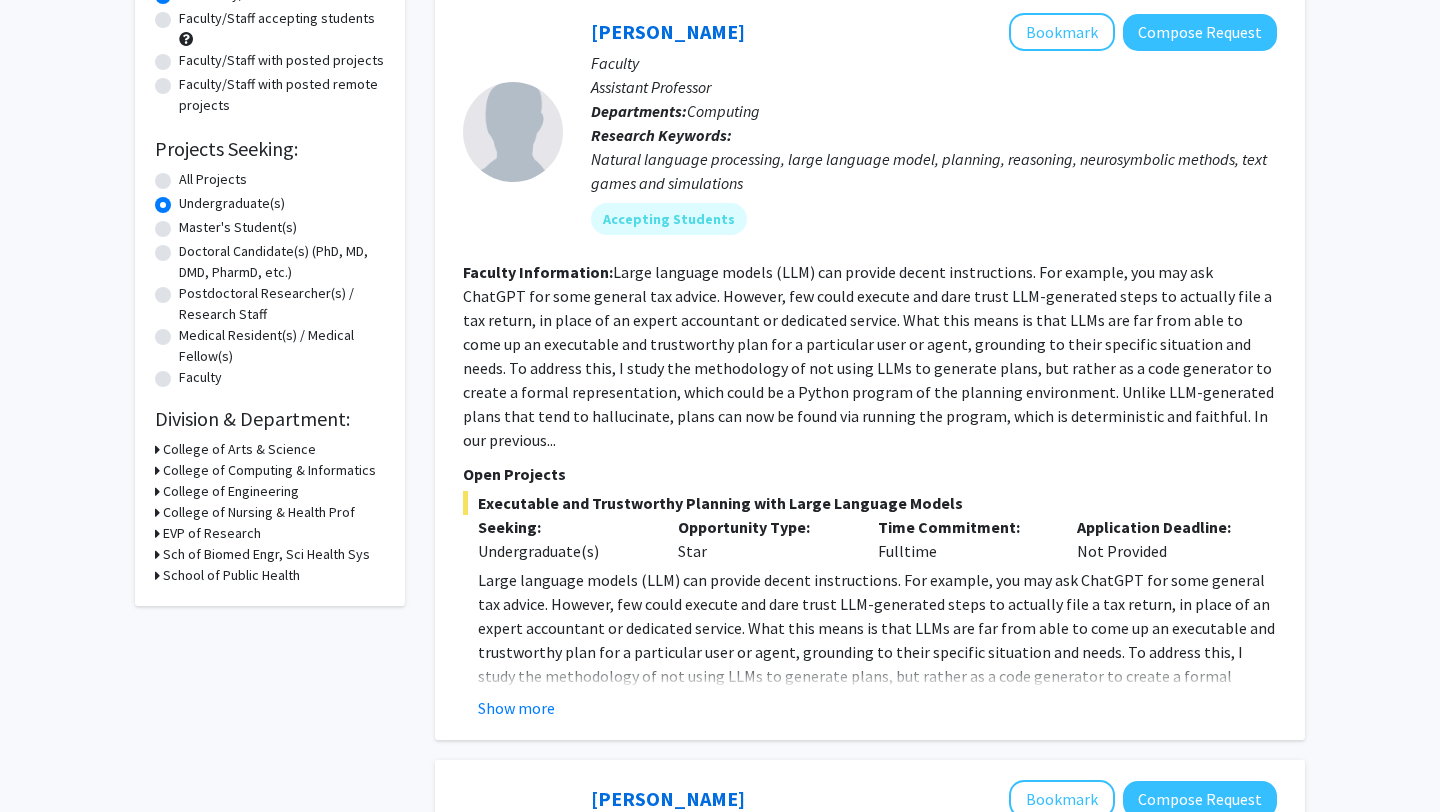 click on "College of Arts & Science" at bounding box center (239, 449) 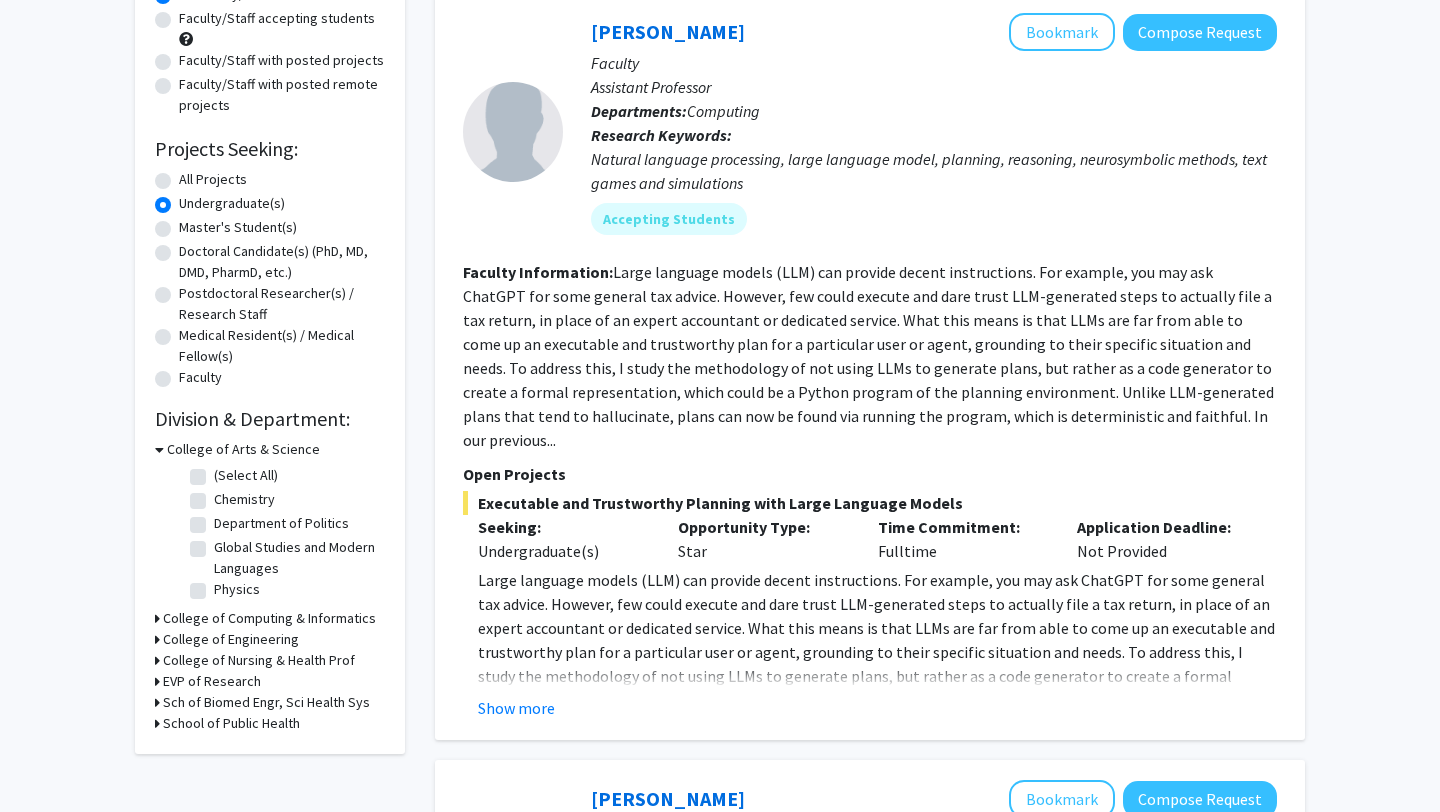 click on "(Select All)" 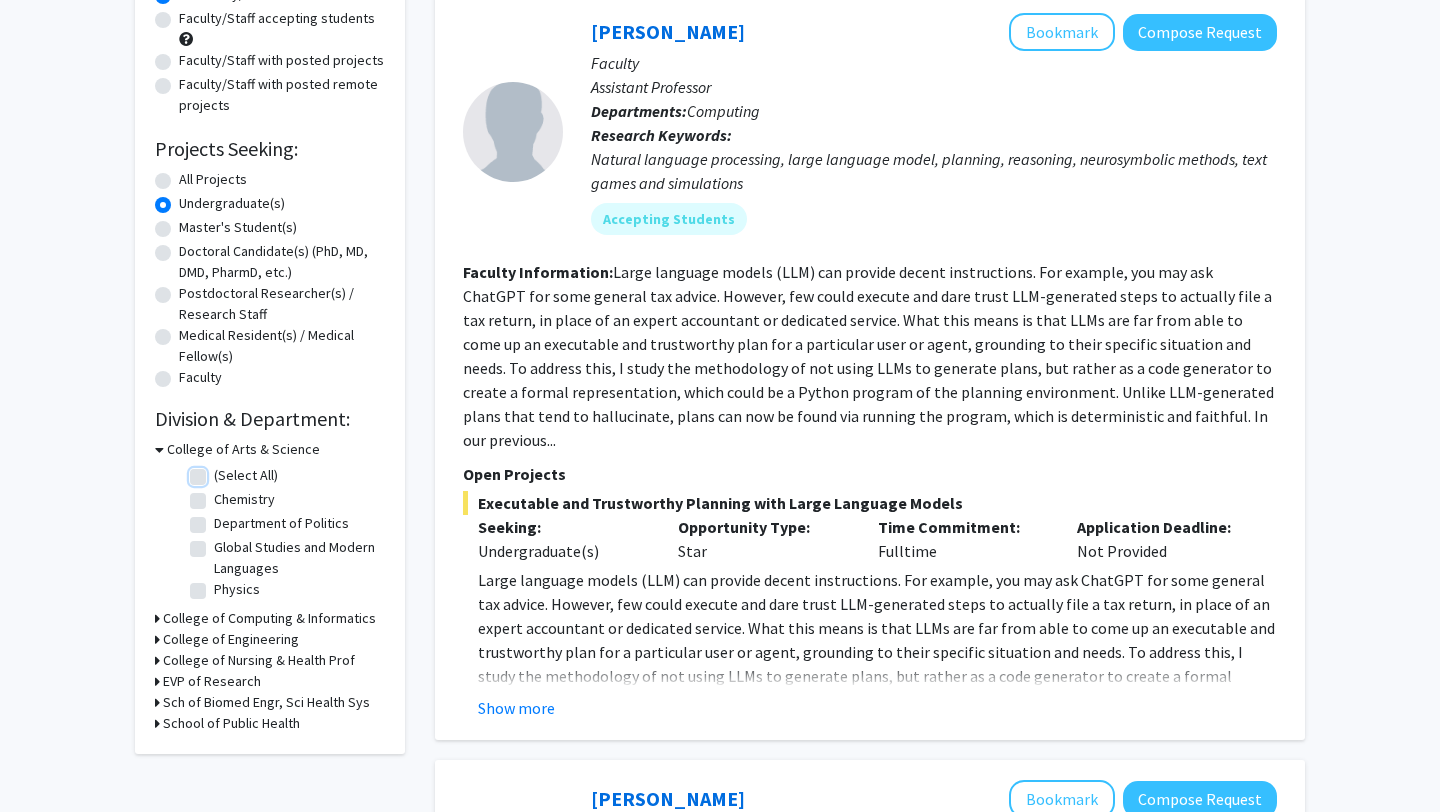 click on "(Select All)" at bounding box center [220, 471] 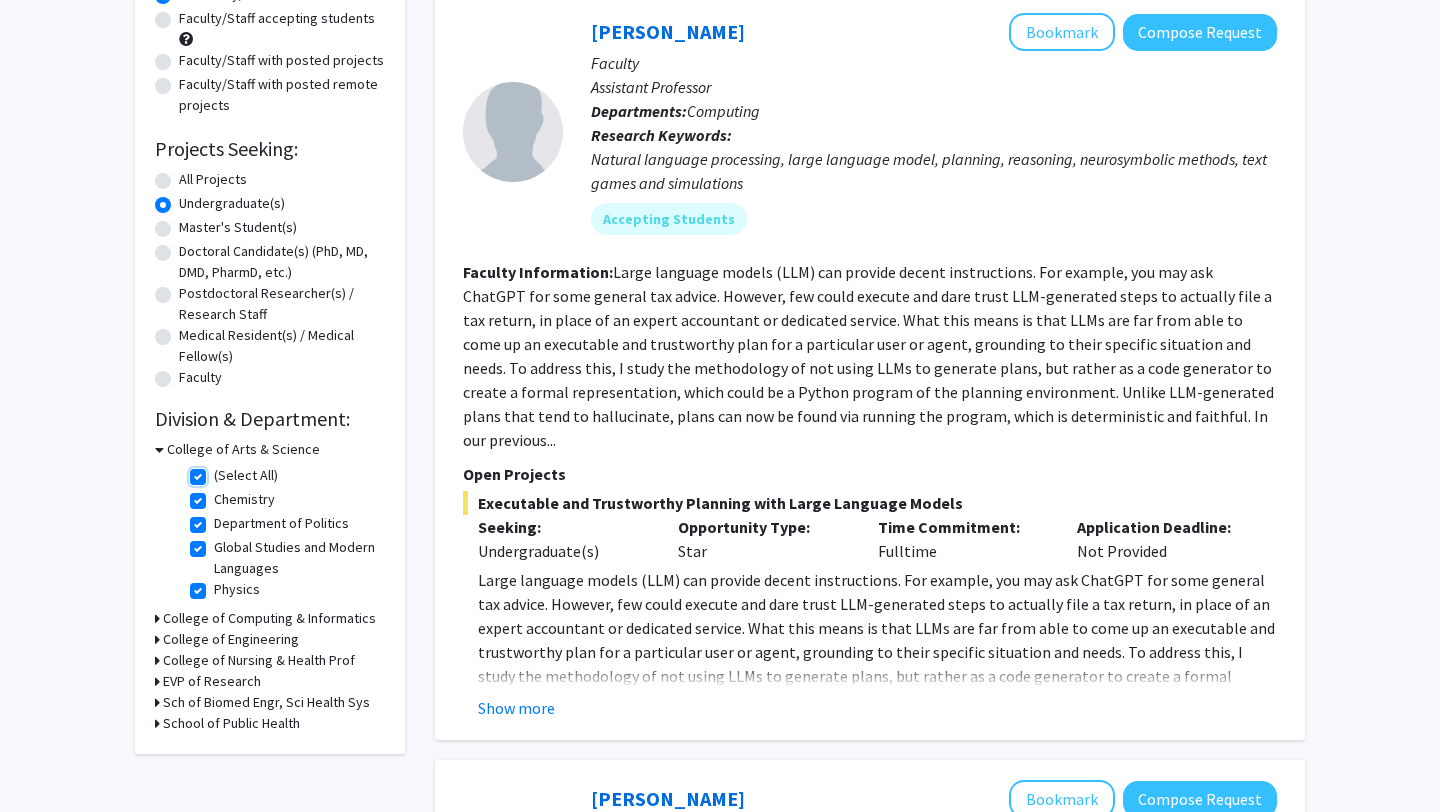 checkbox on "true" 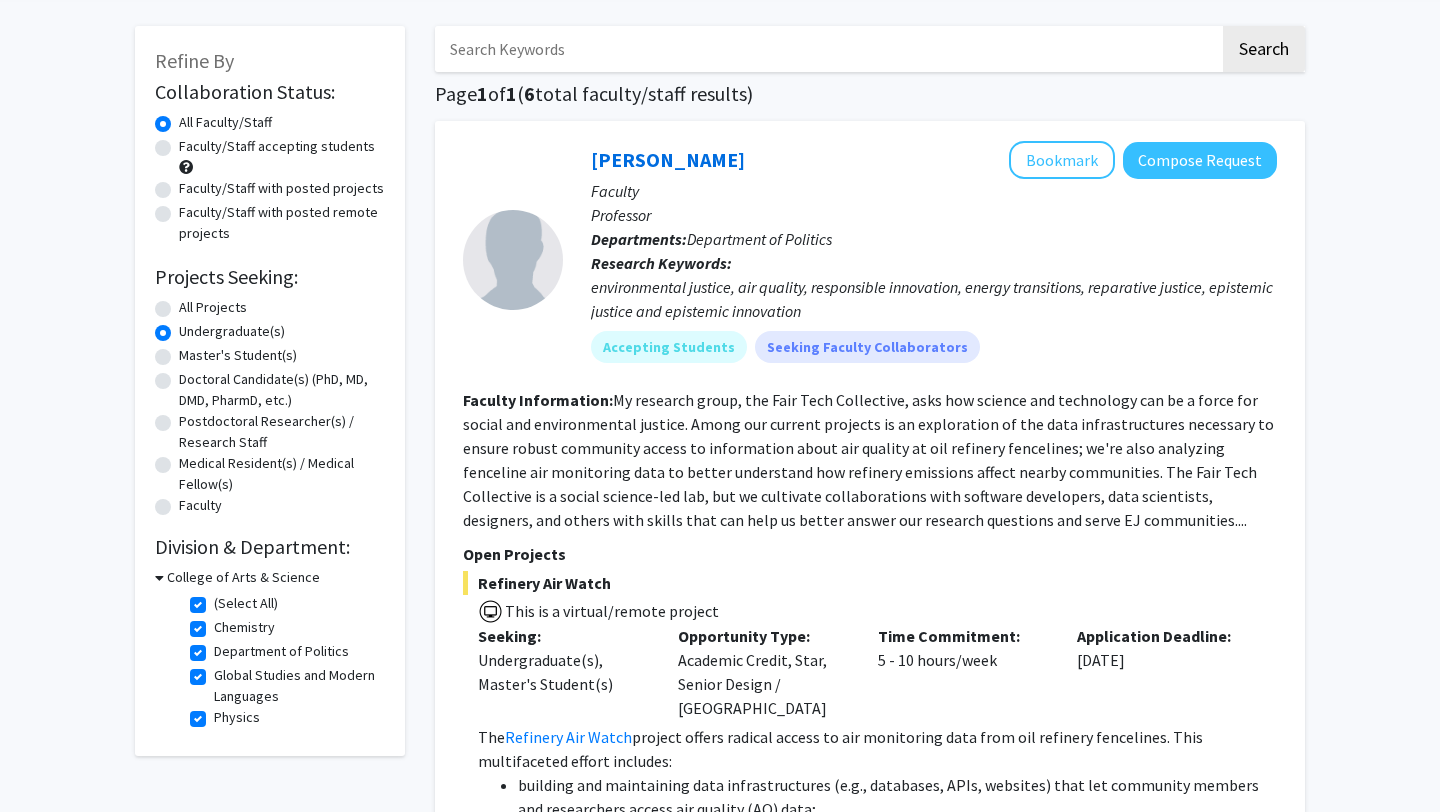 scroll, scrollTop: 112, scrollLeft: 0, axis: vertical 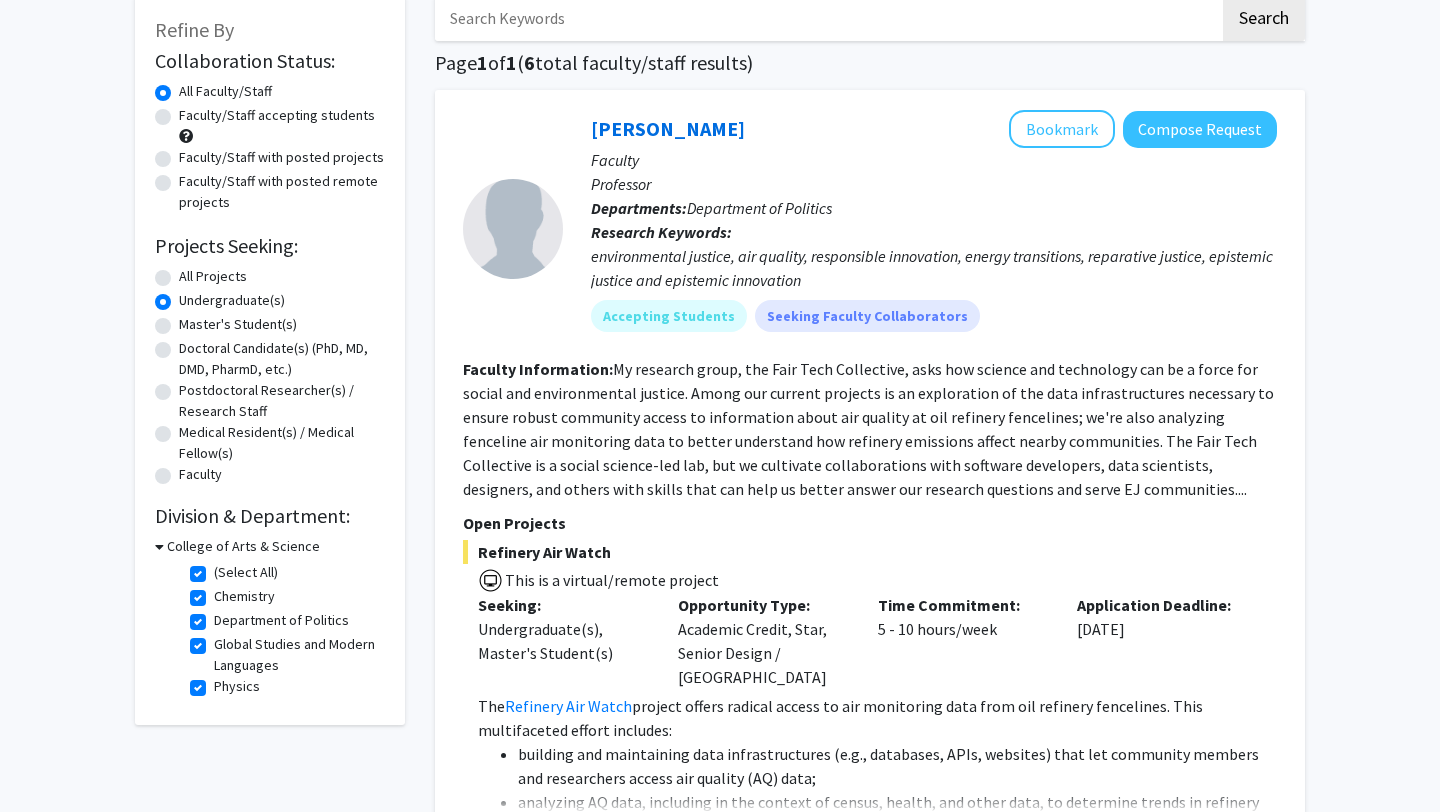 click on "Department of Politics" 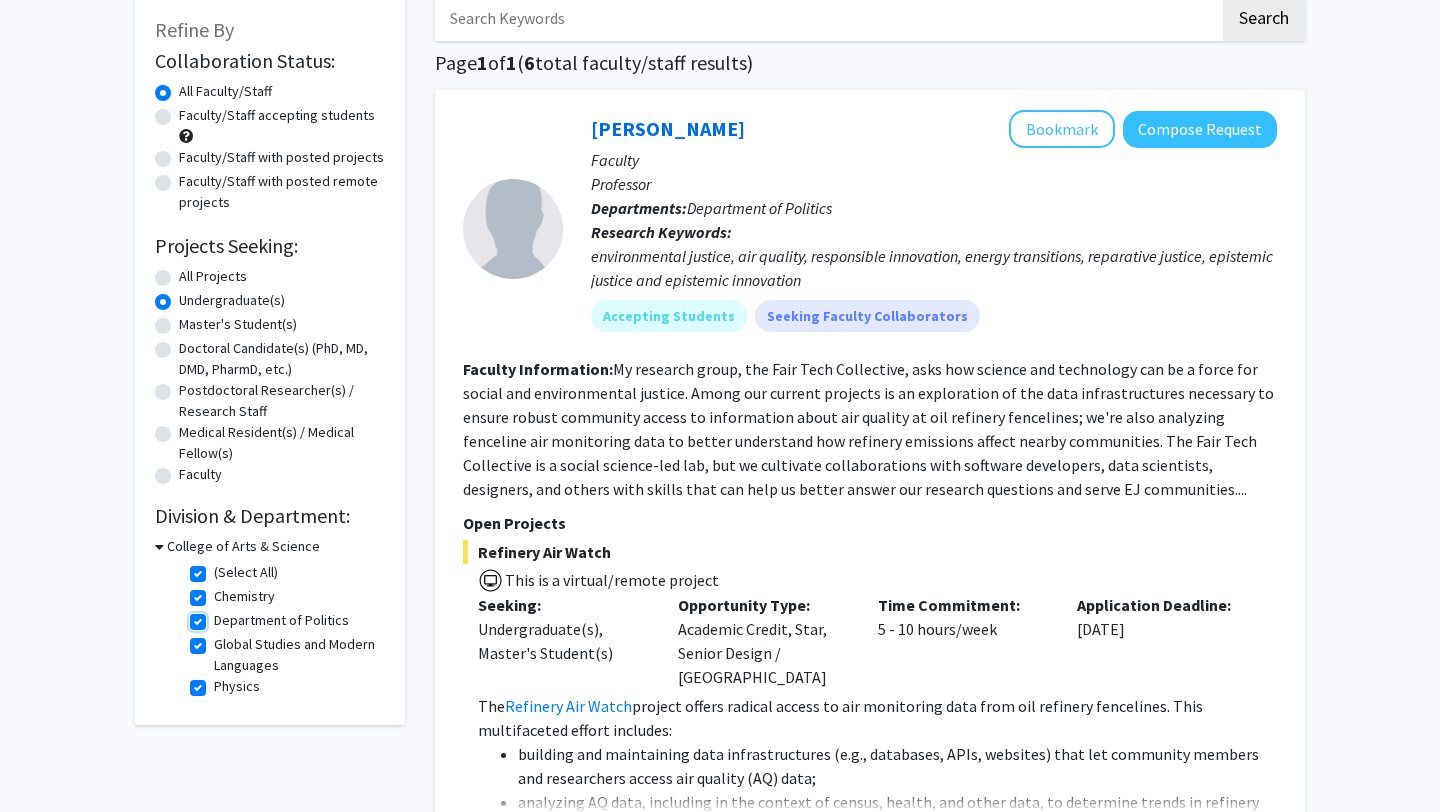 click on "Department of Politics" at bounding box center (220, 616) 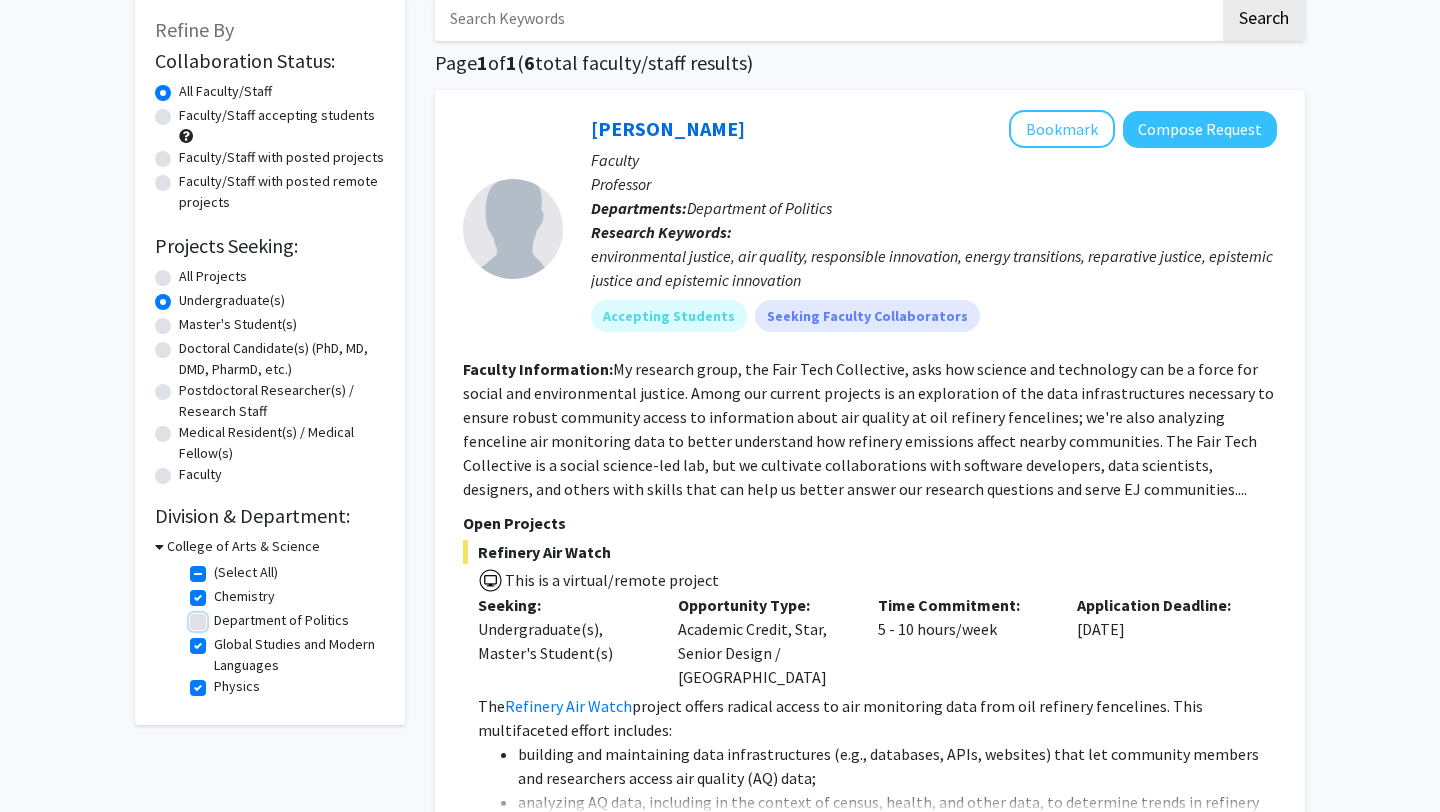 checkbox on "true" 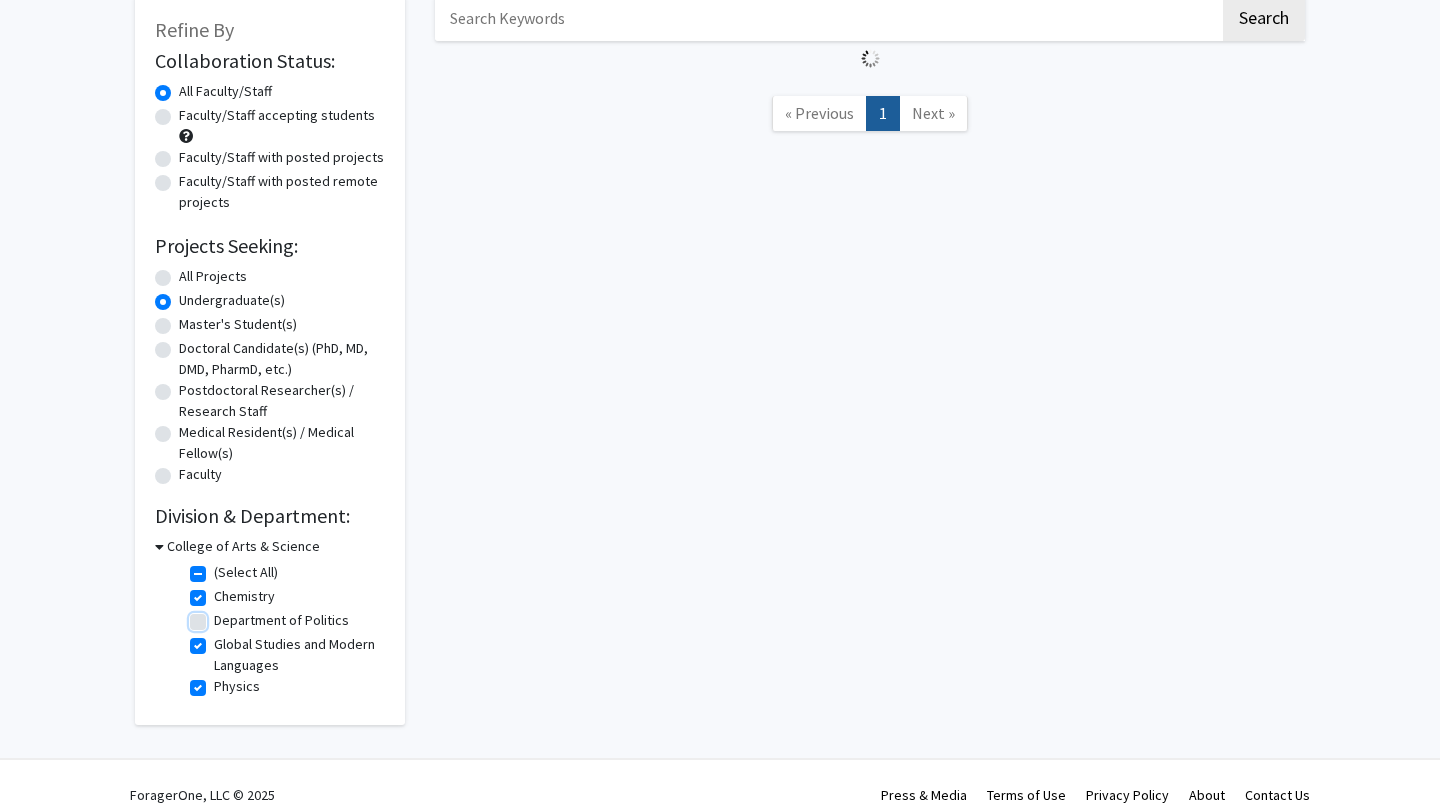 scroll, scrollTop: 0, scrollLeft: 0, axis: both 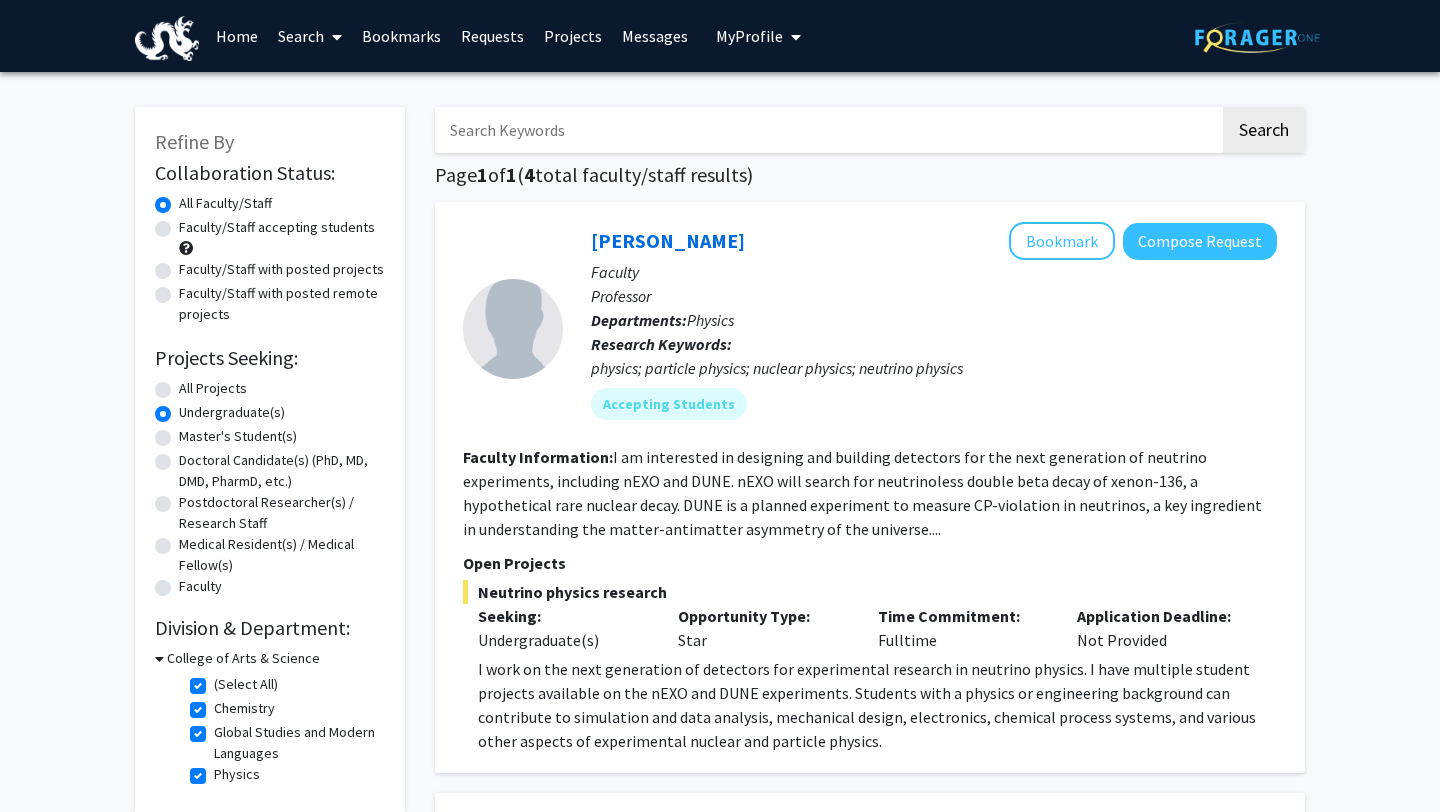 click on "Global Studies and Modern Languages" 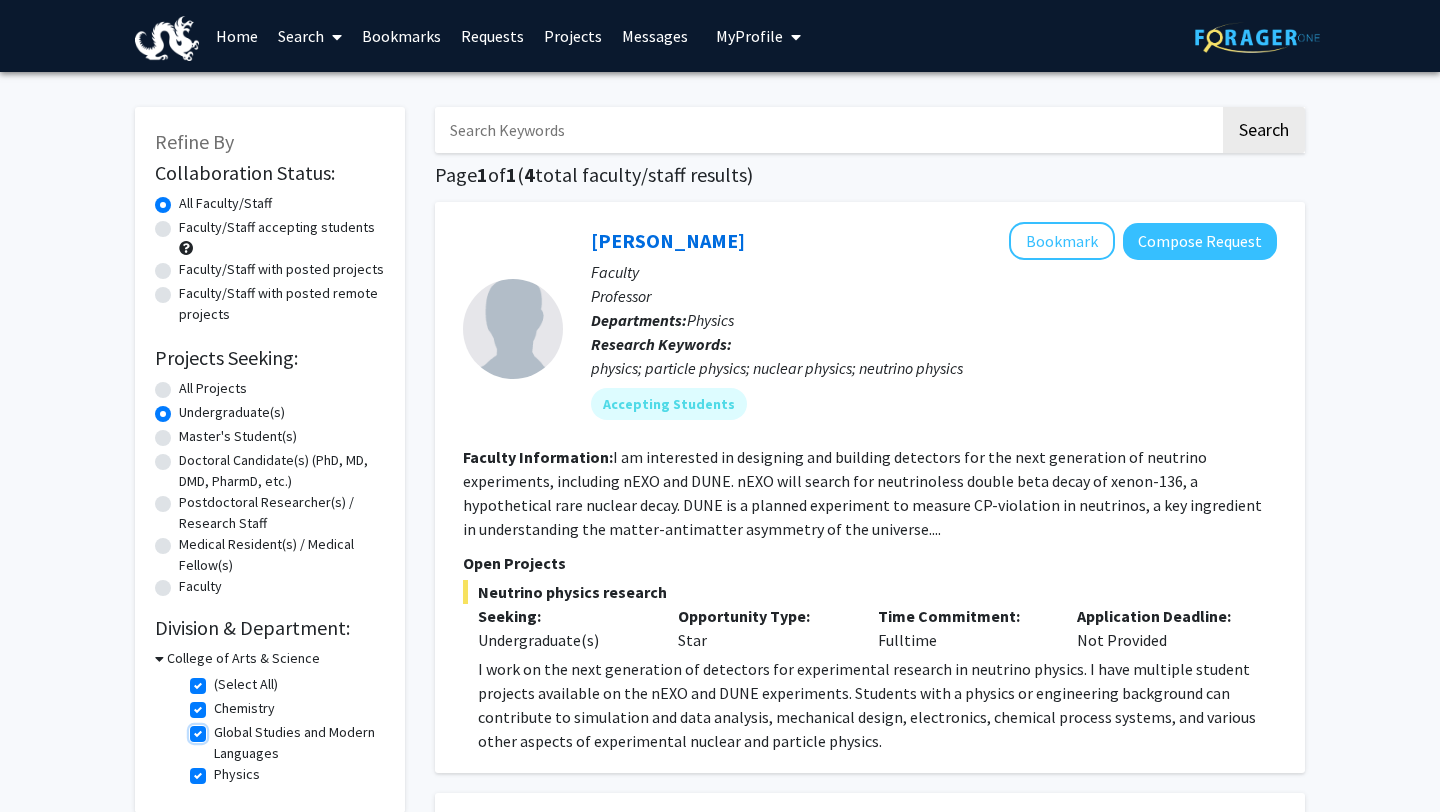 click on "Global Studies and Modern Languages" at bounding box center [220, 728] 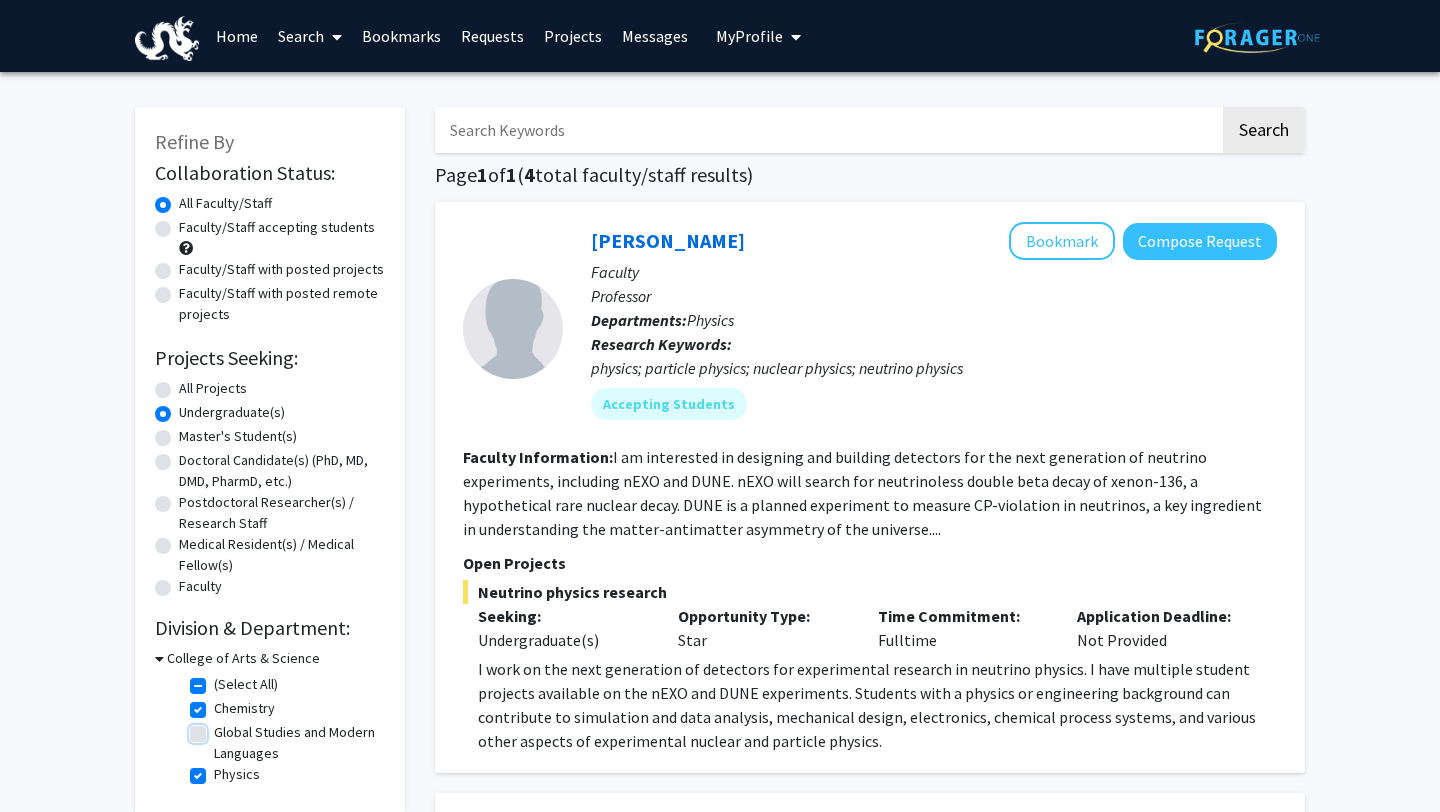 checkbox on "true" 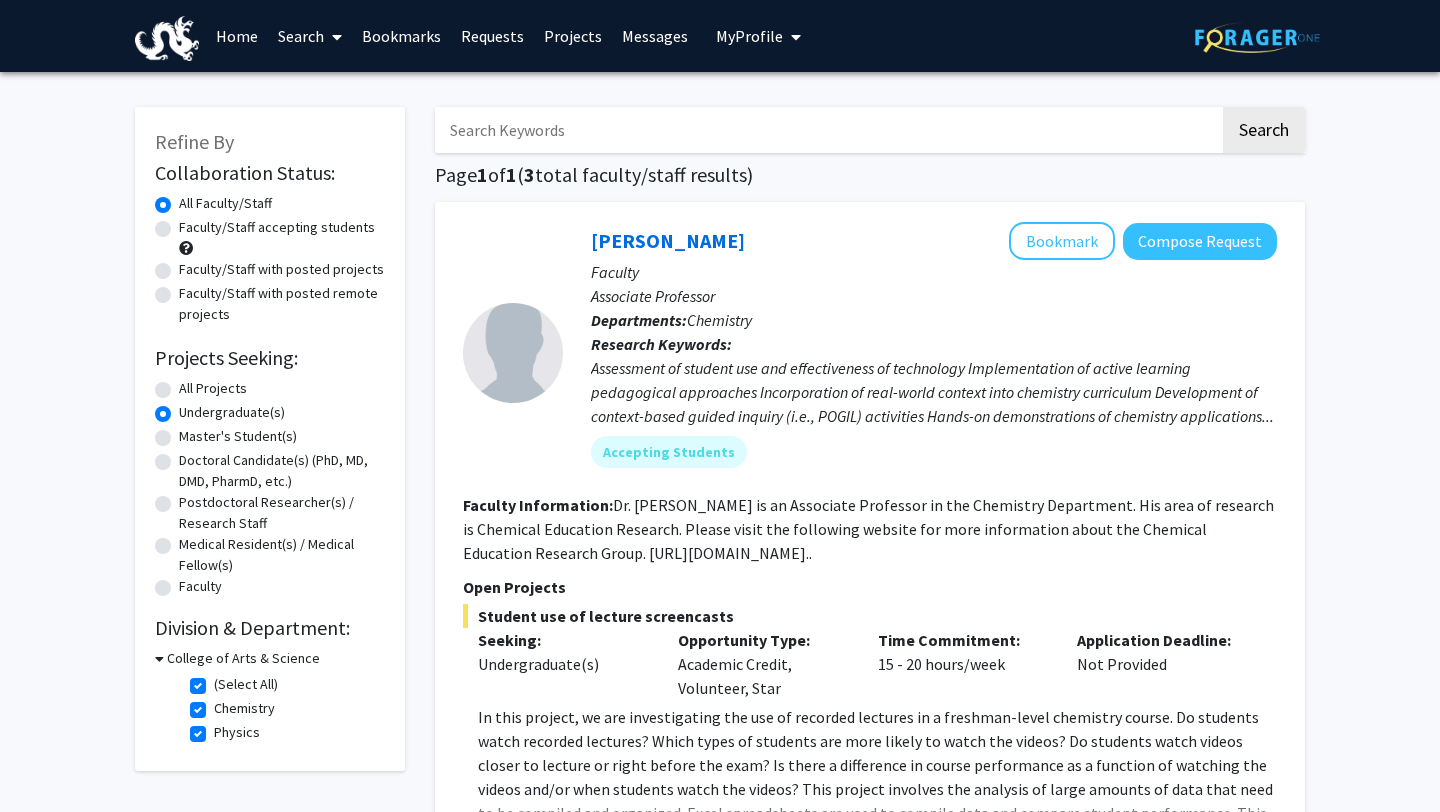 click on "Physics" 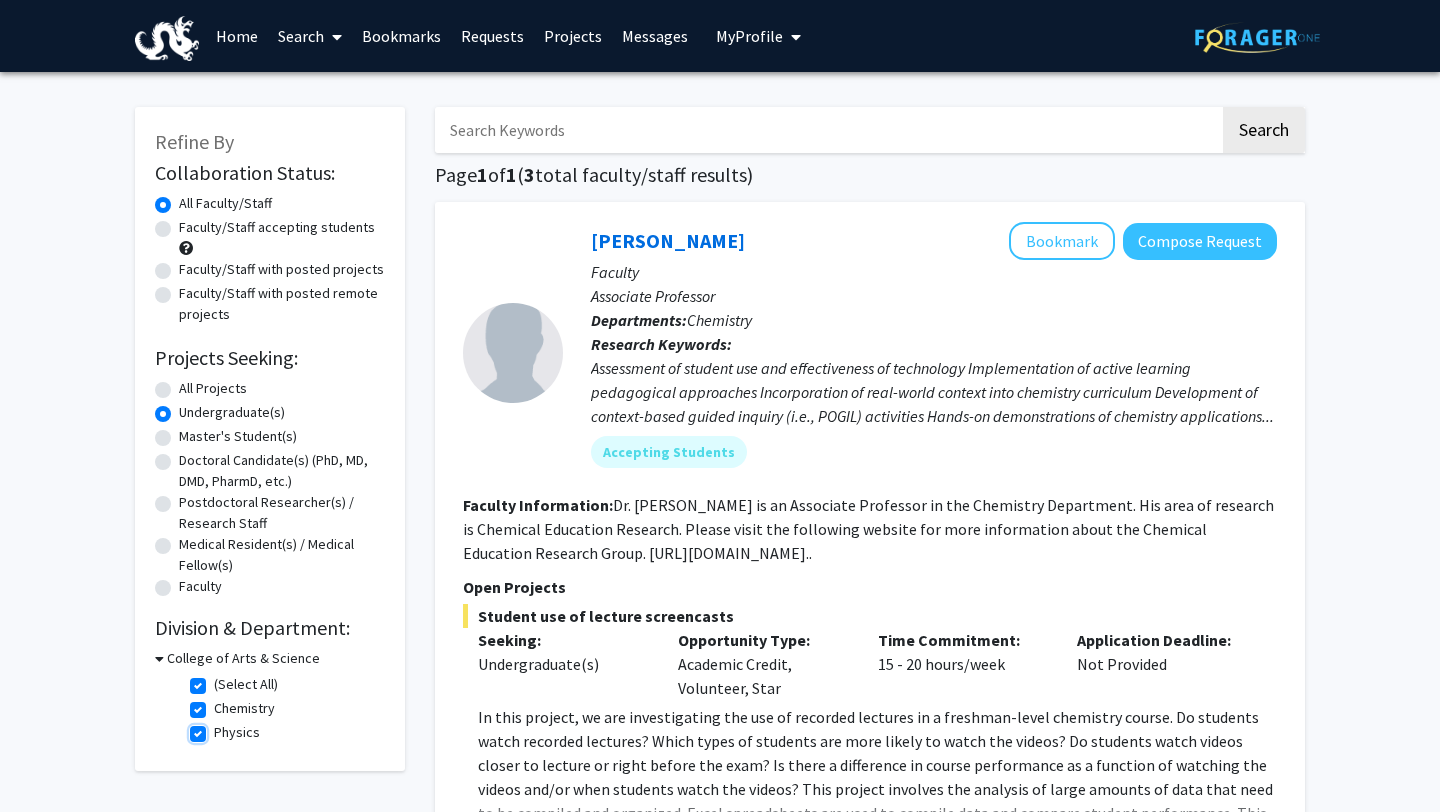 click on "Physics" at bounding box center [220, 728] 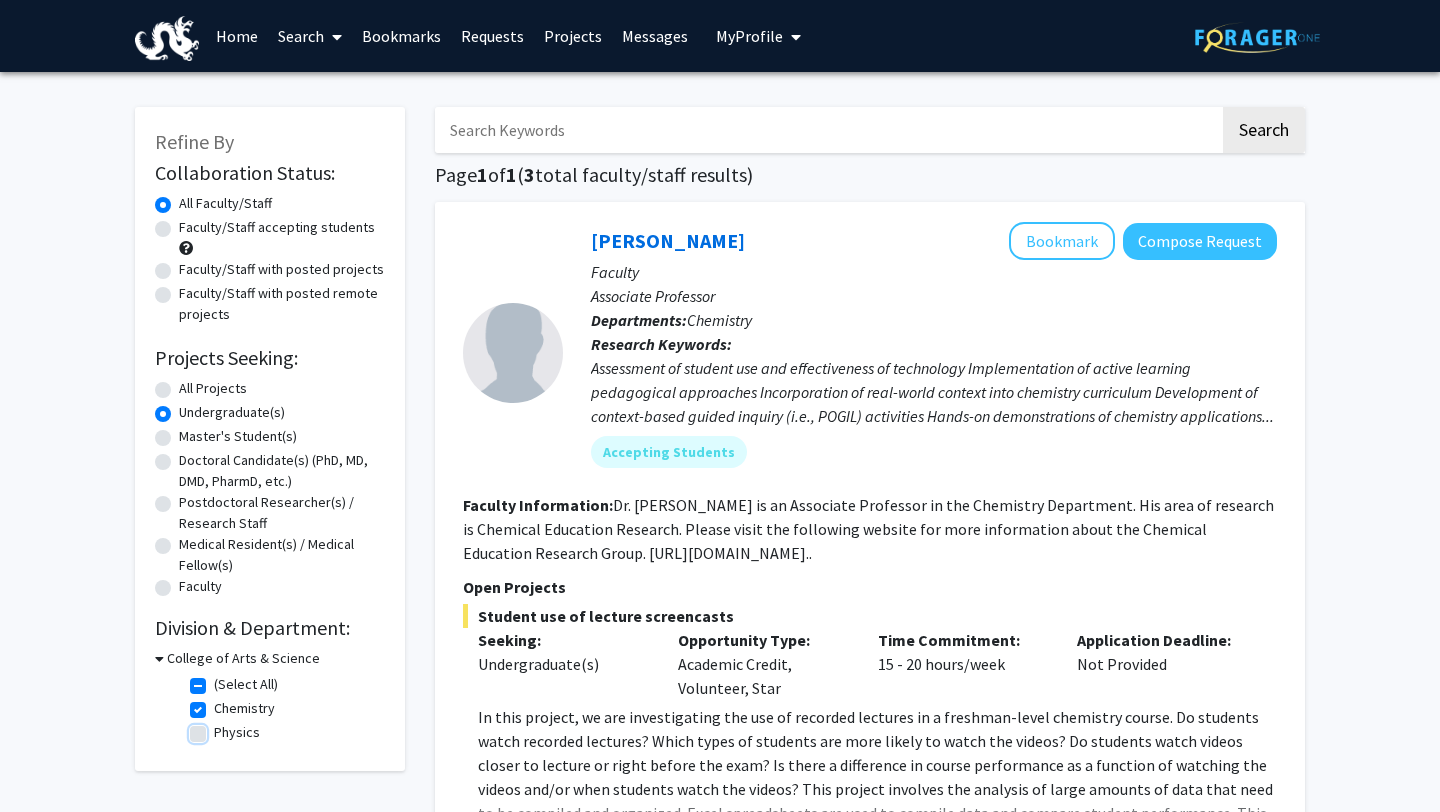 checkbox on "true" 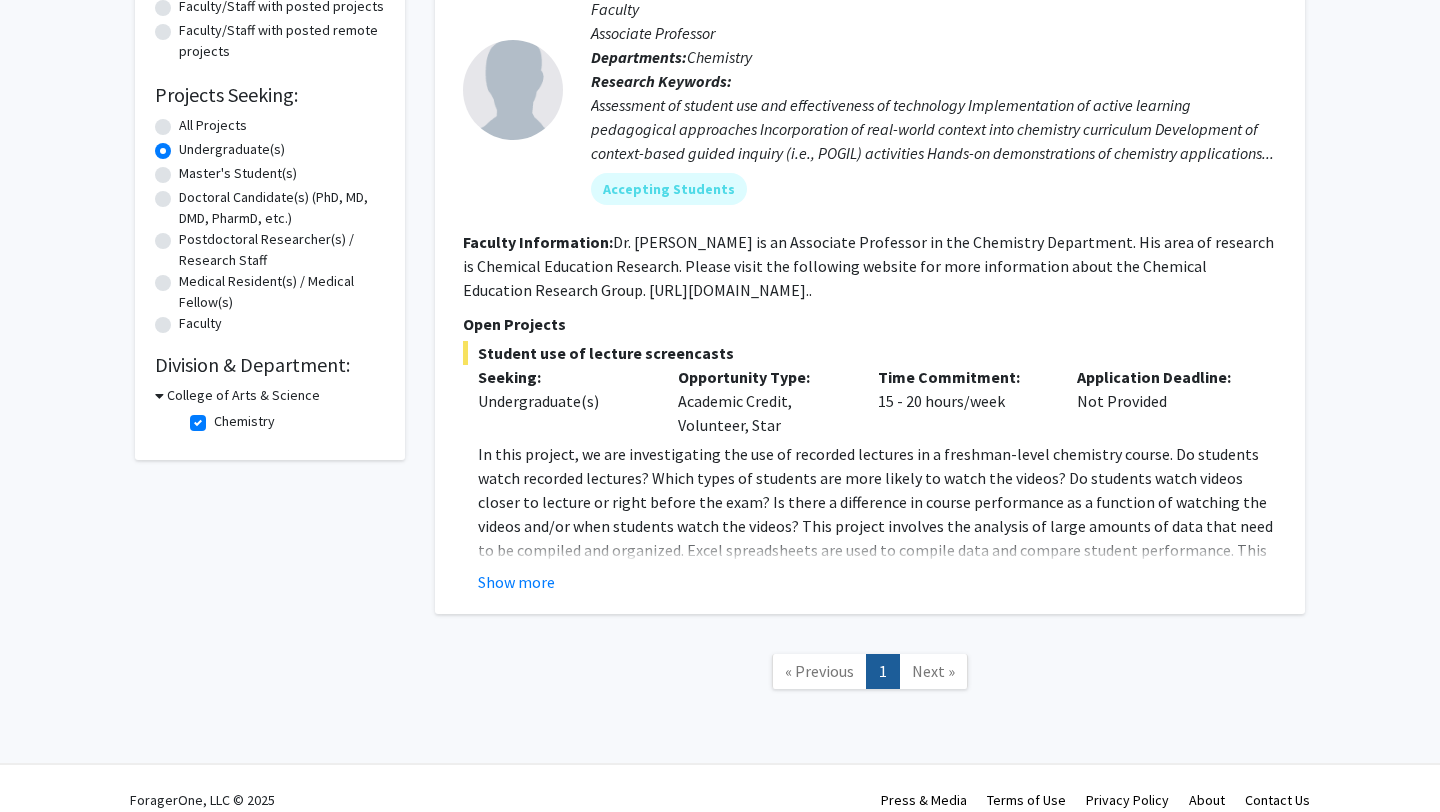 scroll, scrollTop: 286, scrollLeft: 0, axis: vertical 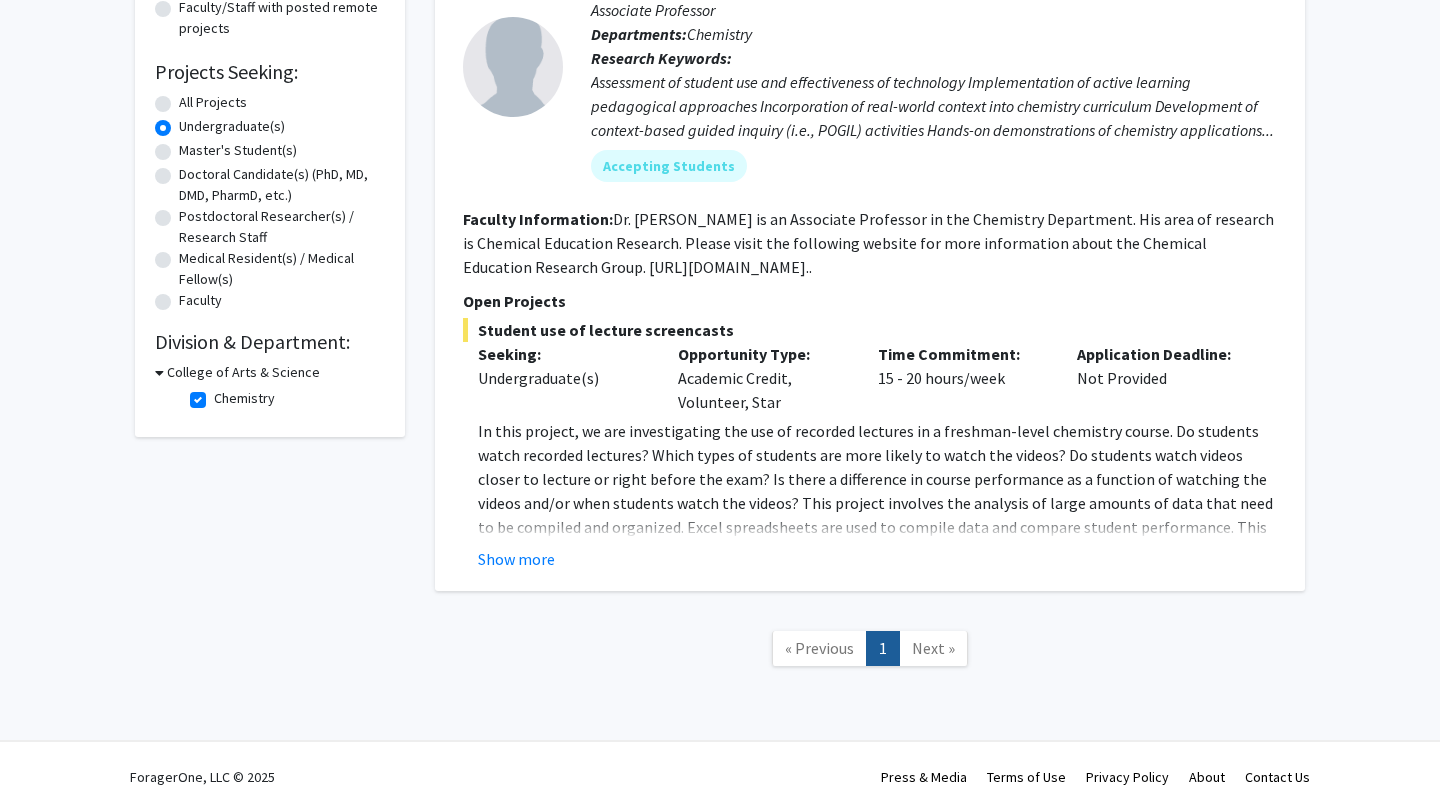 click on "Next »" 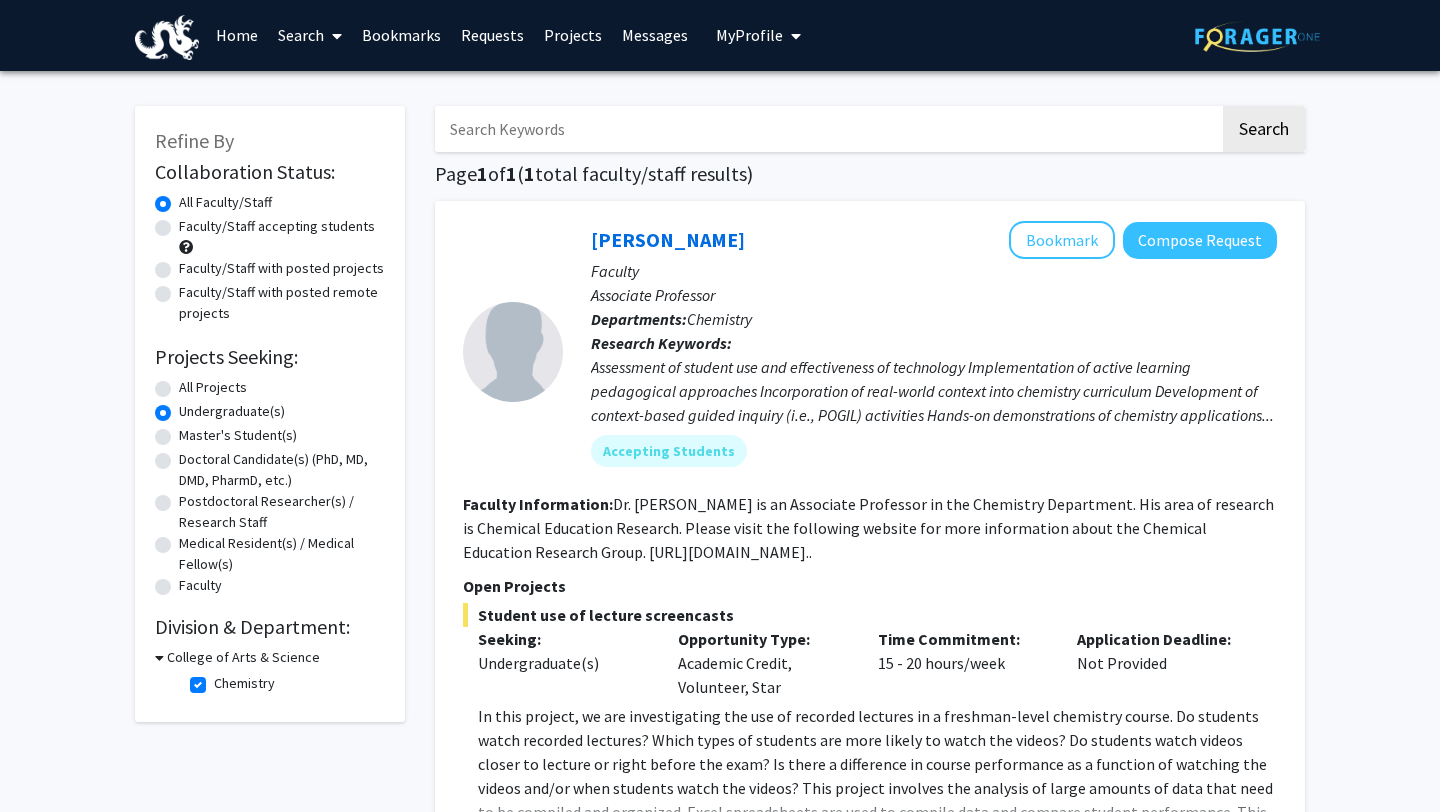 scroll, scrollTop: 0, scrollLeft: 0, axis: both 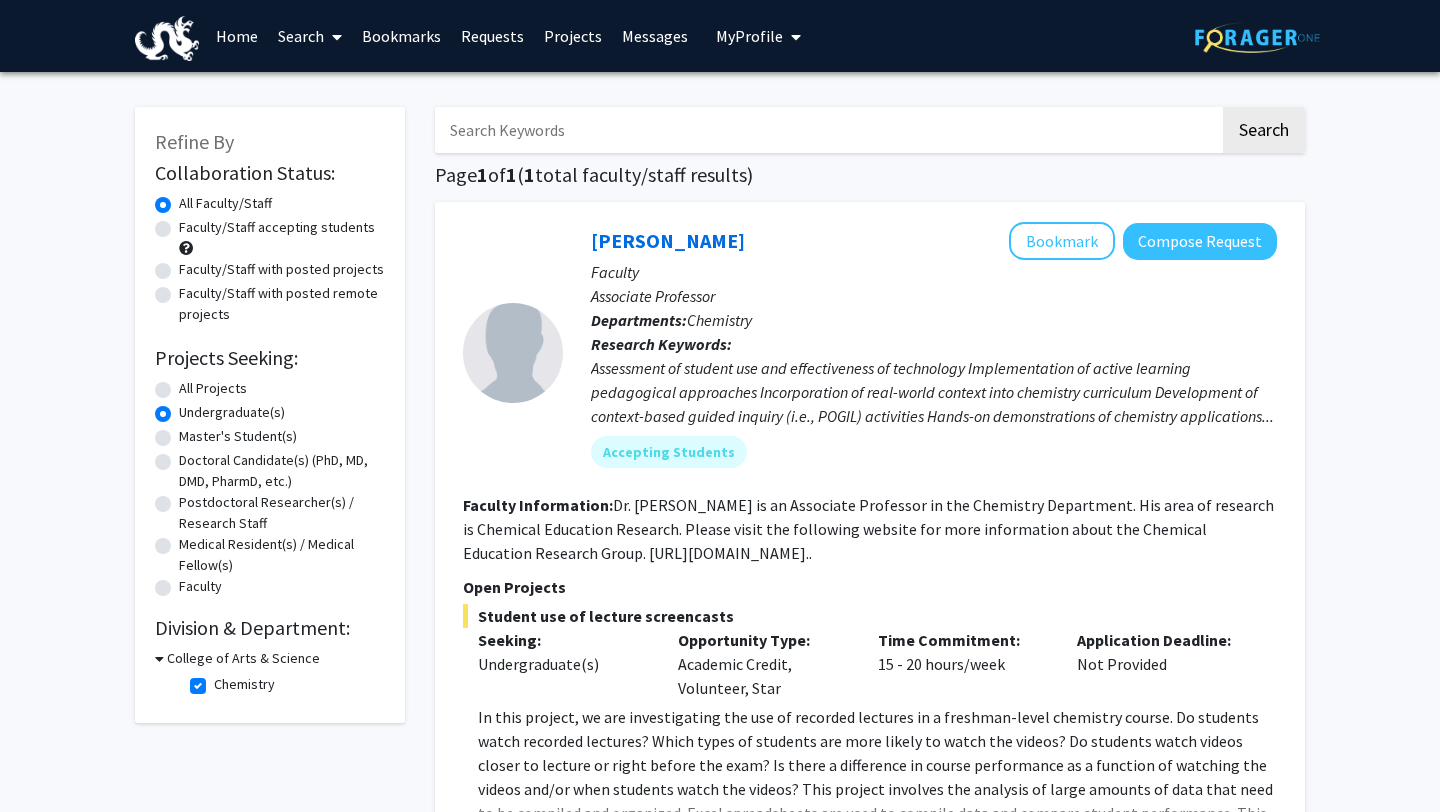 click on "Faculty/Staff accepting students" 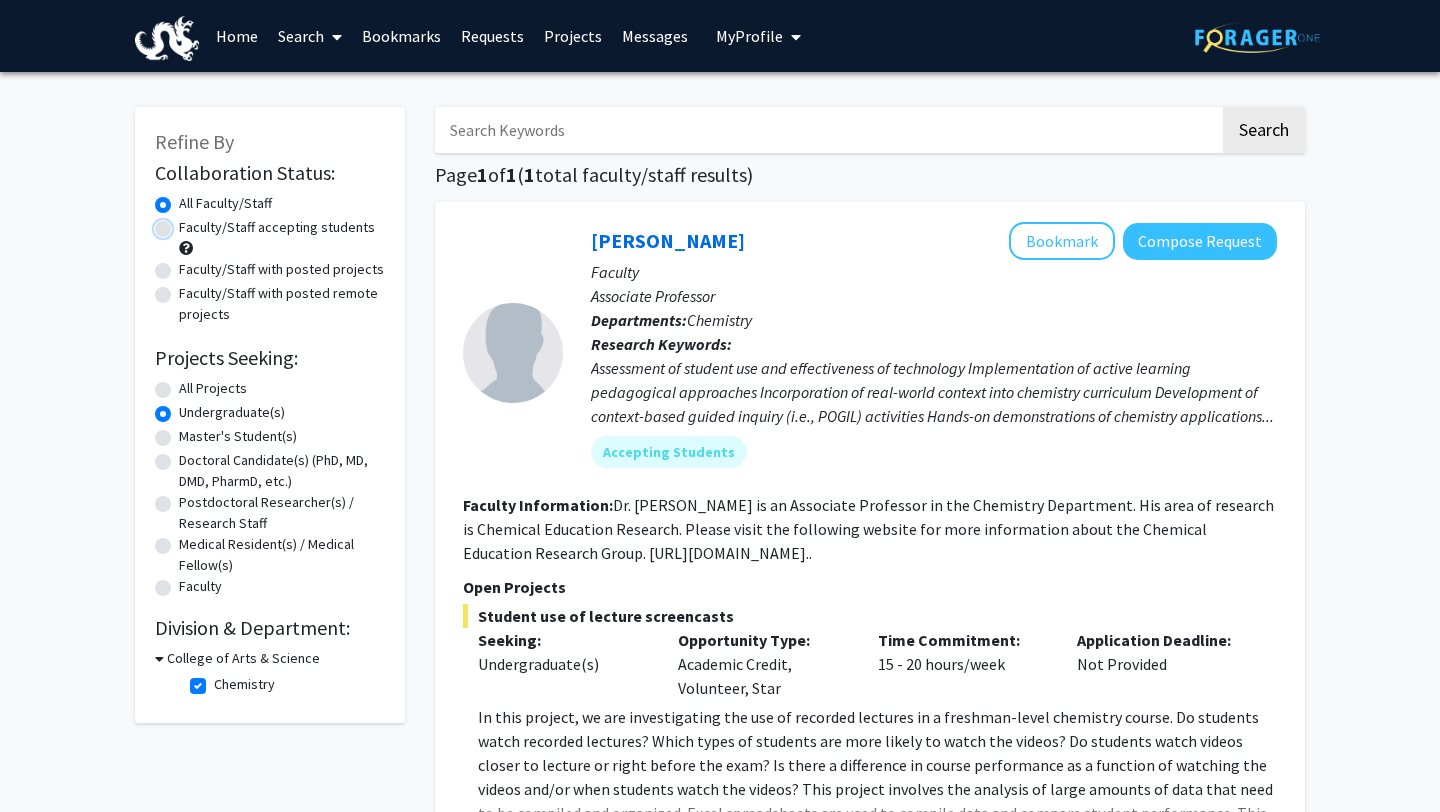 click on "Faculty/Staff accepting students" at bounding box center [185, 223] 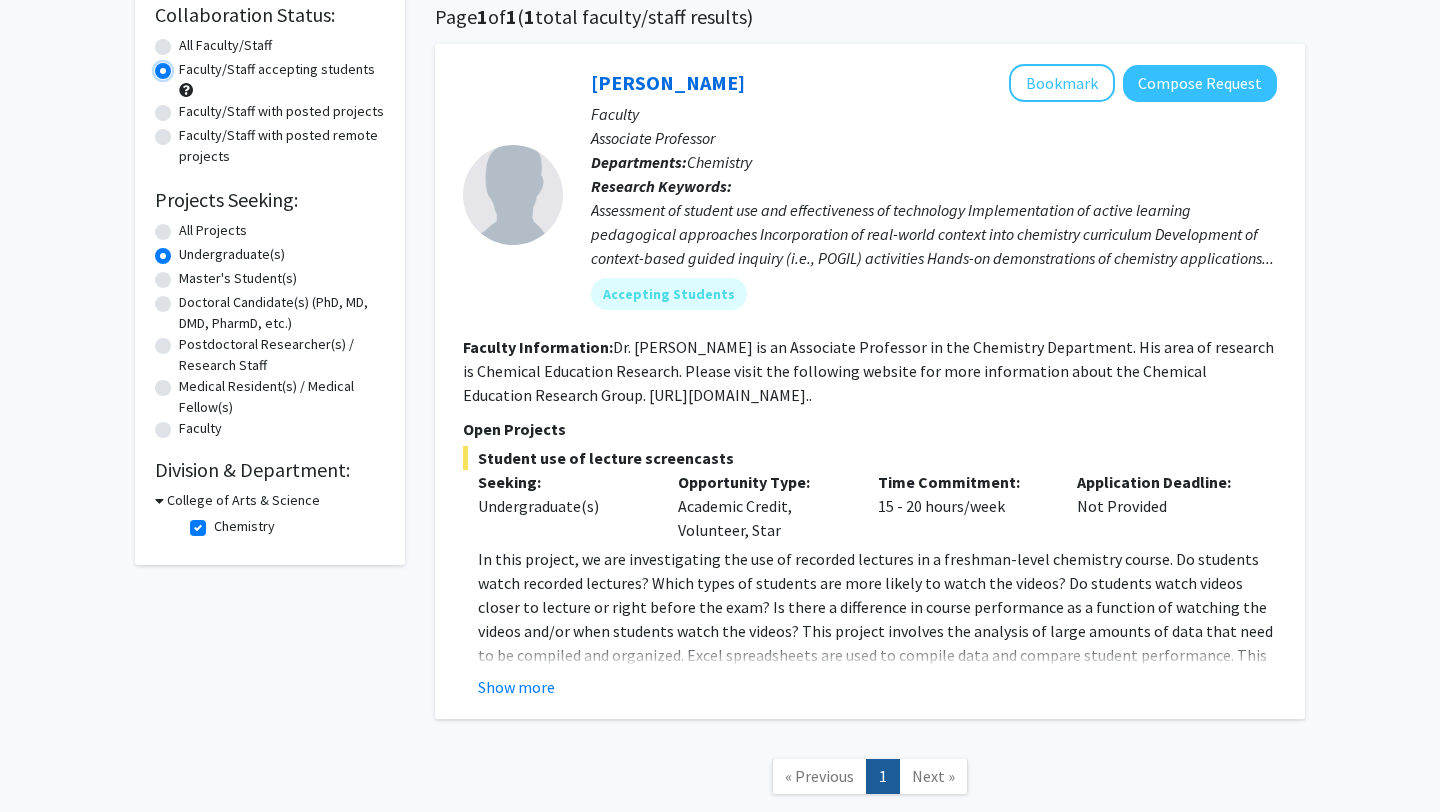 scroll, scrollTop: 167, scrollLeft: 0, axis: vertical 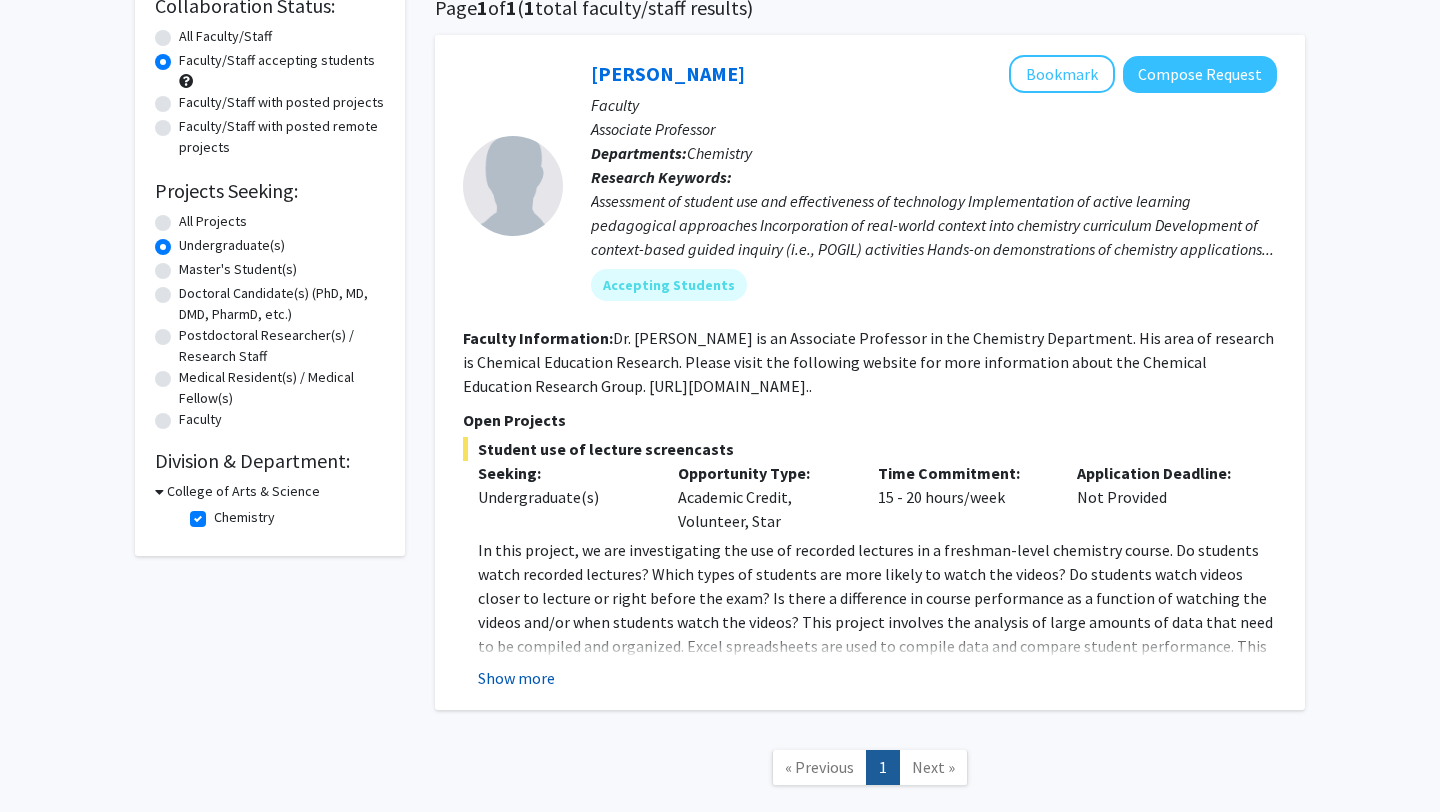 click on "Show more" 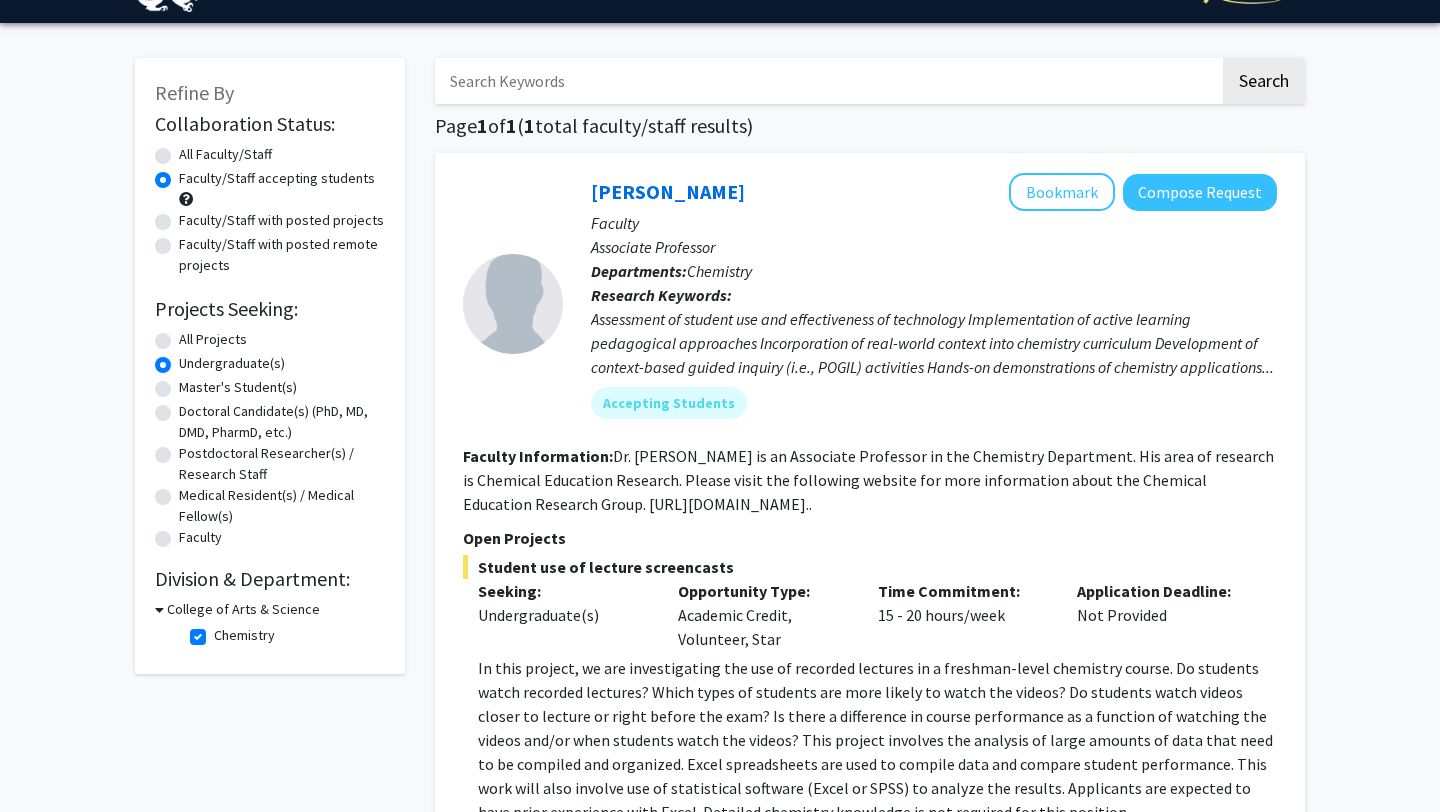 scroll, scrollTop: 0, scrollLeft: 0, axis: both 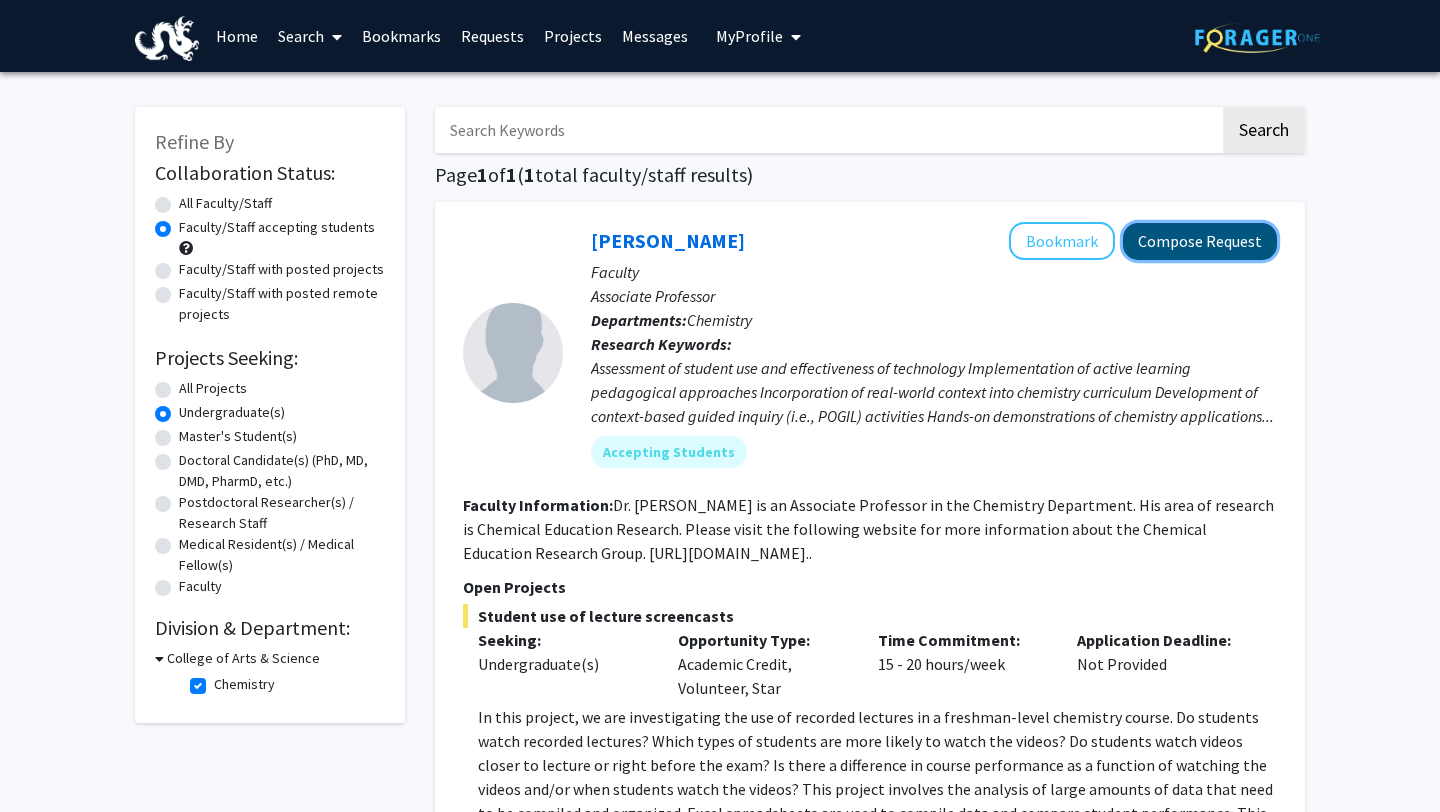 click on "Compose Request" 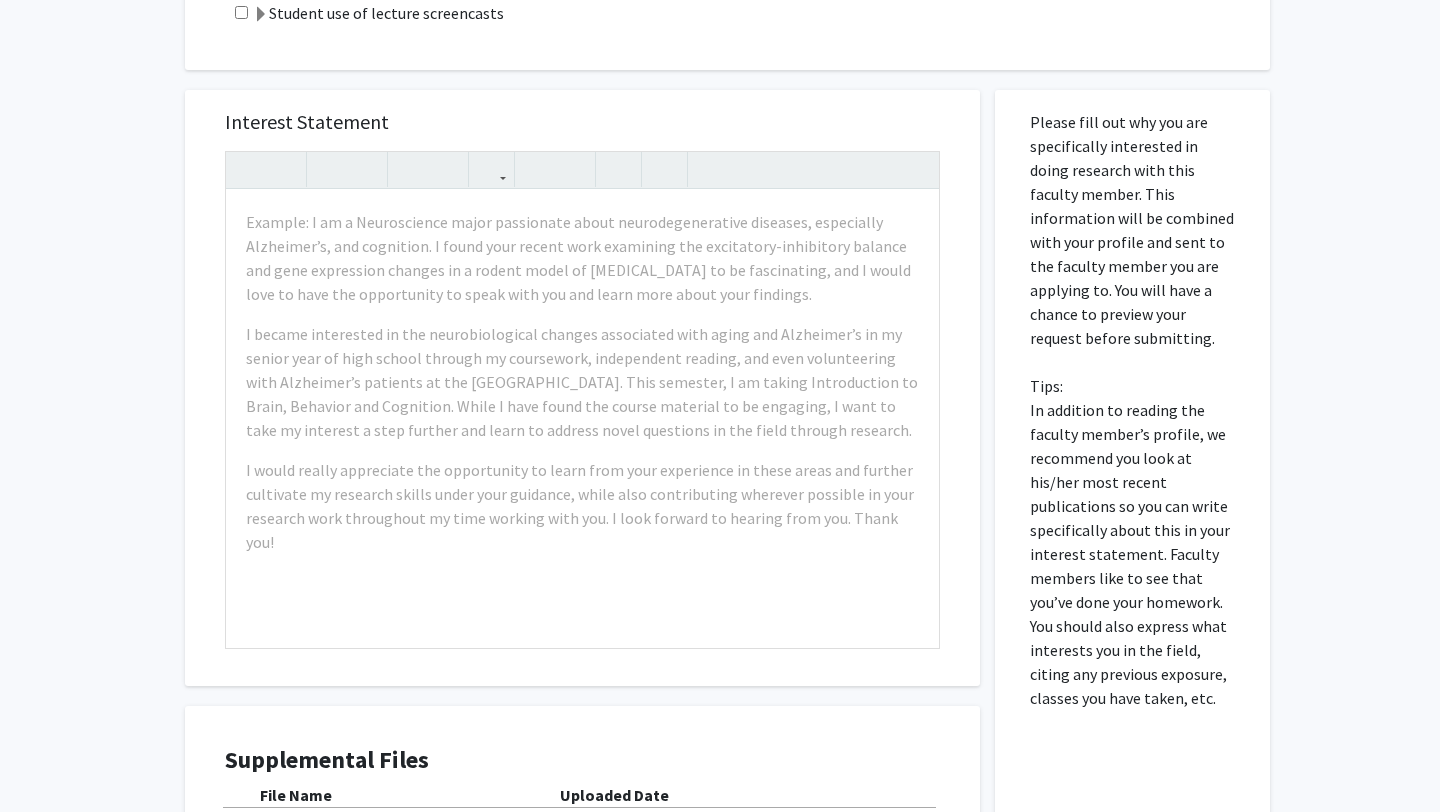 scroll, scrollTop: 633, scrollLeft: 0, axis: vertical 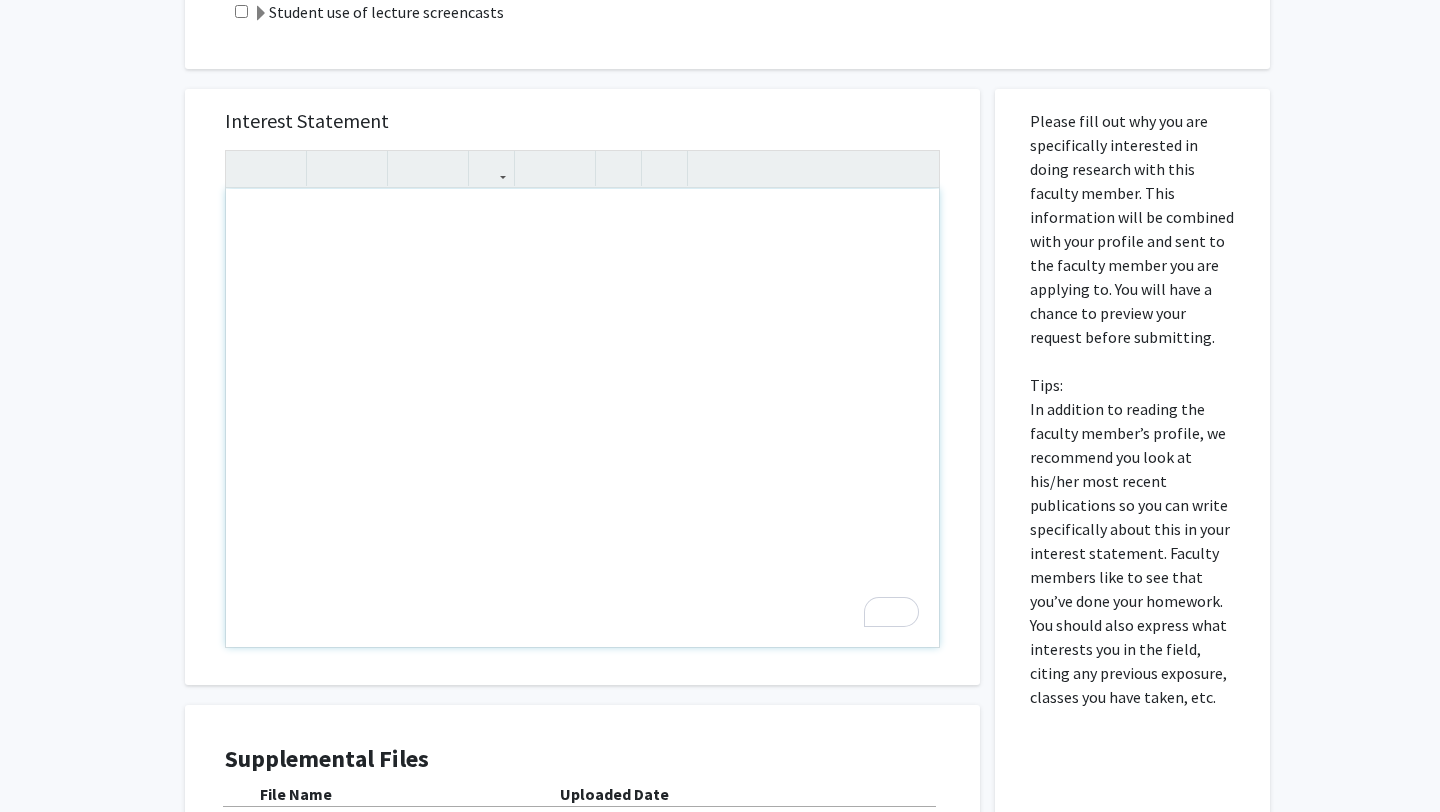 click at bounding box center [582, 418] 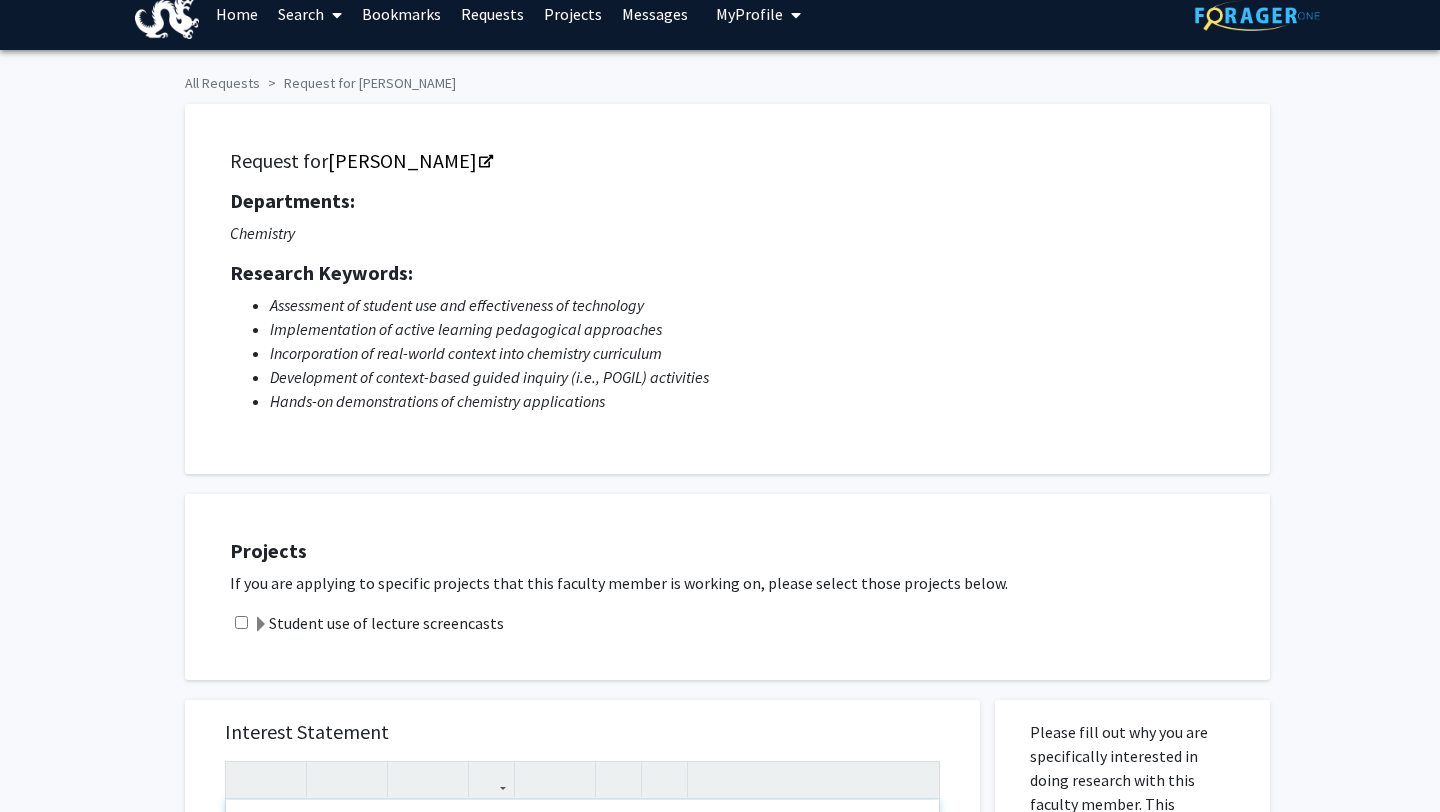 scroll, scrollTop: 0, scrollLeft: 0, axis: both 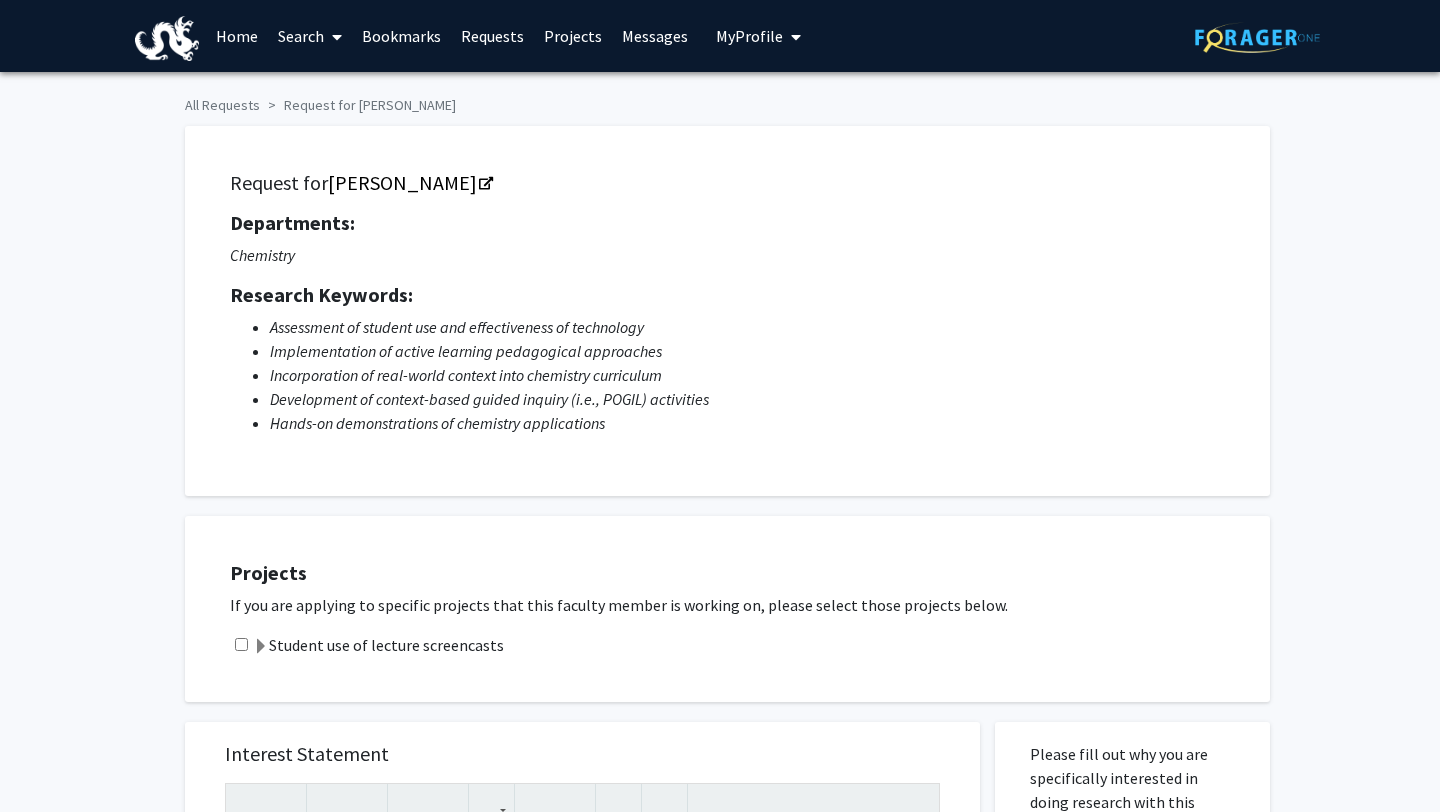 click on "Projects" at bounding box center [573, 36] 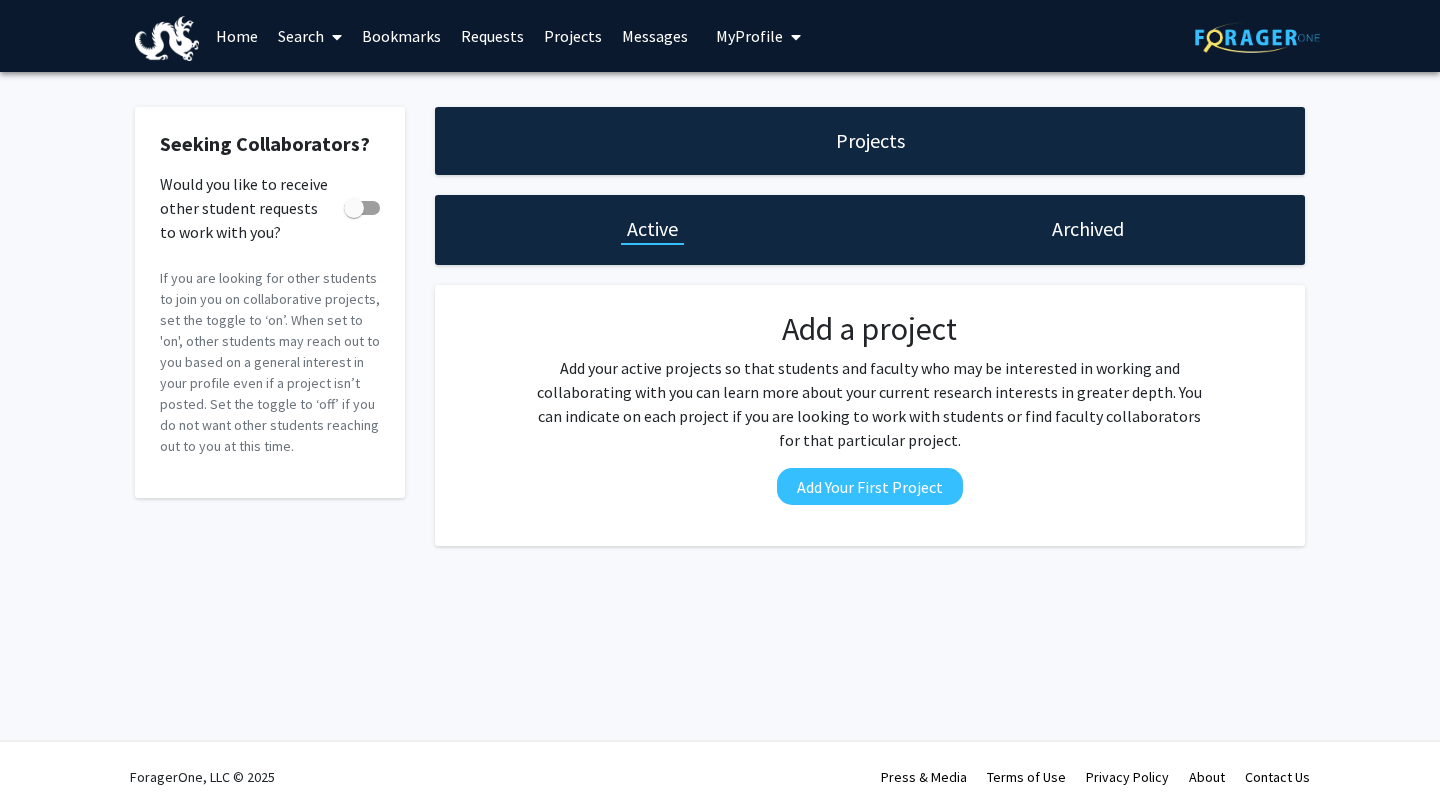 click on "Requests" at bounding box center [492, 36] 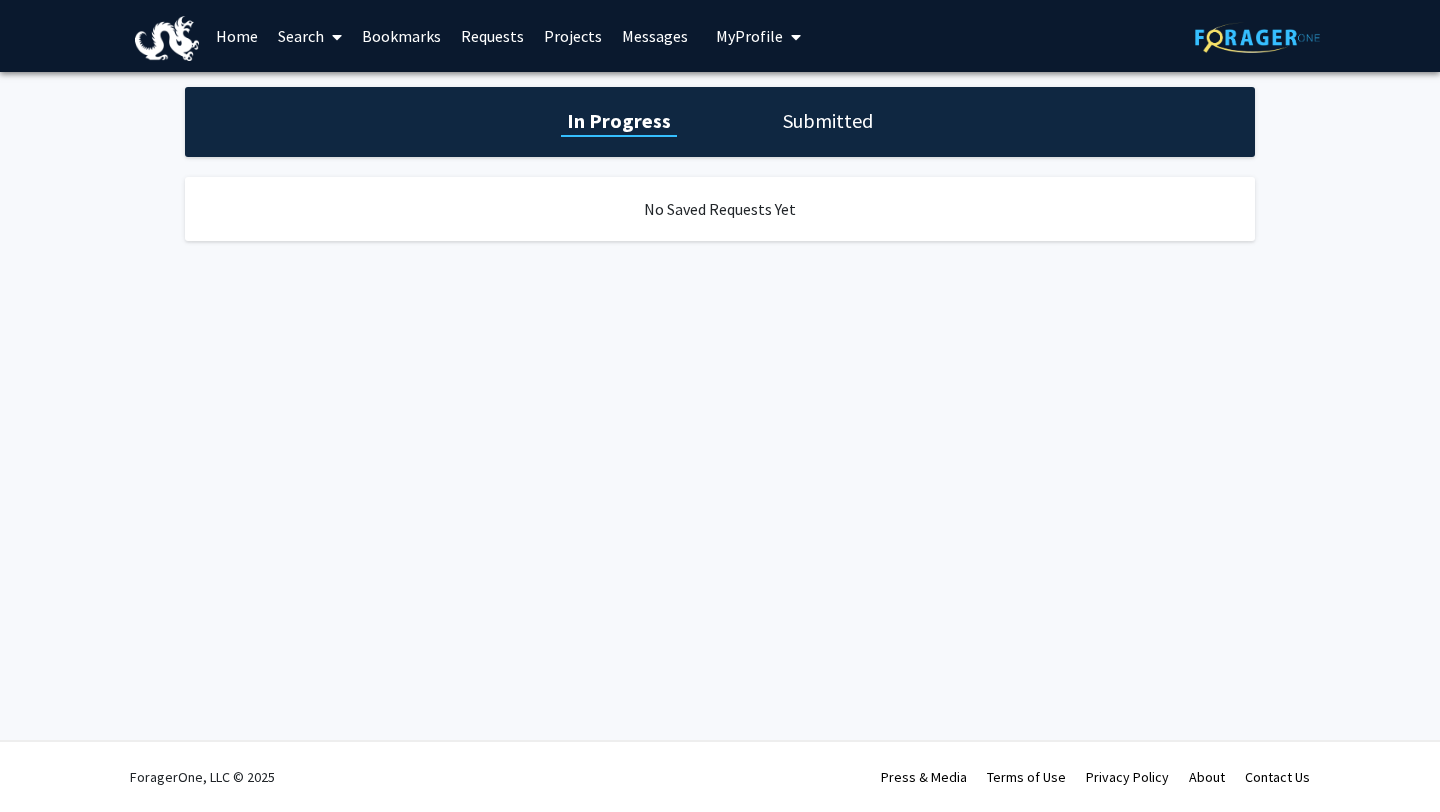 click on "Bookmarks" at bounding box center (401, 36) 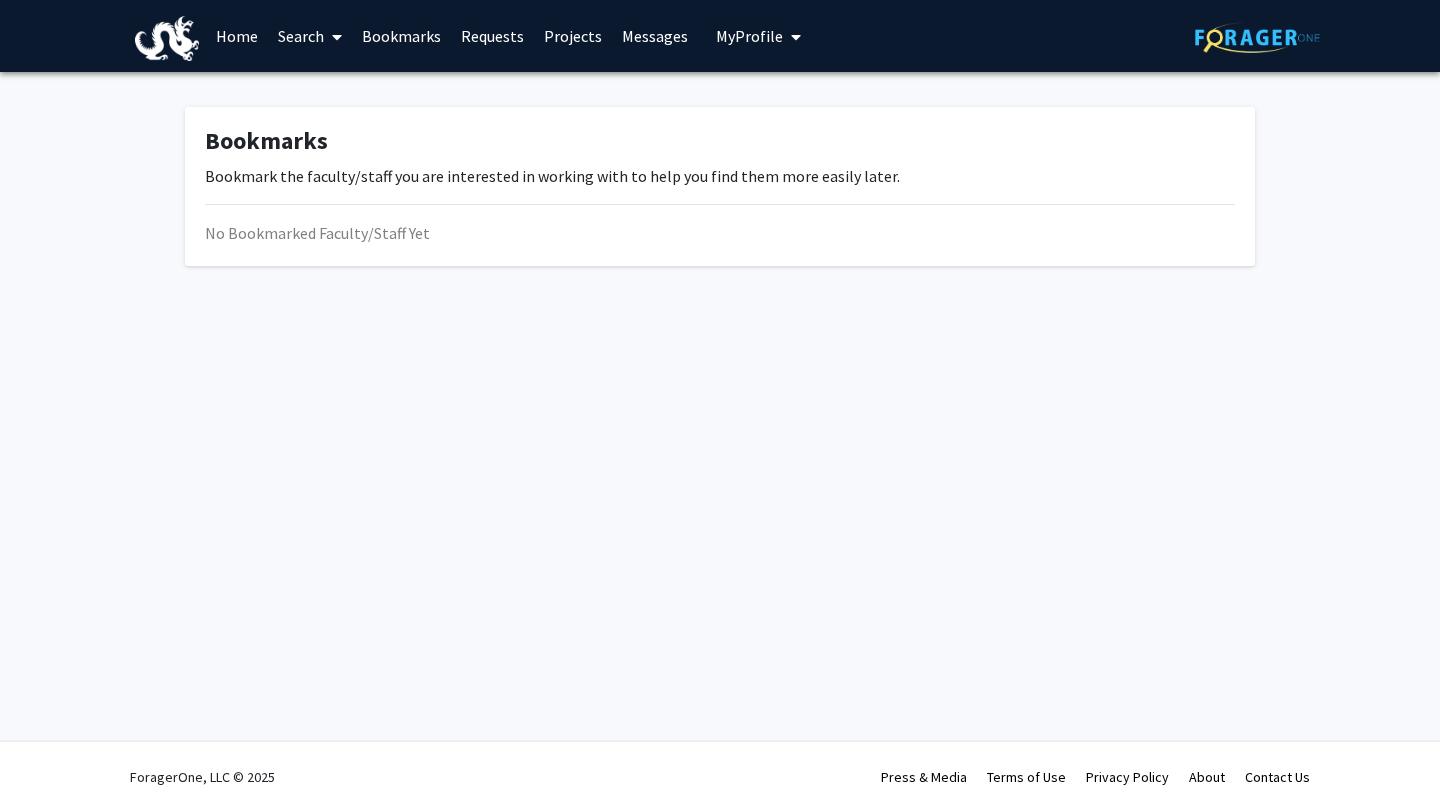 click on "My   Profile" at bounding box center [758, 36] 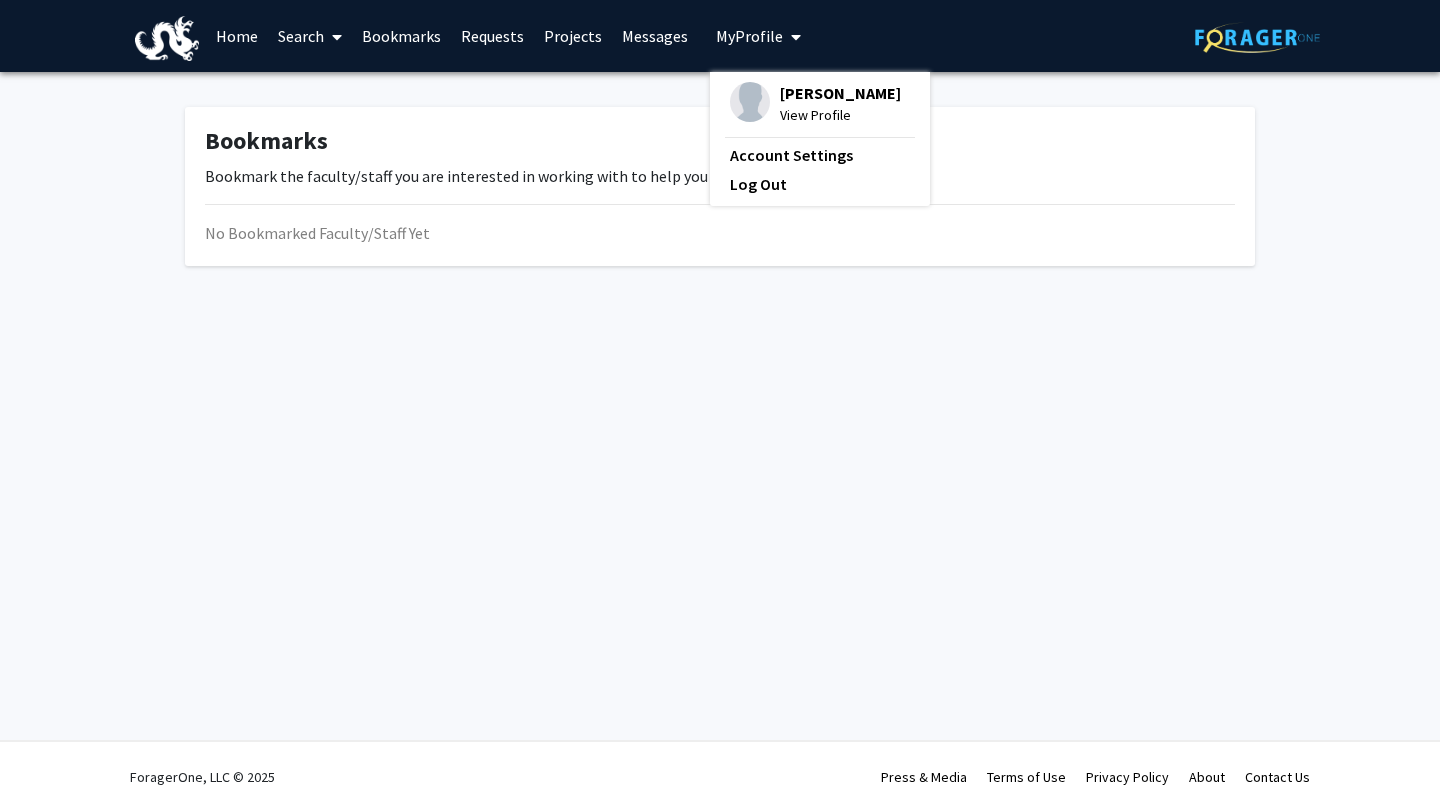 click on "[PERSON_NAME] View Profile" at bounding box center (815, 104) 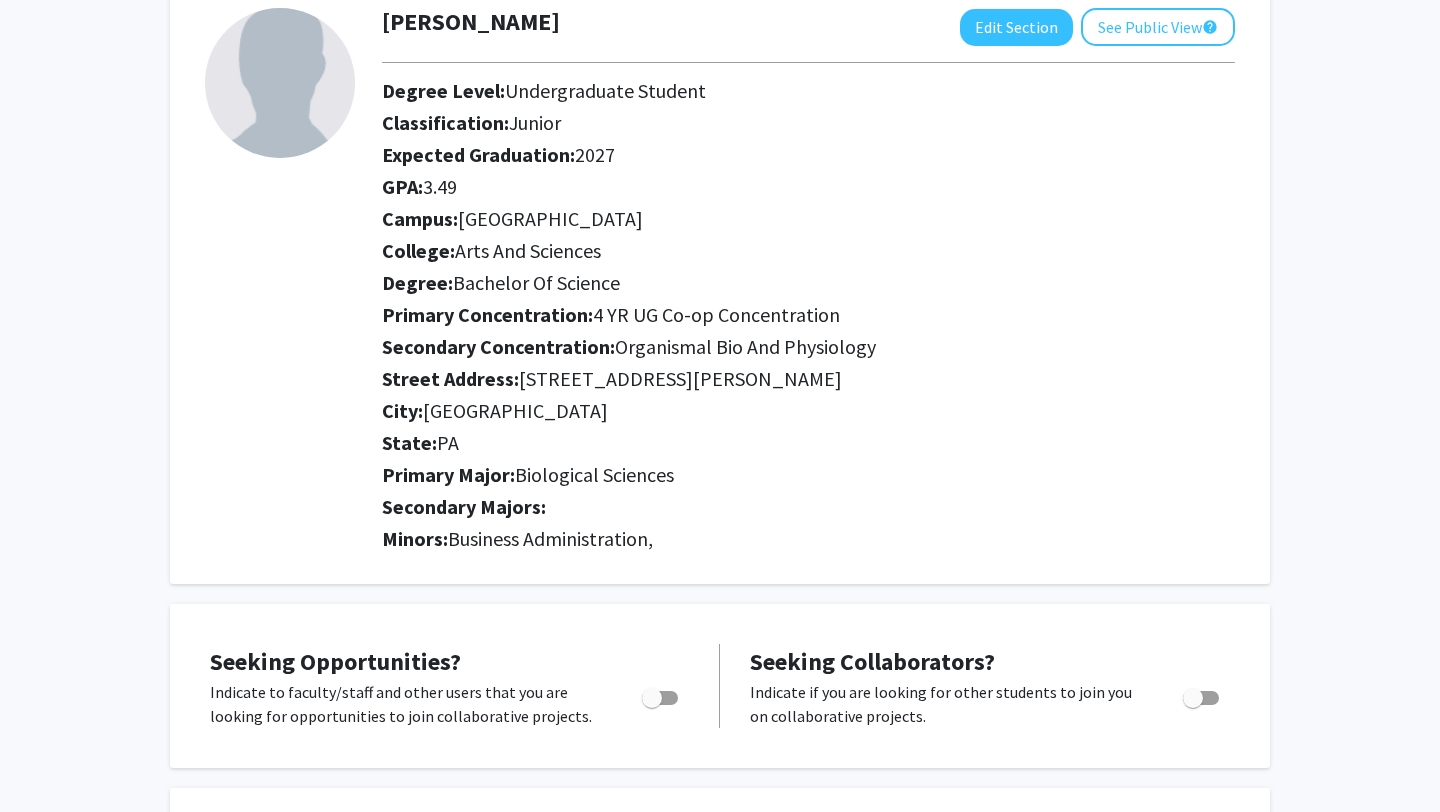 scroll, scrollTop: 0, scrollLeft: 0, axis: both 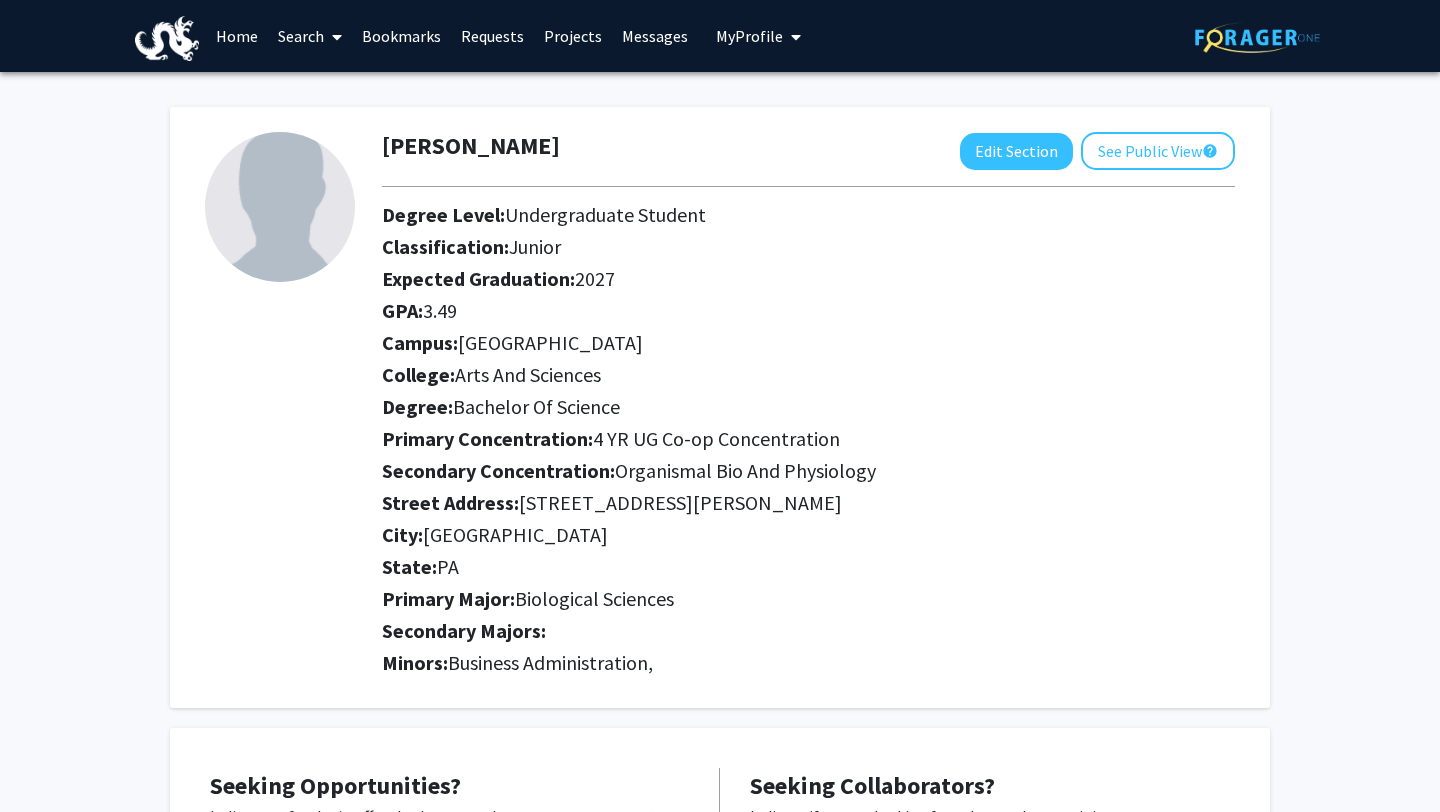 click on "Search" at bounding box center [310, 36] 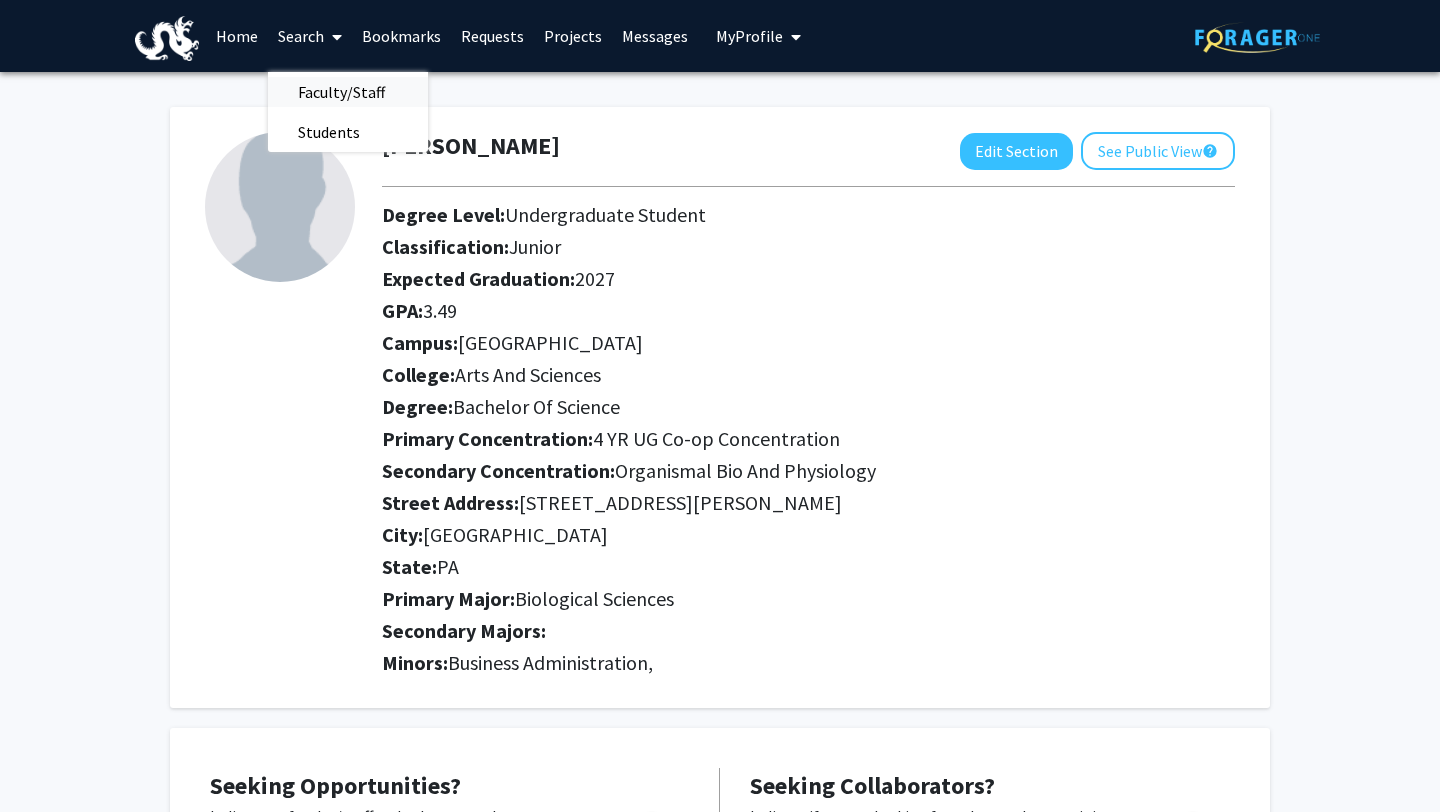 click on "Faculty/Staff" at bounding box center [341, 92] 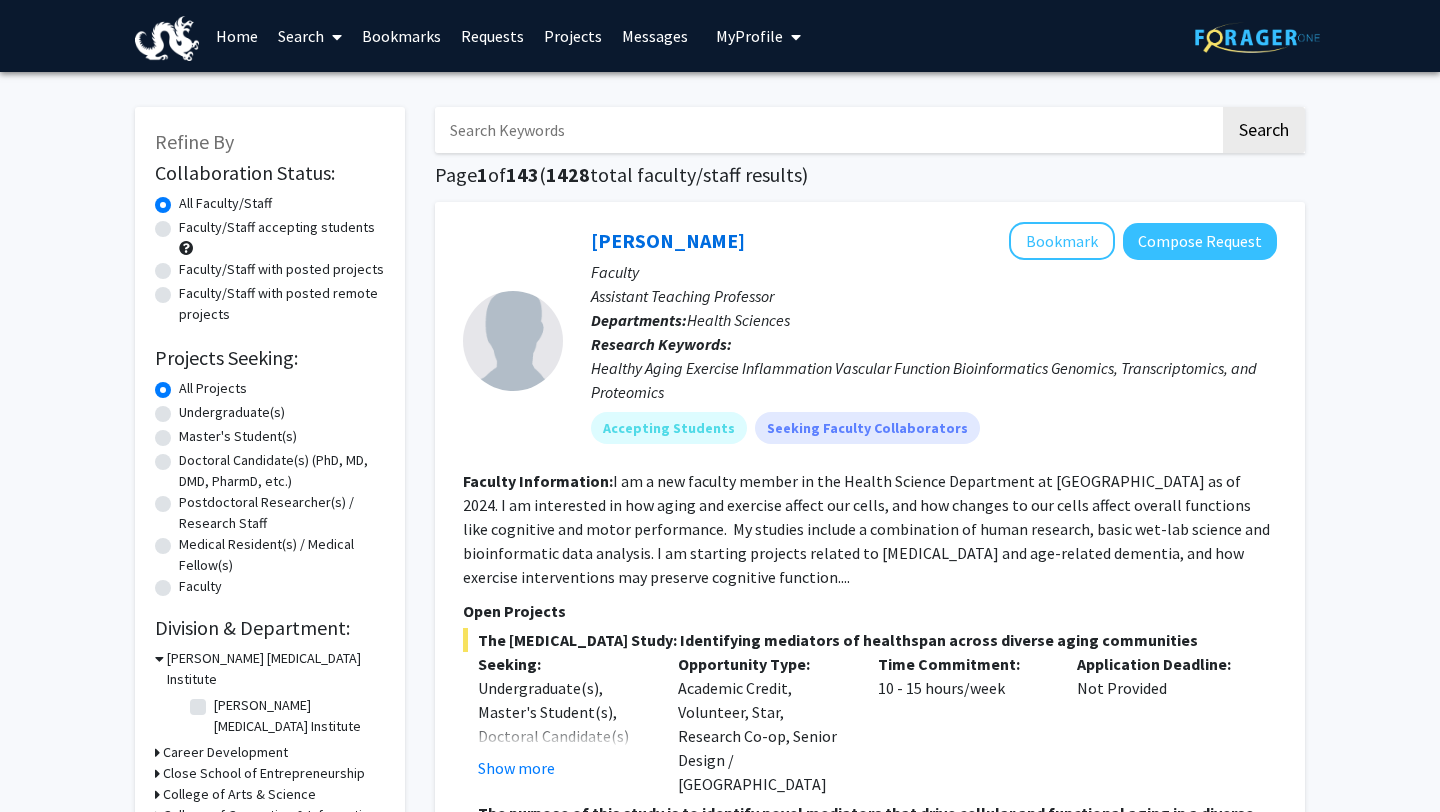 click on "Search" at bounding box center [310, 36] 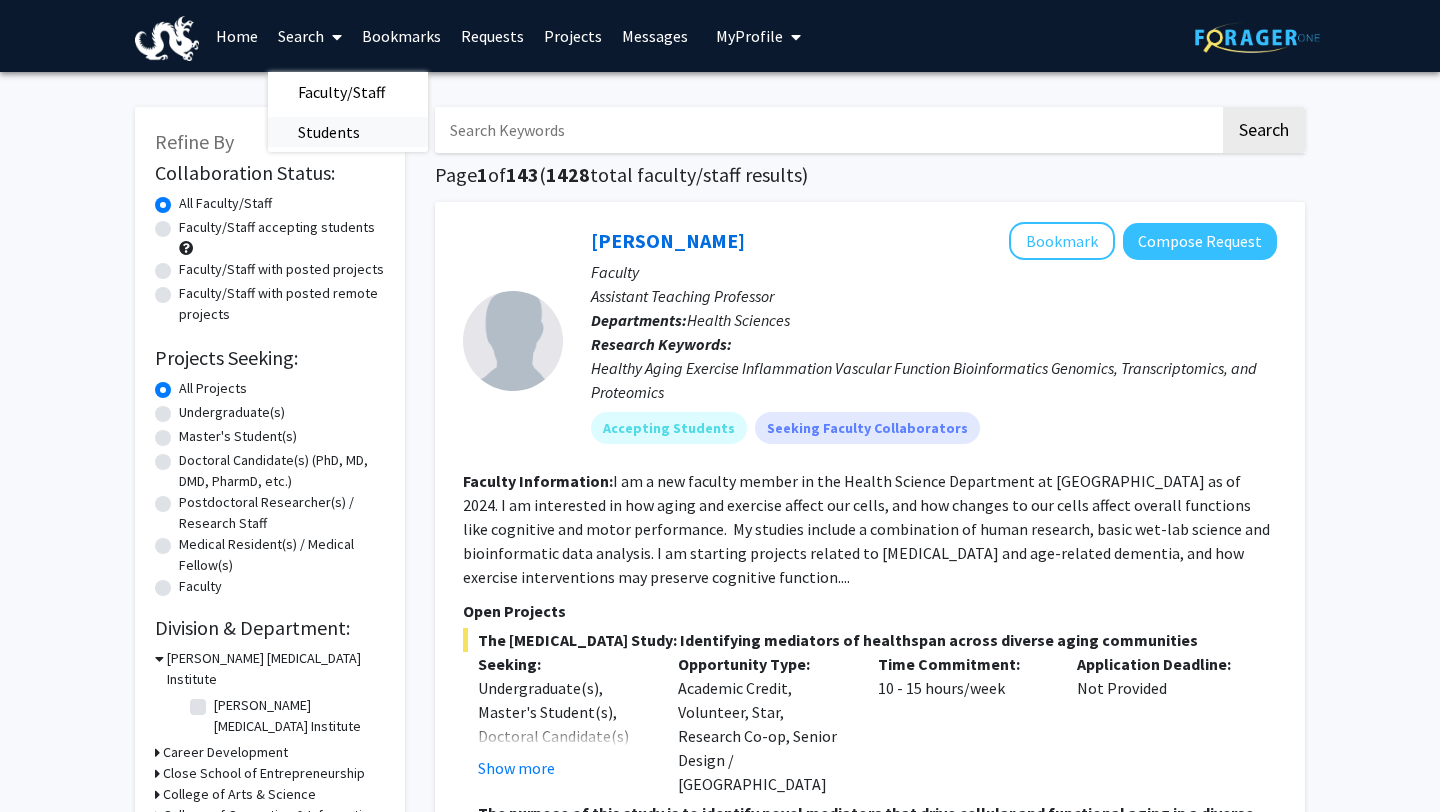 click on "Students" at bounding box center (329, 132) 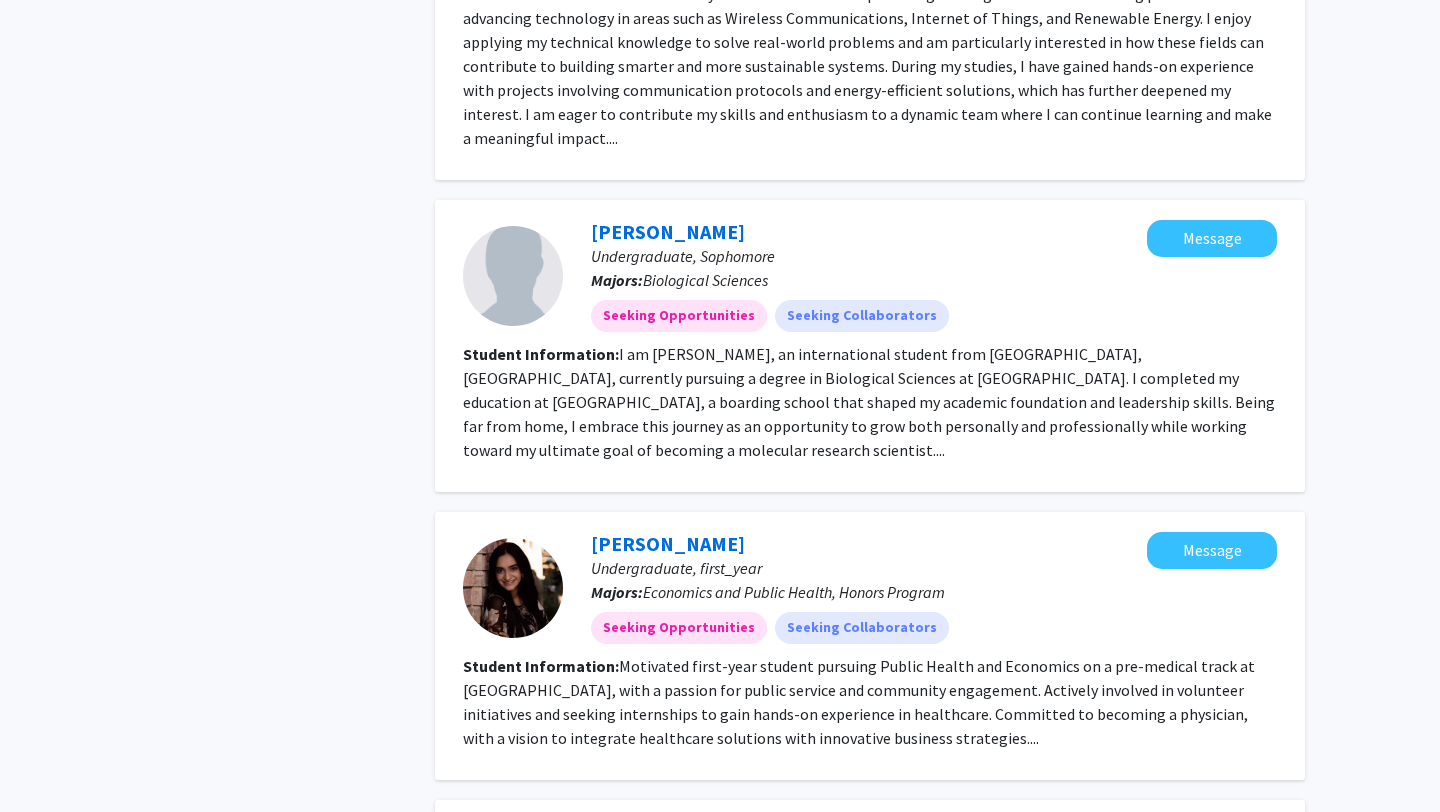 scroll, scrollTop: 2083, scrollLeft: 0, axis: vertical 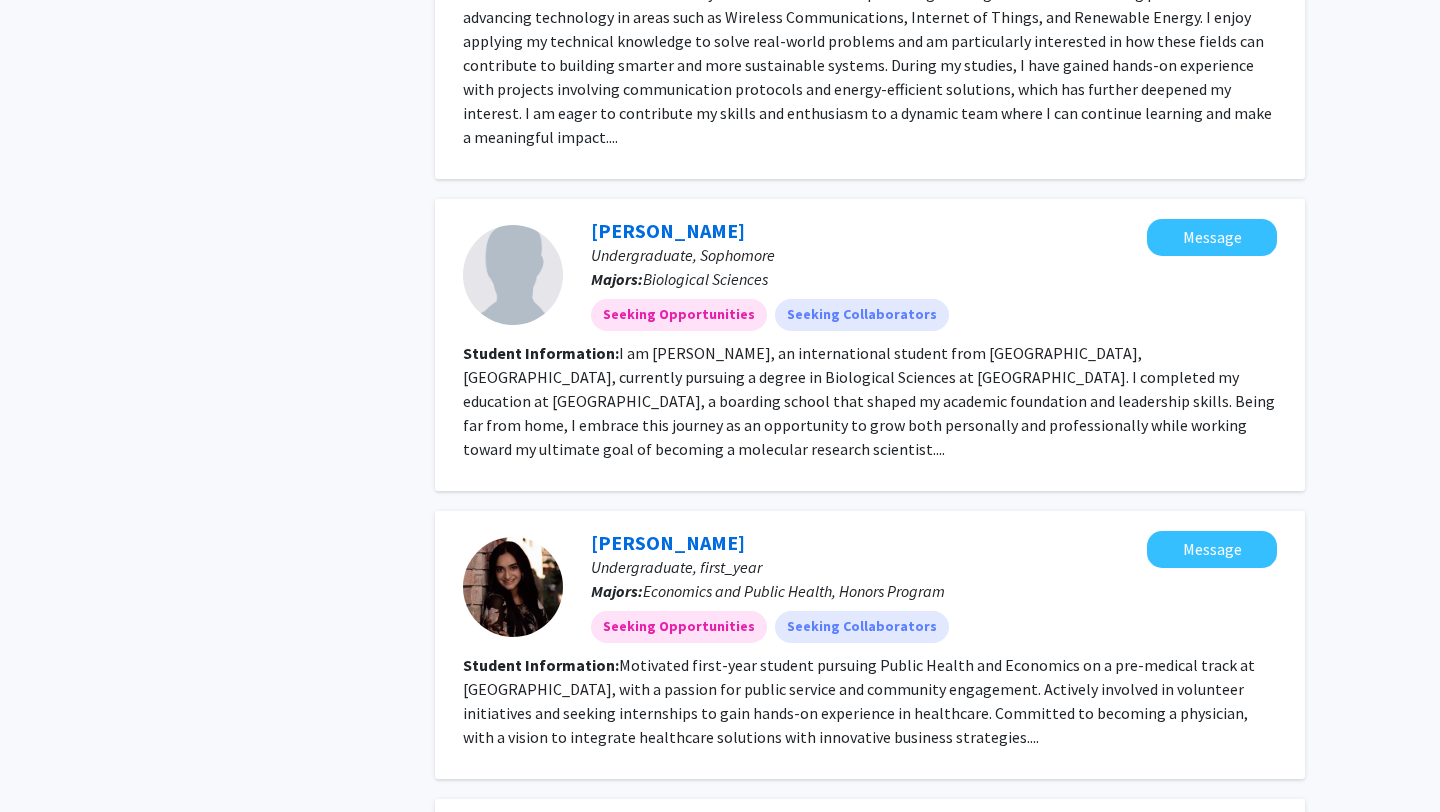 click on "Motivated first-year student pursuing Public Health and Economics on a pre-medical track at [GEOGRAPHIC_DATA], with a passion for public service and community engagement. Actively involved in volunteer initiatives and seeking internships to gain hands-on experience in healthcare. Committed to becoming a physician, with a vision to integrate healthcare solutions with innovative business strategies...." 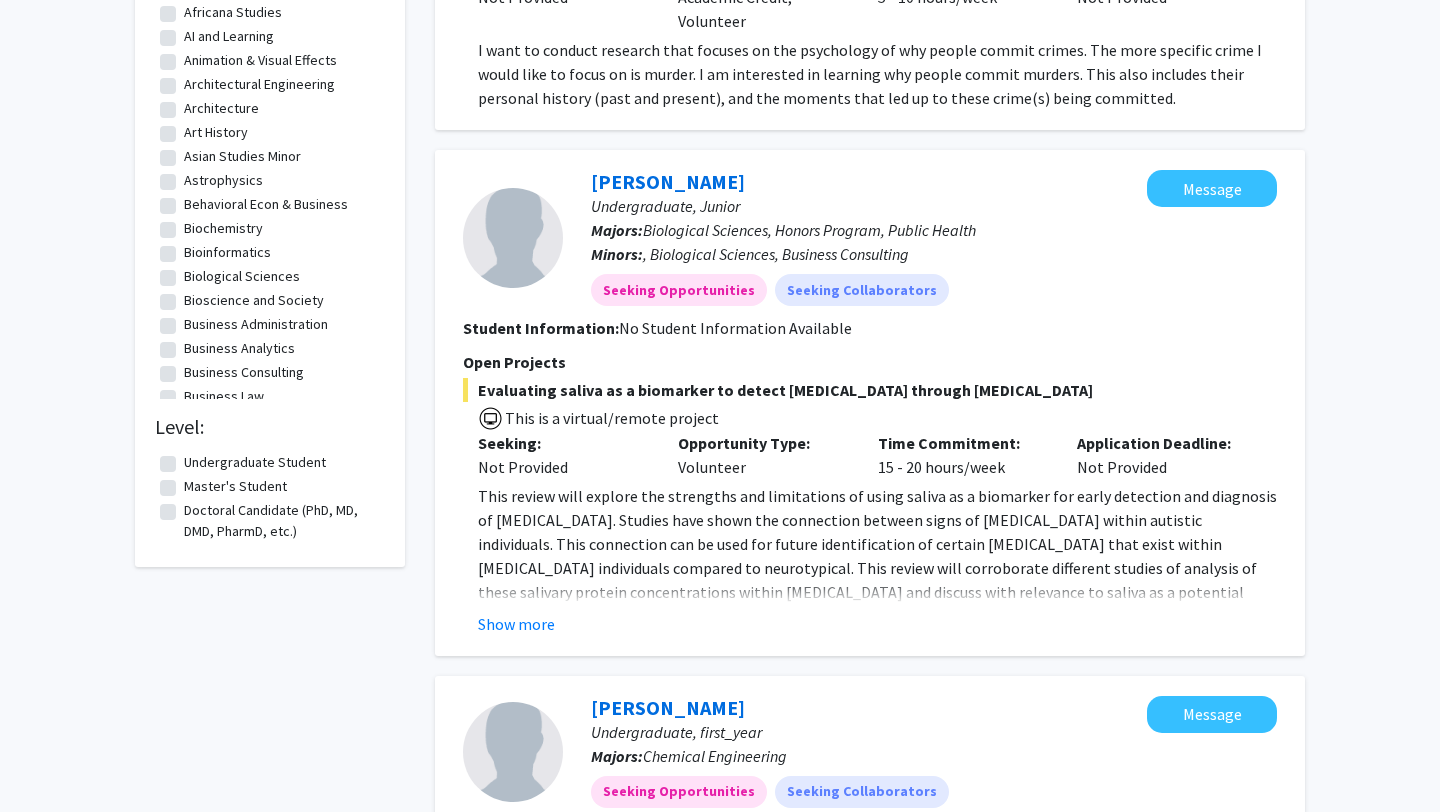 scroll, scrollTop: 0, scrollLeft: 0, axis: both 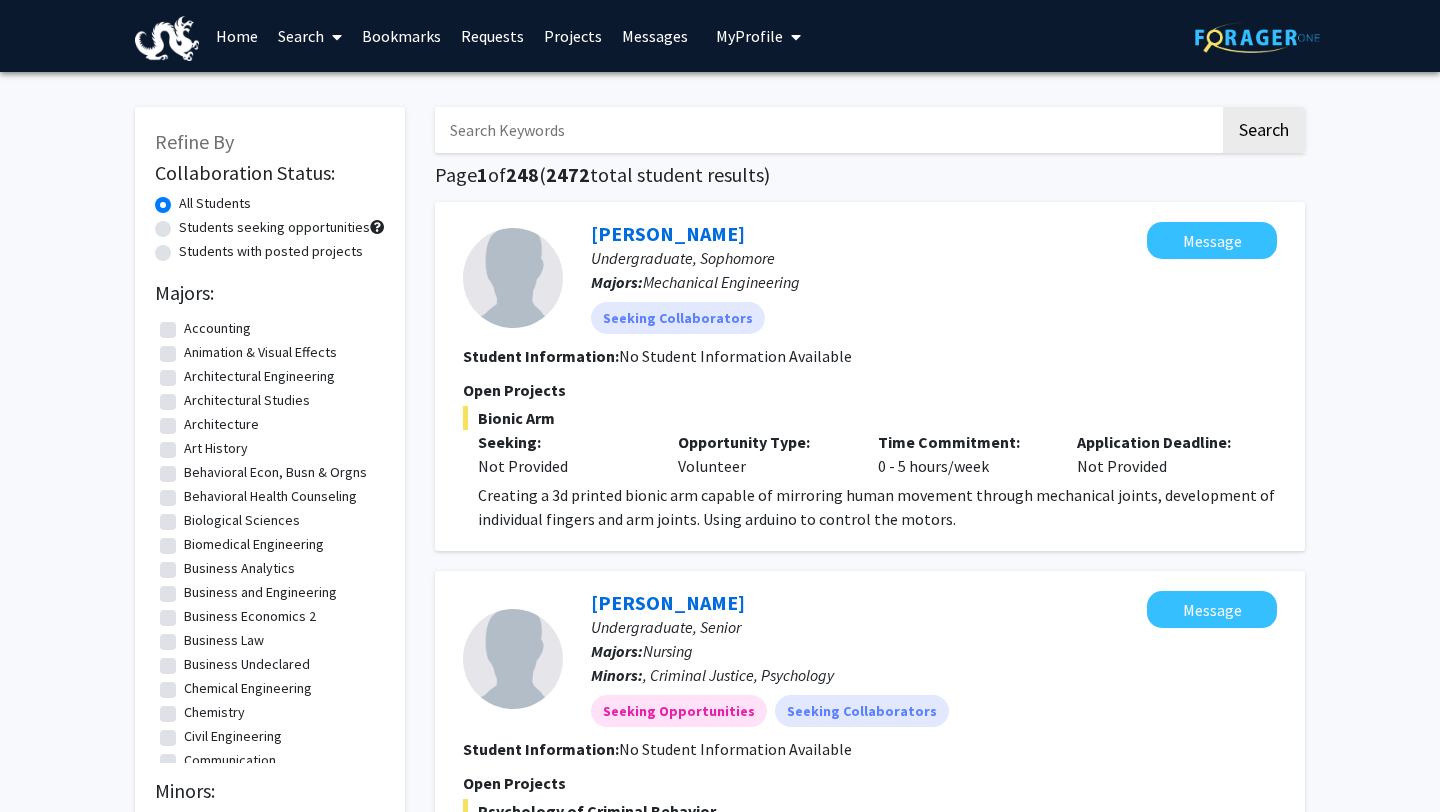 click on "Search" at bounding box center (310, 36) 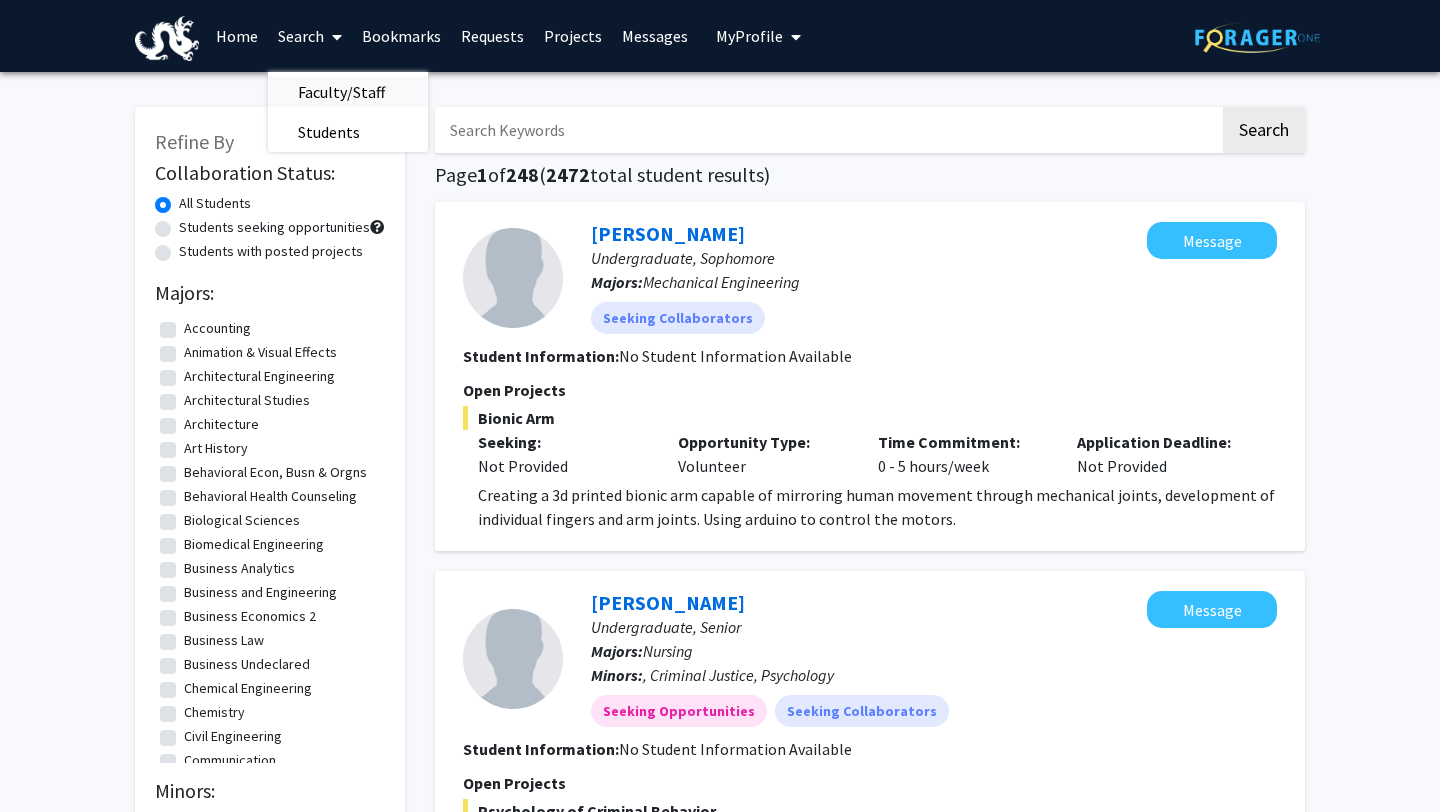 click on "Faculty/Staff" at bounding box center [341, 92] 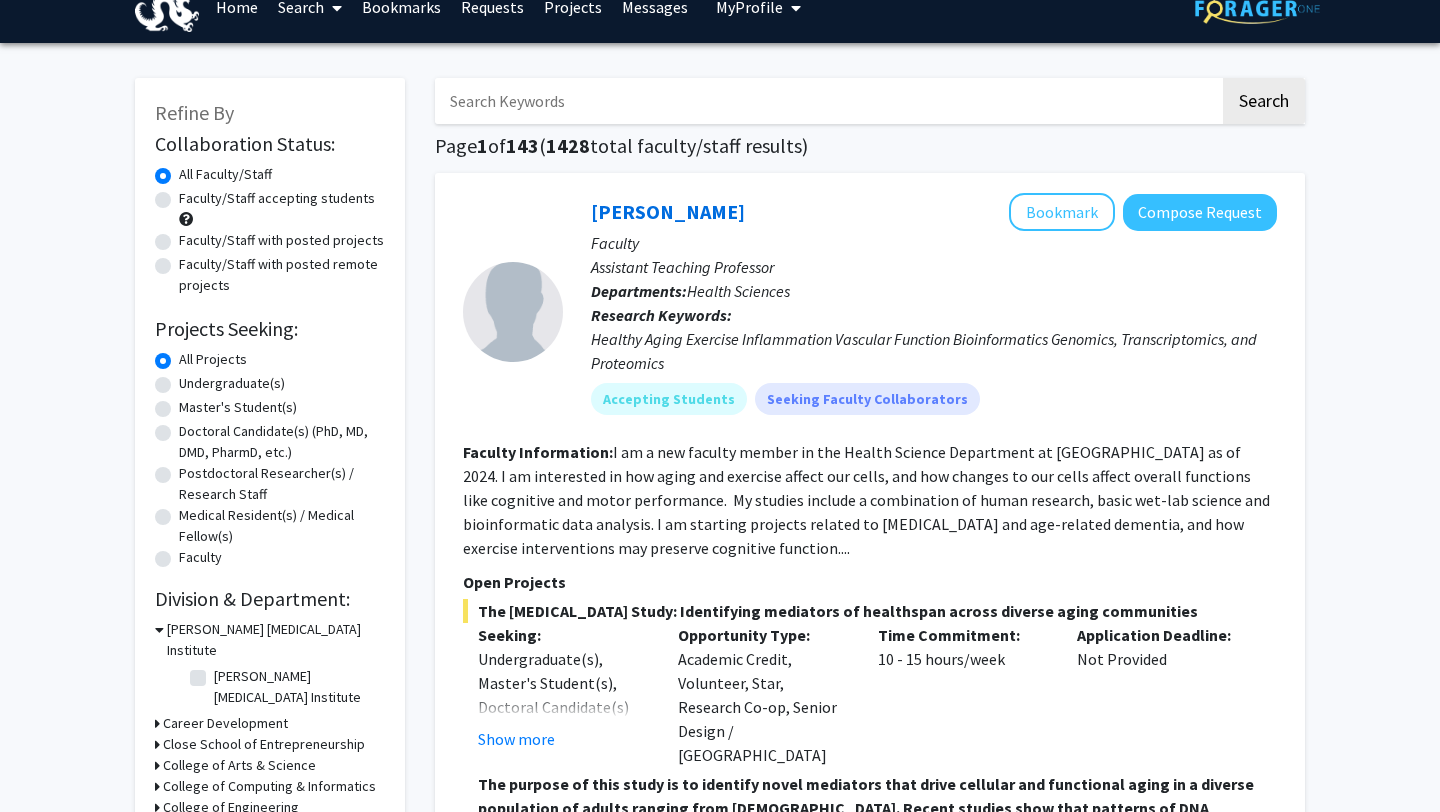 scroll, scrollTop: 0, scrollLeft: 0, axis: both 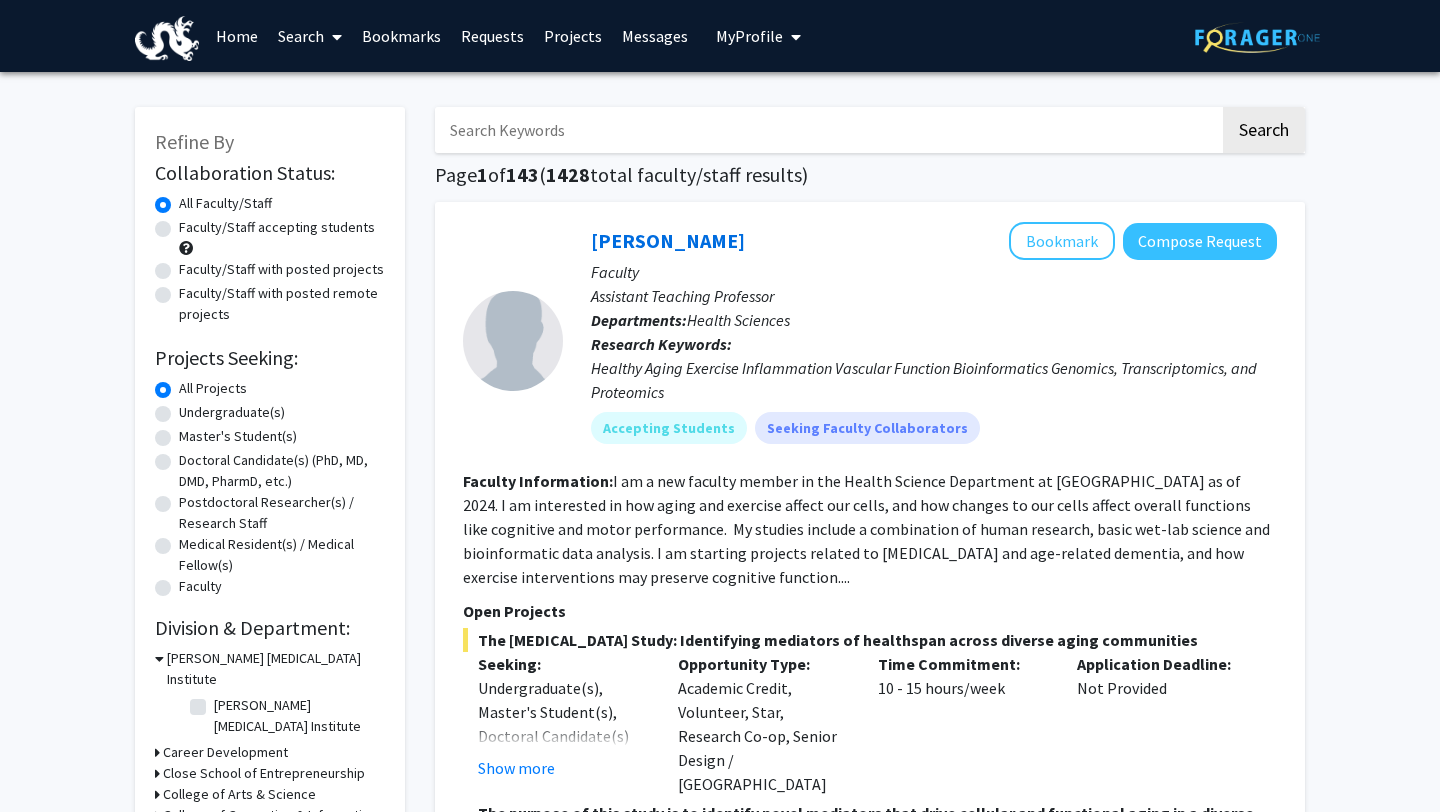 click at bounding box center (827, 130) 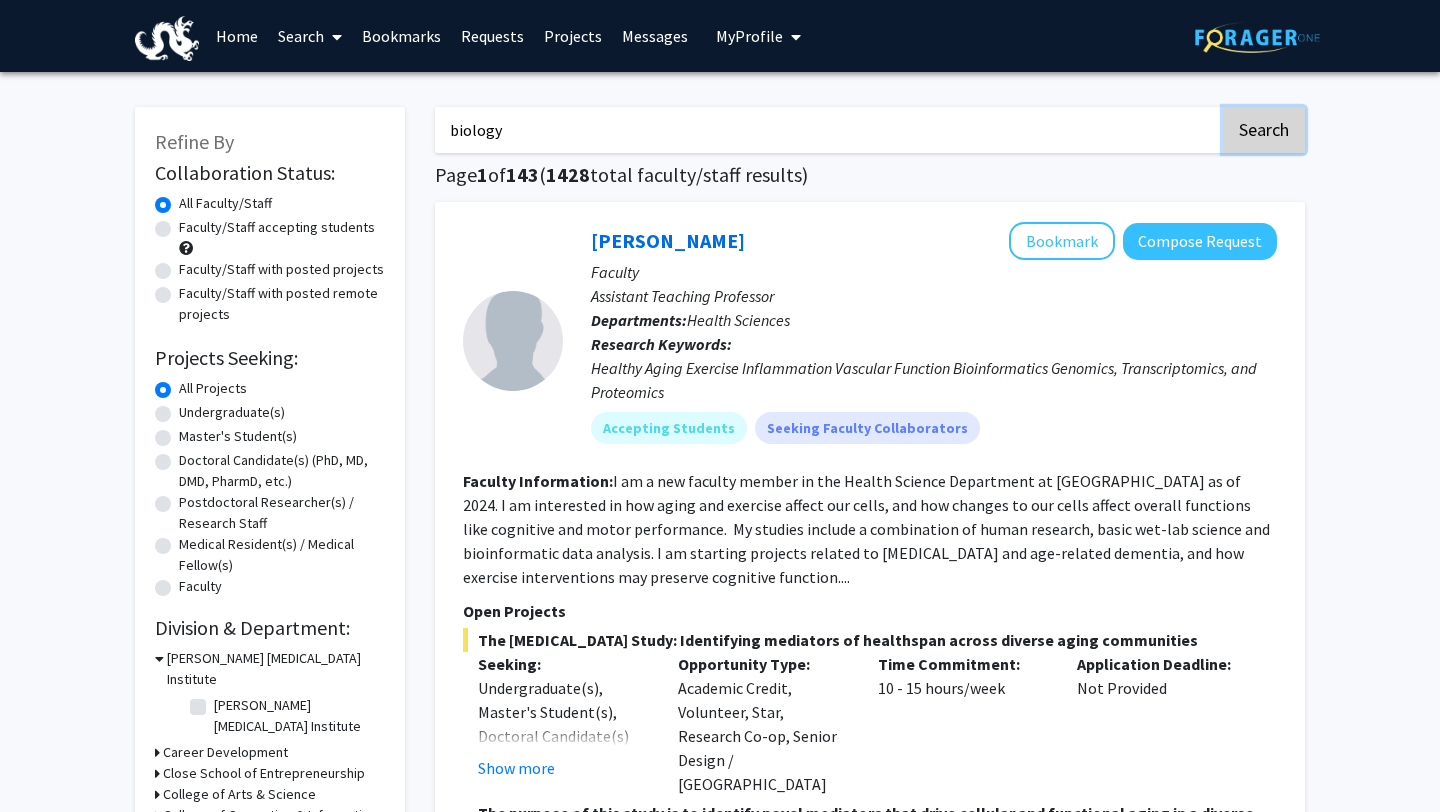click on "Search" 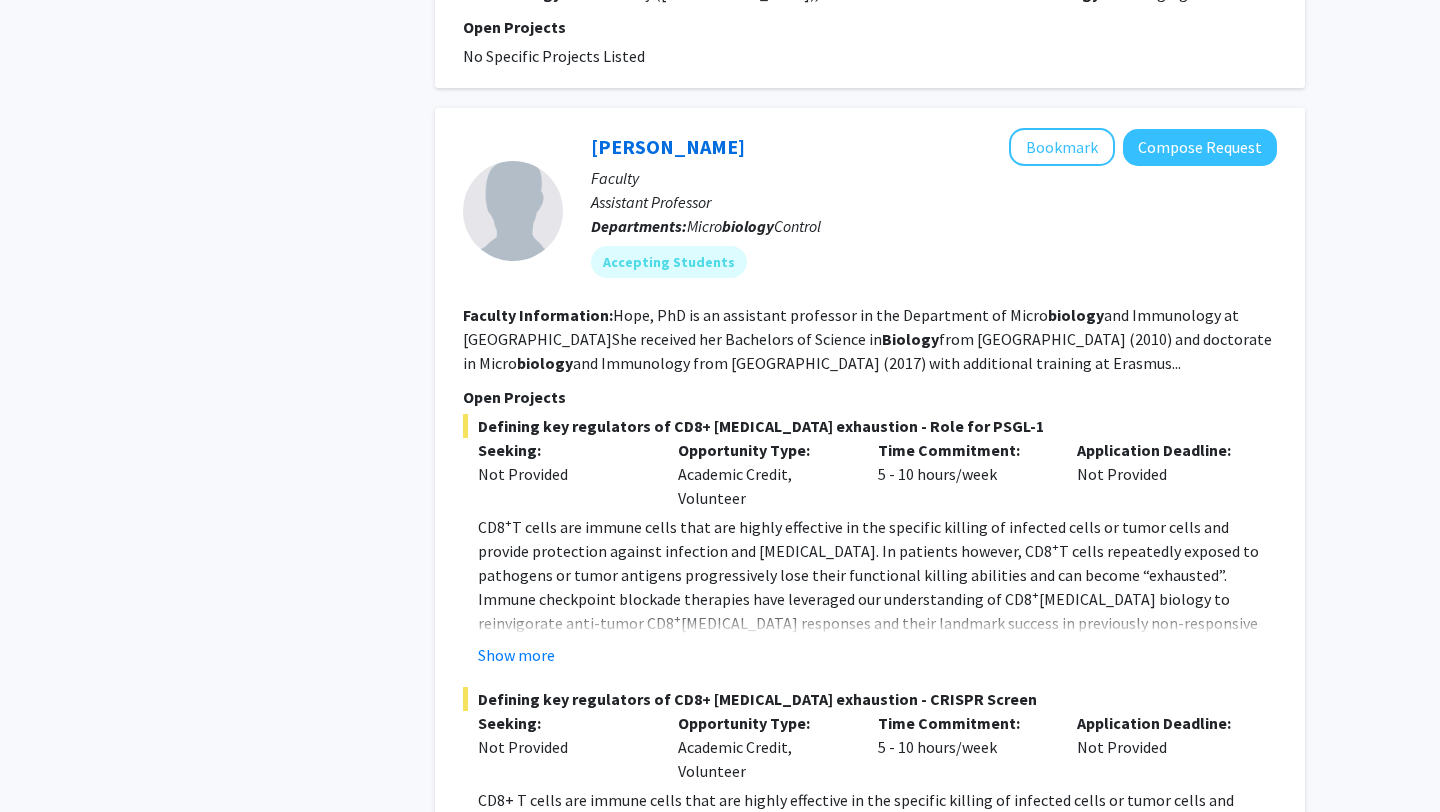 scroll, scrollTop: 1853, scrollLeft: 0, axis: vertical 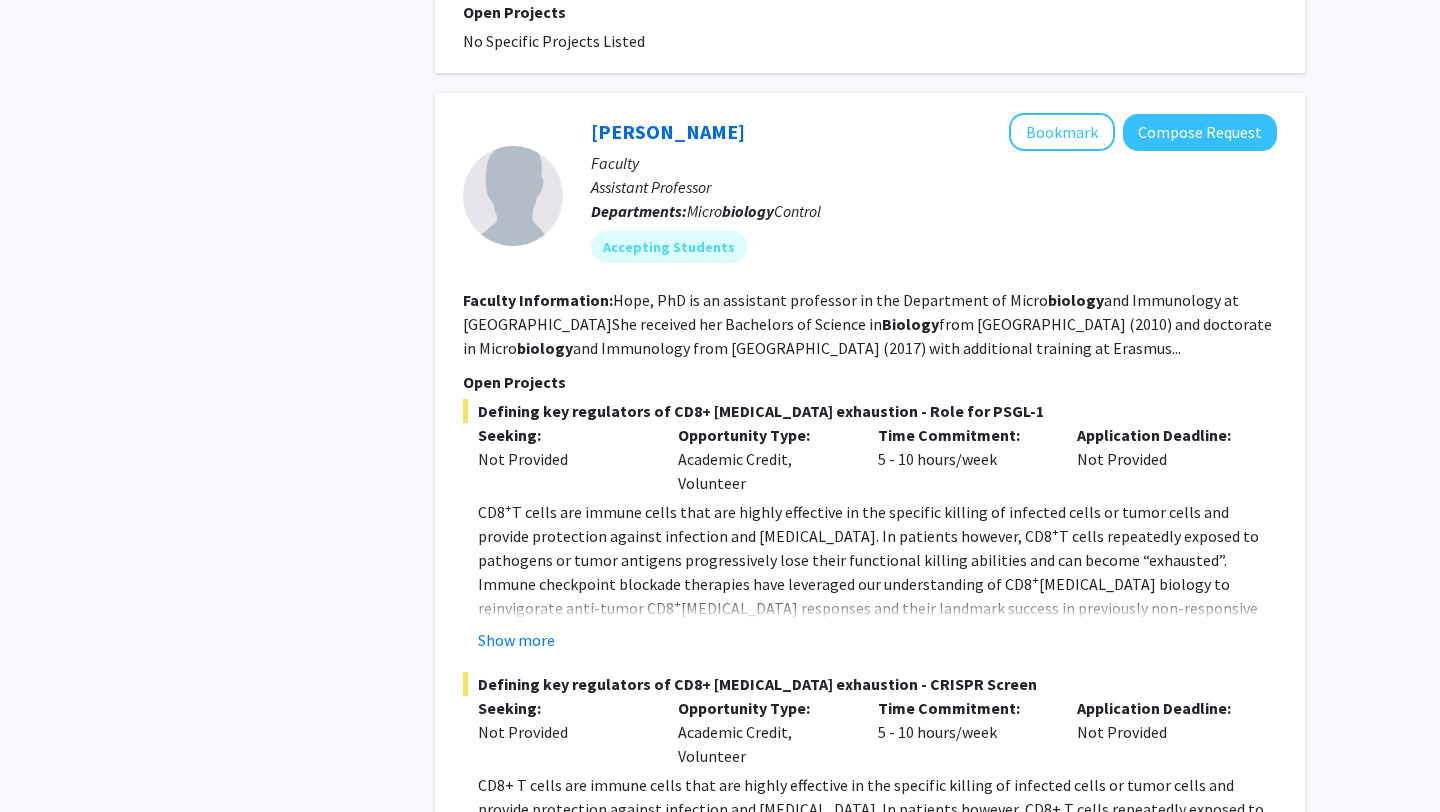 click on "CD8 +  T cells are immune cells that are highly effective in the specific killing of infected cells or tumor cells and provide protection against infection and [MEDICAL_DATA]. In patients however, CD8 +  T cells repeatedly exposed to pathogens or tumor antigens progressively lose their functional killing abilities and can become “exhausted”. Immune checkpoint blockade therapies have leveraged our understanding of CD8 +  [MEDICAL_DATA] biology to reinvigorate anti-tumor CD8 +  [MEDICAL_DATA] responses and their landmark success in previously non-responsive [MEDICAL_DATA] patients heralded a new era for immunotherapeutics. Yet many patients and cancers have remained resistant or become refractive to existing immune checkpoint blockade therapies, highlighting the need to identify novel targets and mechanisms to limit or reverse the development of [MEDICAL_DATA] exhaustion." 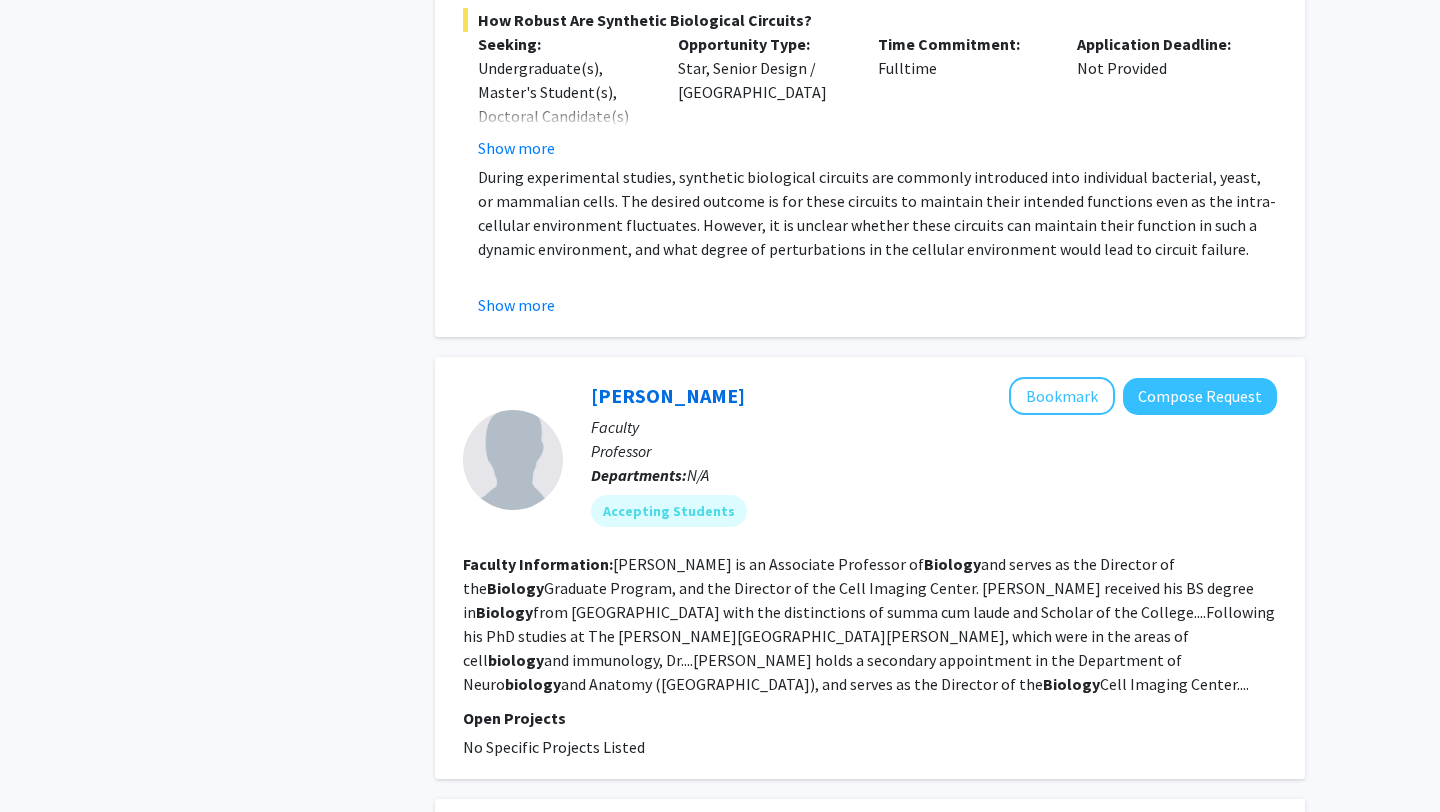 scroll, scrollTop: 69, scrollLeft: 0, axis: vertical 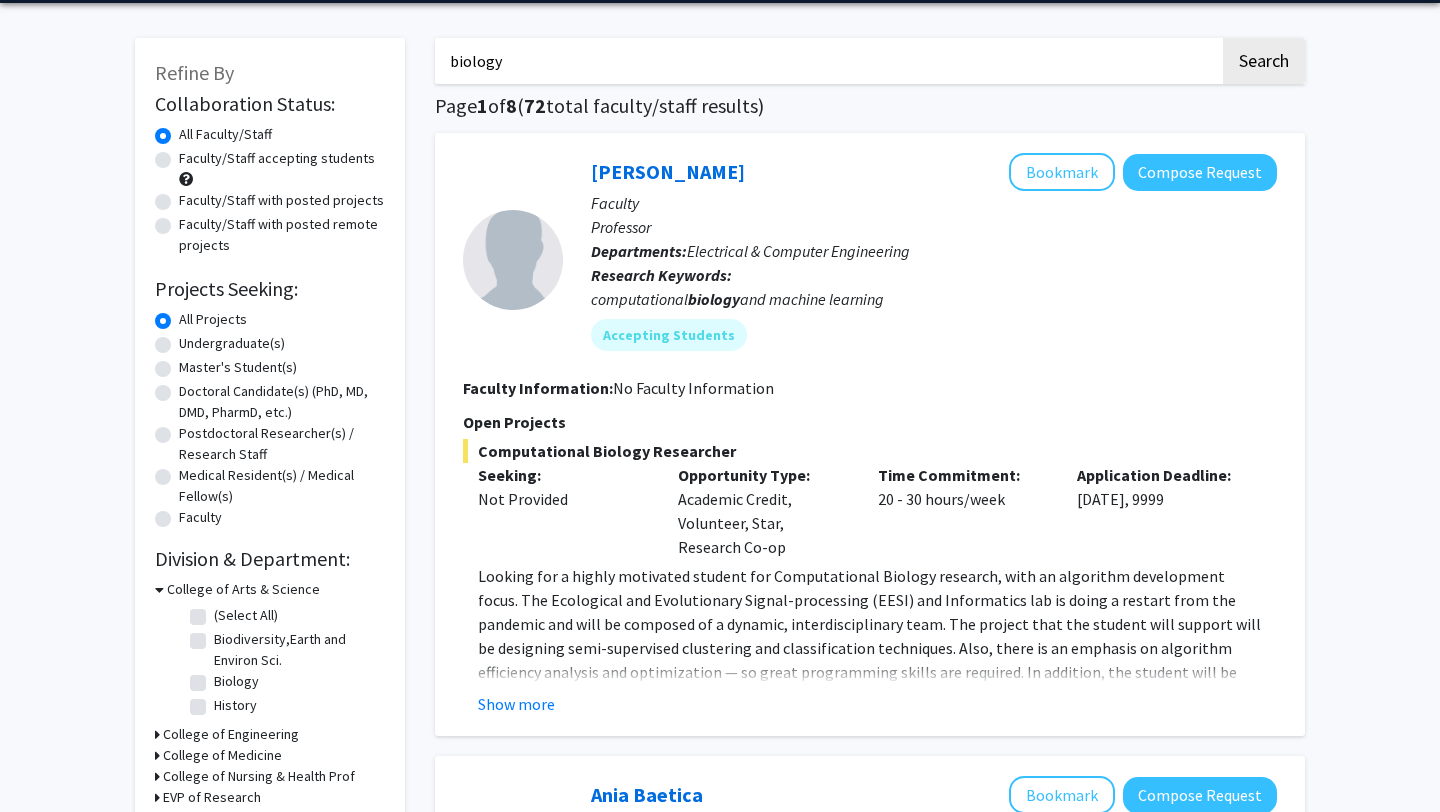 click on "biology" at bounding box center (827, 61) 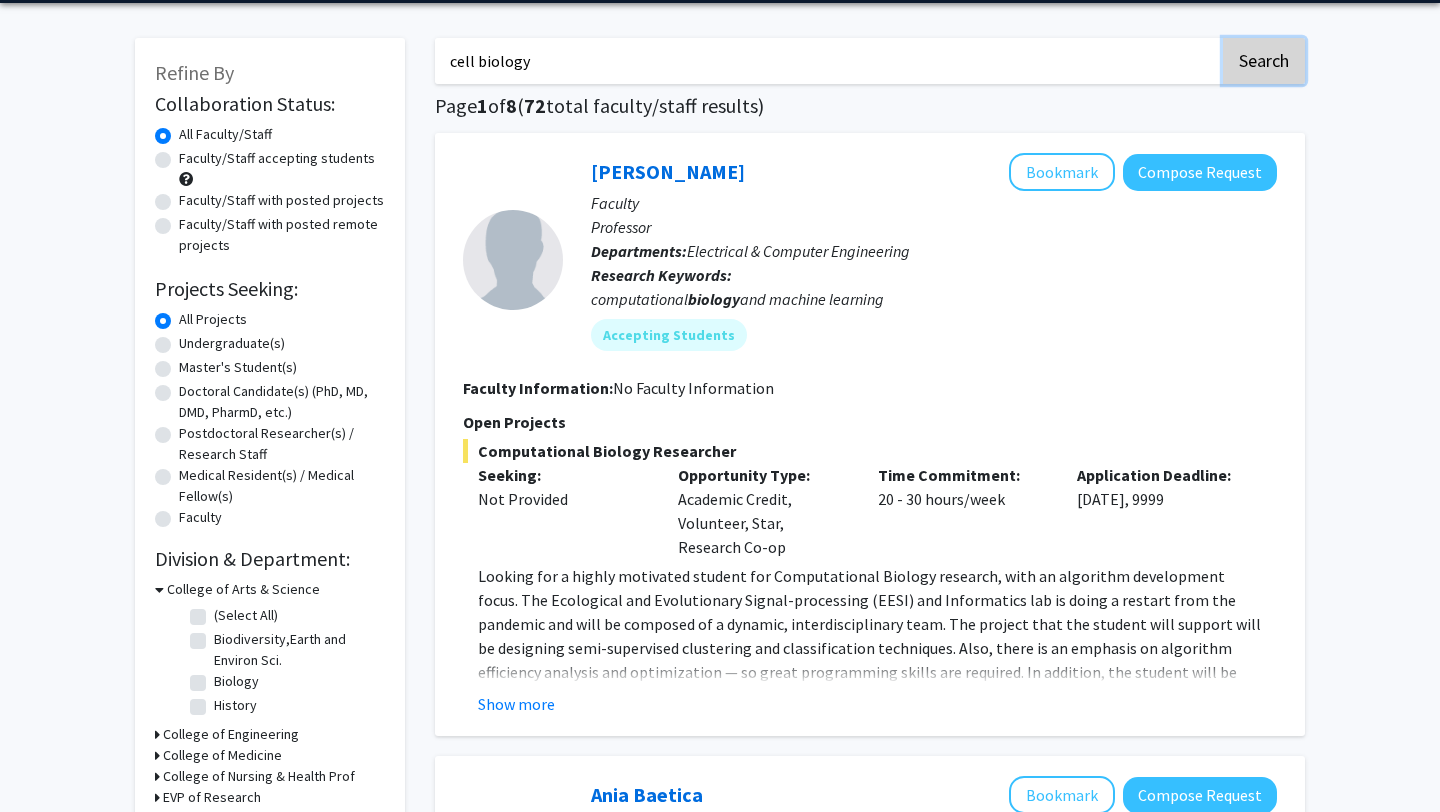 click on "Search" 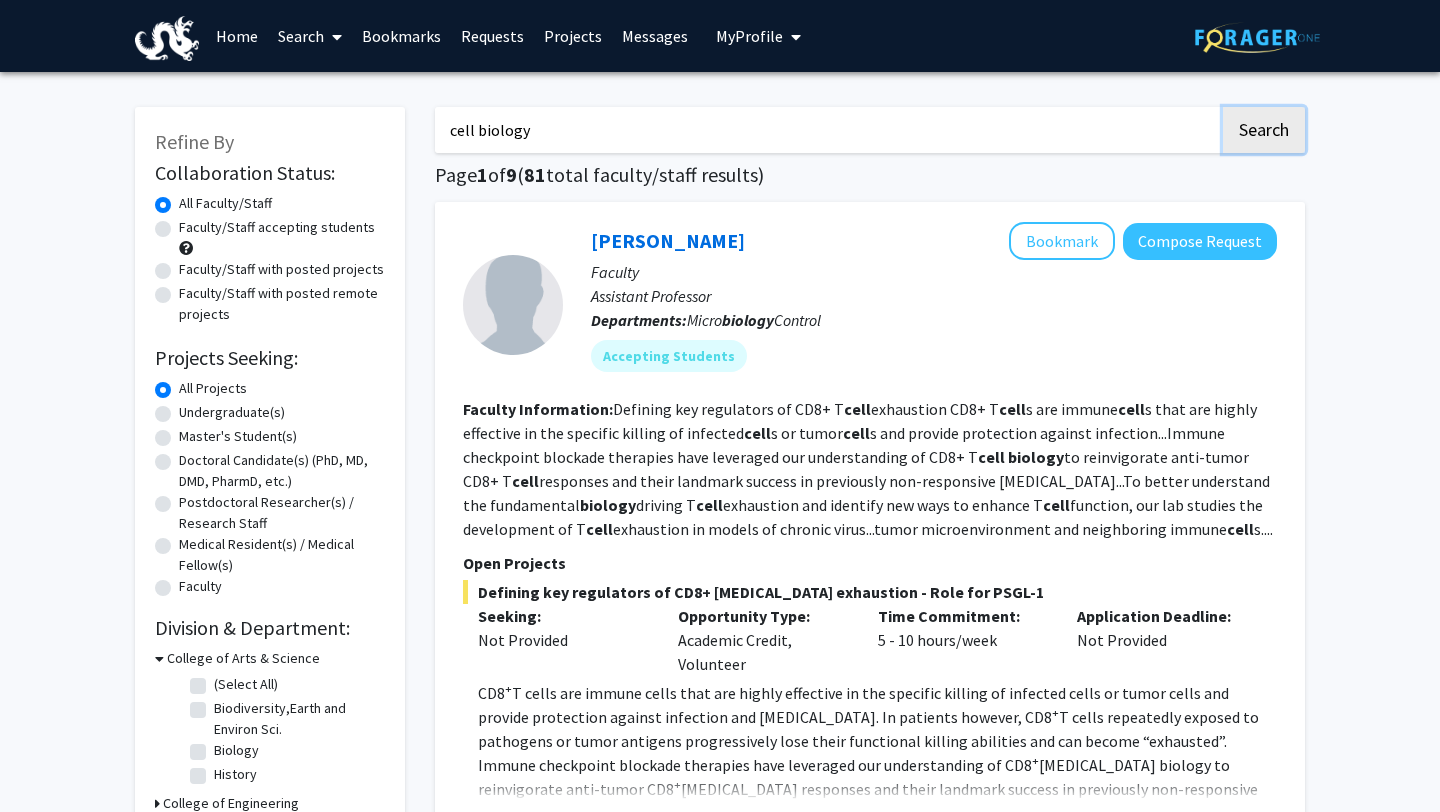 scroll, scrollTop: 18, scrollLeft: 0, axis: vertical 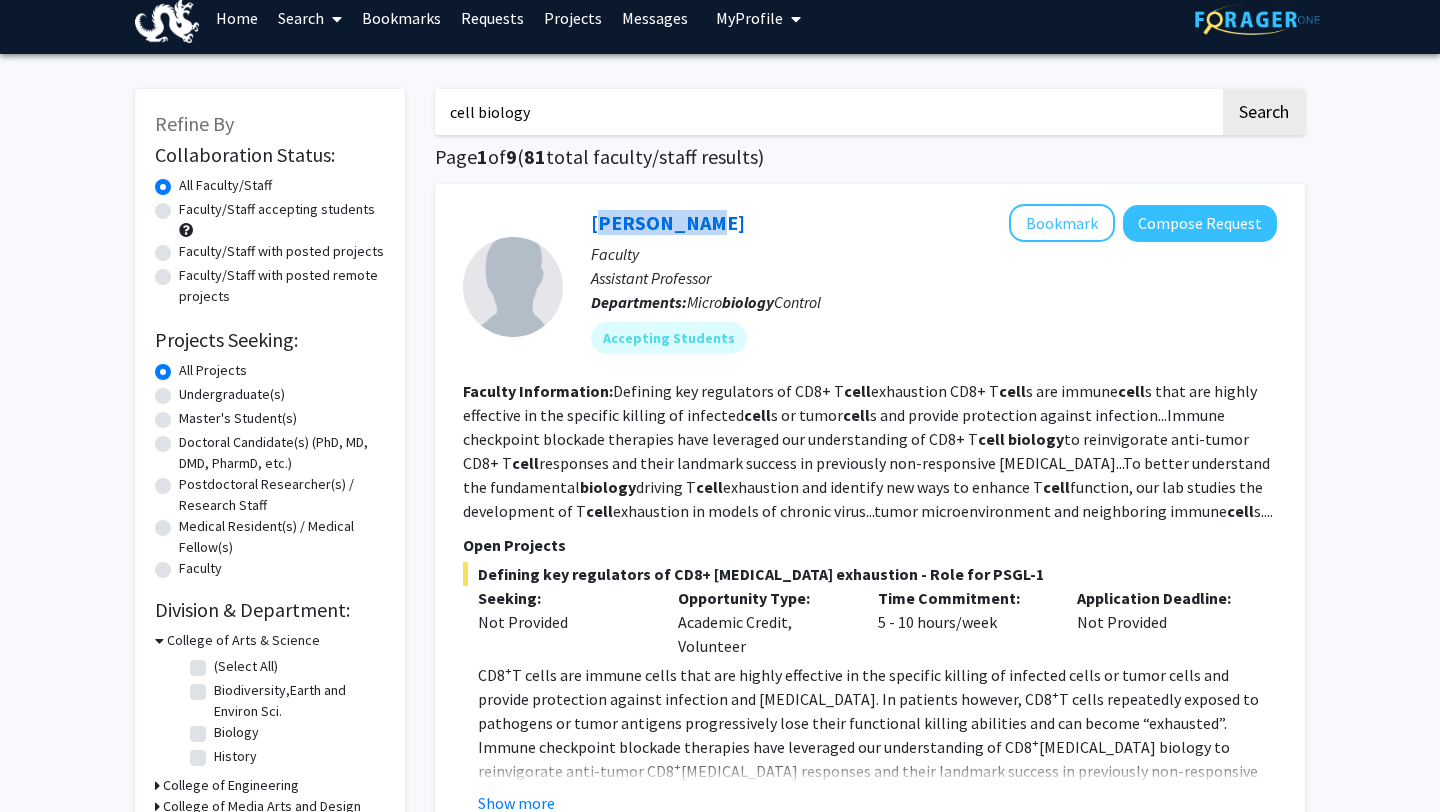 drag, startPoint x: 588, startPoint y: 221, endPoint x: 698, endPoint y: 228, distance: 110.2225 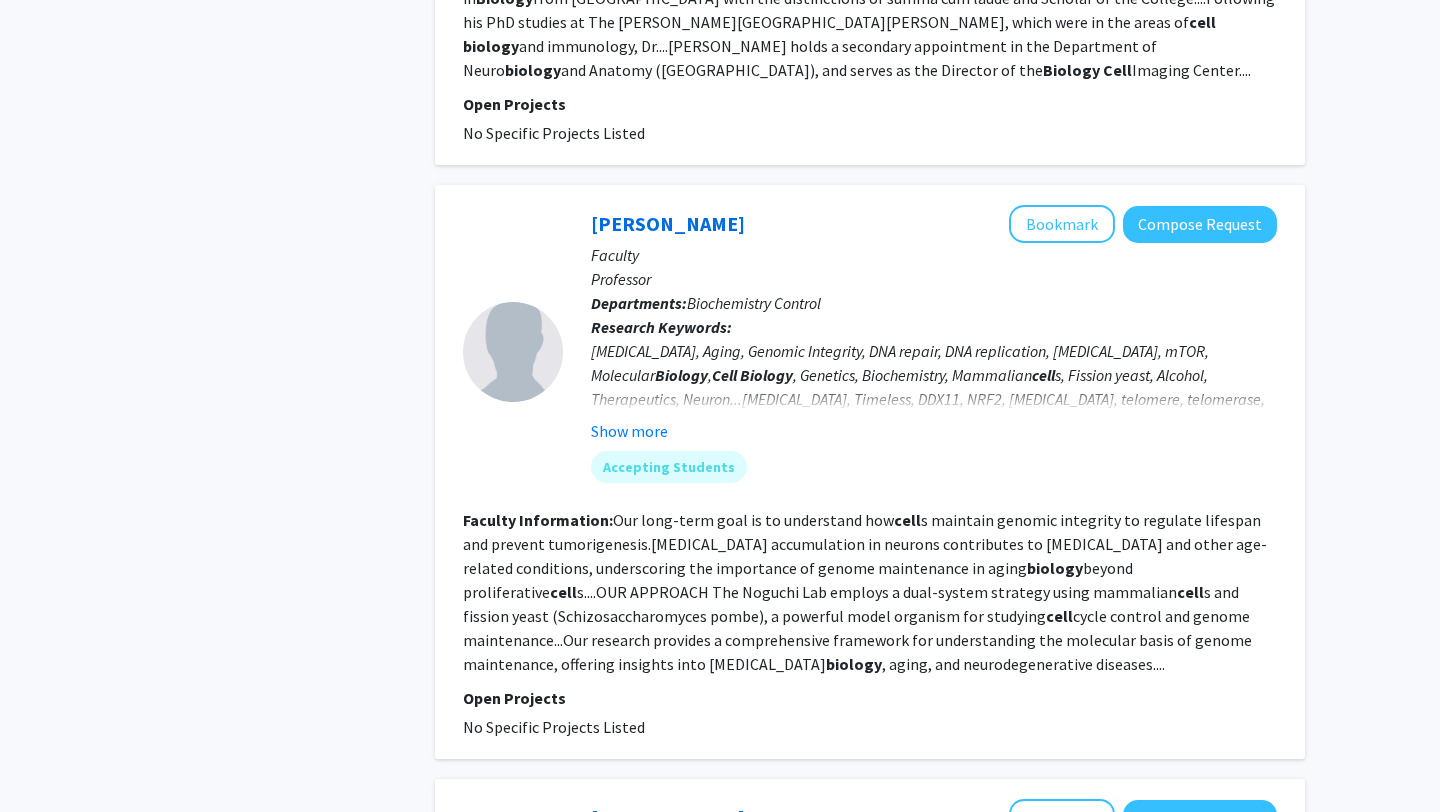 scroll, scrollTop: 2621, scrollLeft: 0, axis: vertical 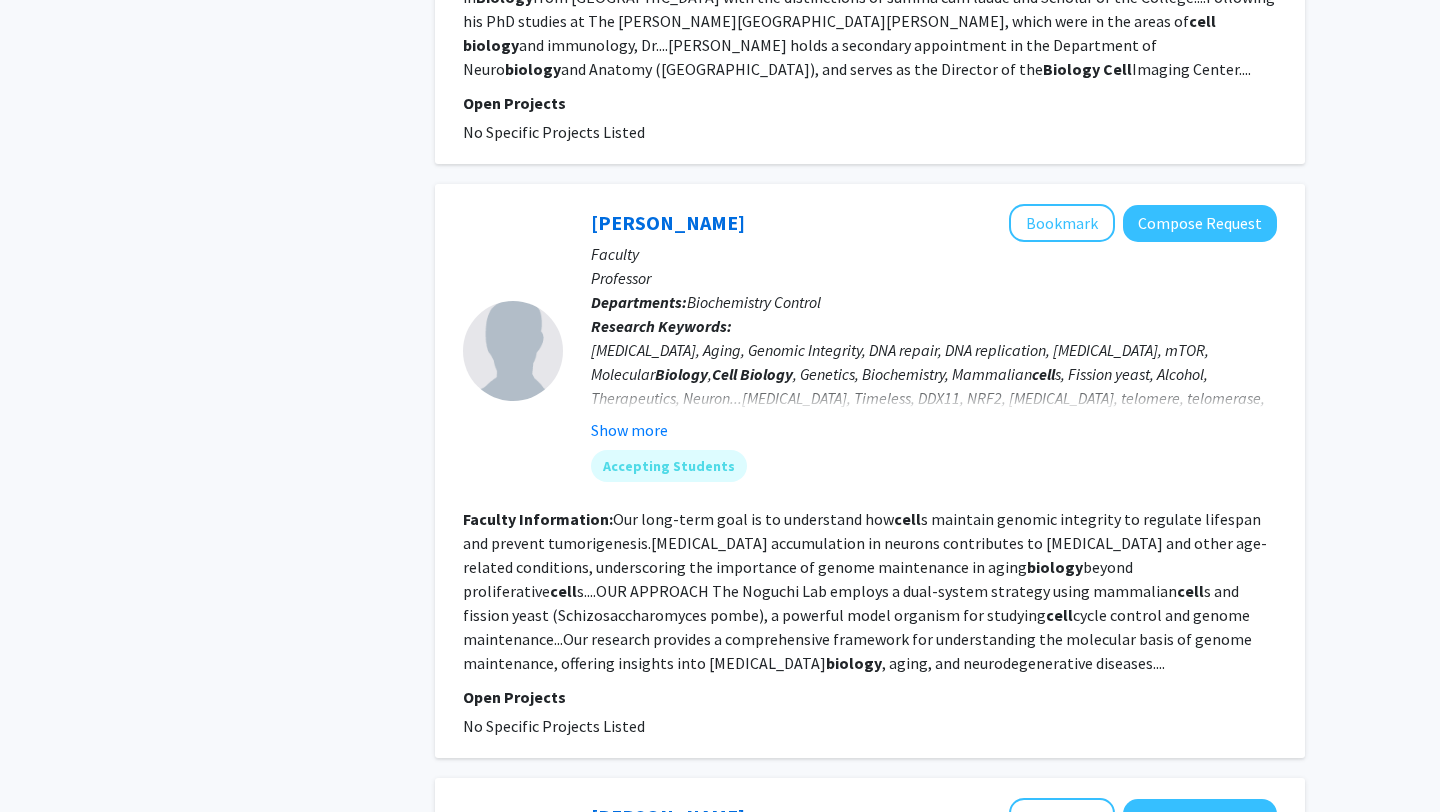 click on "Open Projects" 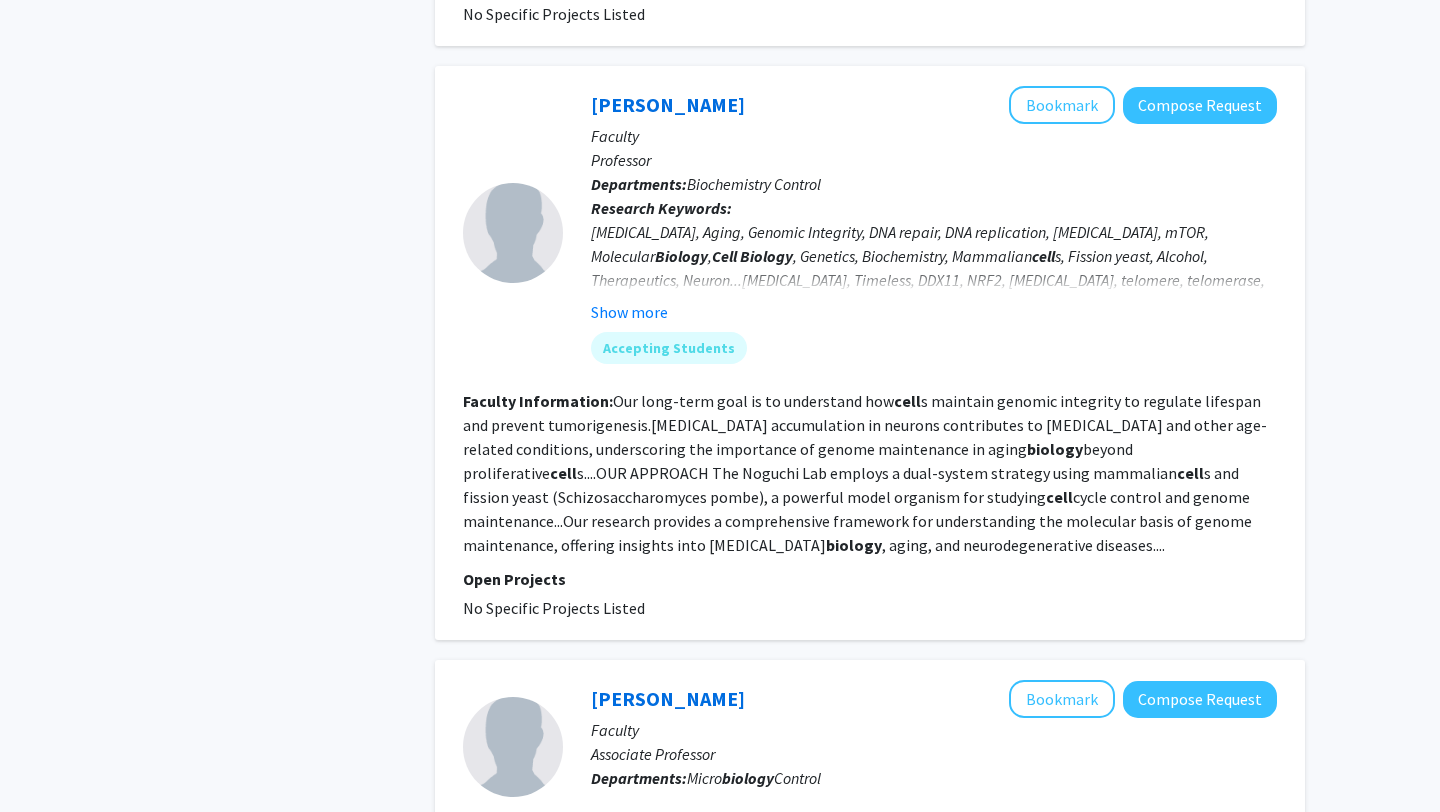scroll, scrollTop: 2737, scrollLeft: 0, axis: vertical 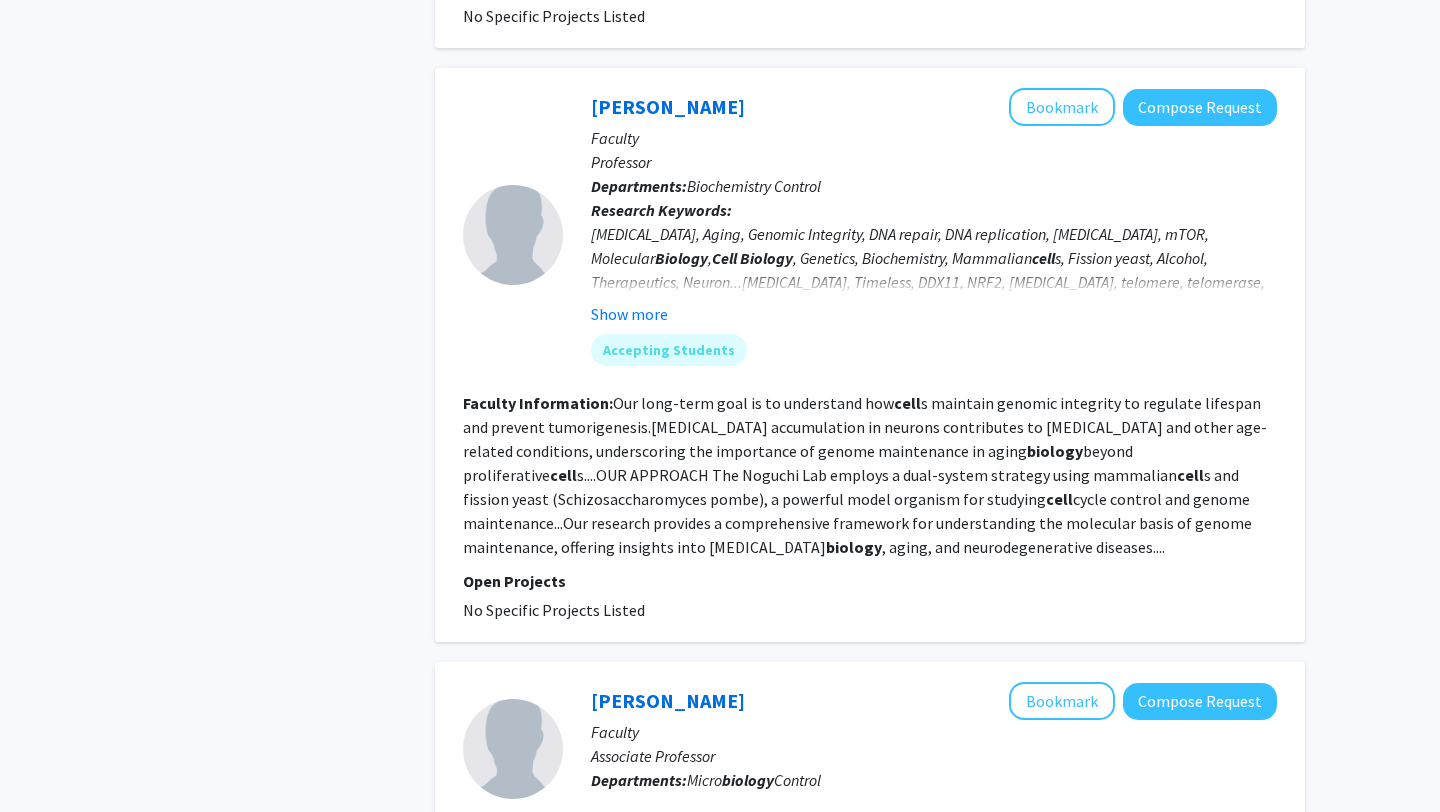 click on "Our long-term goal is to understand how  cell s maintain genomic integrity to regulate lifespan and prevent tumorigenesis.[MEDICAL_DATA] accumulation in neurons contributes to [MEDICAL_DATA] and other age-related conditions, underscoring the importance of genome maintenance in aging  biology  beyond proliferative  cell s....OUR APPROACH   The Noguchi Lab employs a dual-system strategy using mammalian  cell s and fission yeast (Schizosaccharomyces pombe), a powerful model organism for studying  cell  cycle control and genome maintenance...Our research provides a comprehensive framework for understanding the molecular basis of genome maintenance, offering insights into [MEDICAL_DATA]  biology , aging, and neurodegenerative diseases...." 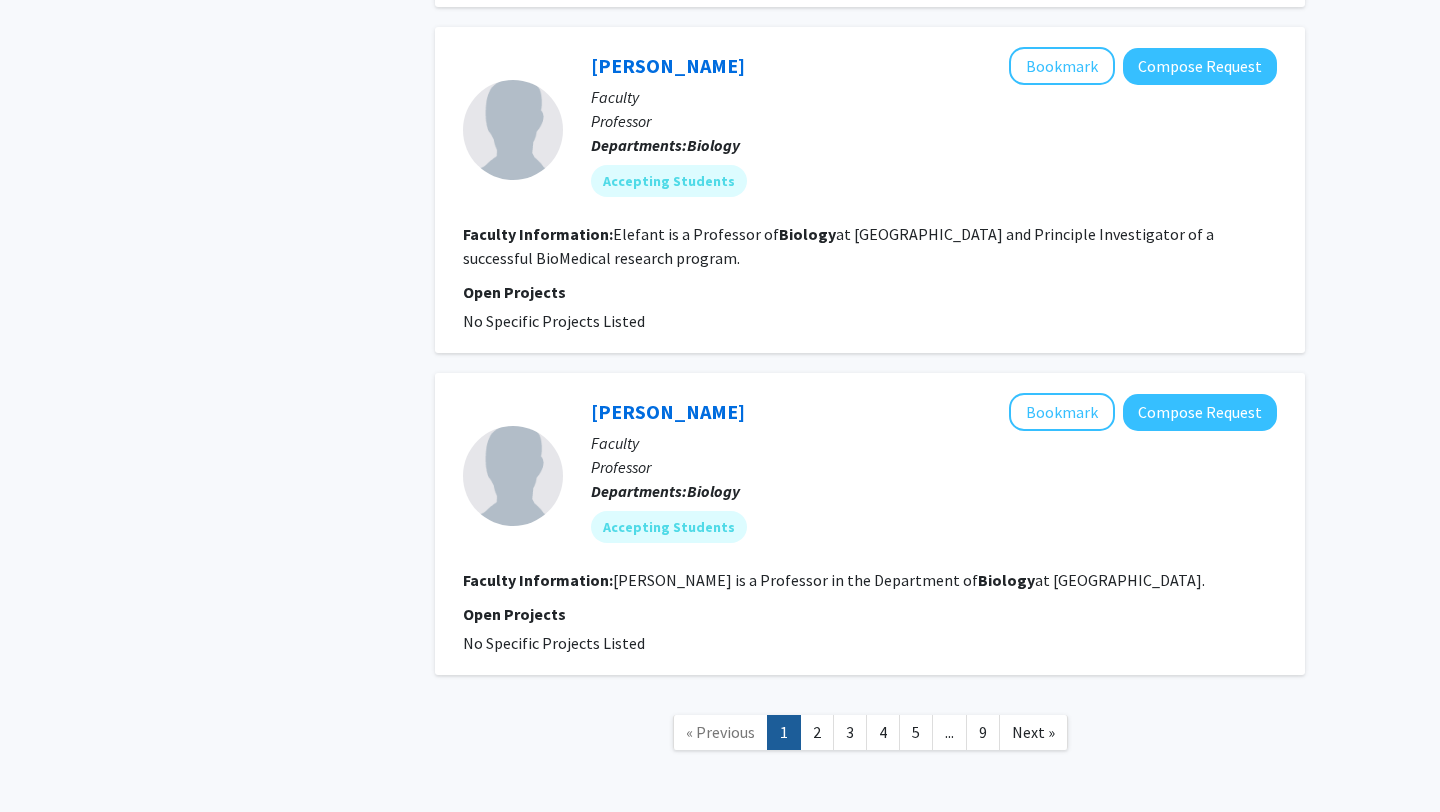 scroll, scrollTop: 5551, scrollLeft: 0, axis: vertical 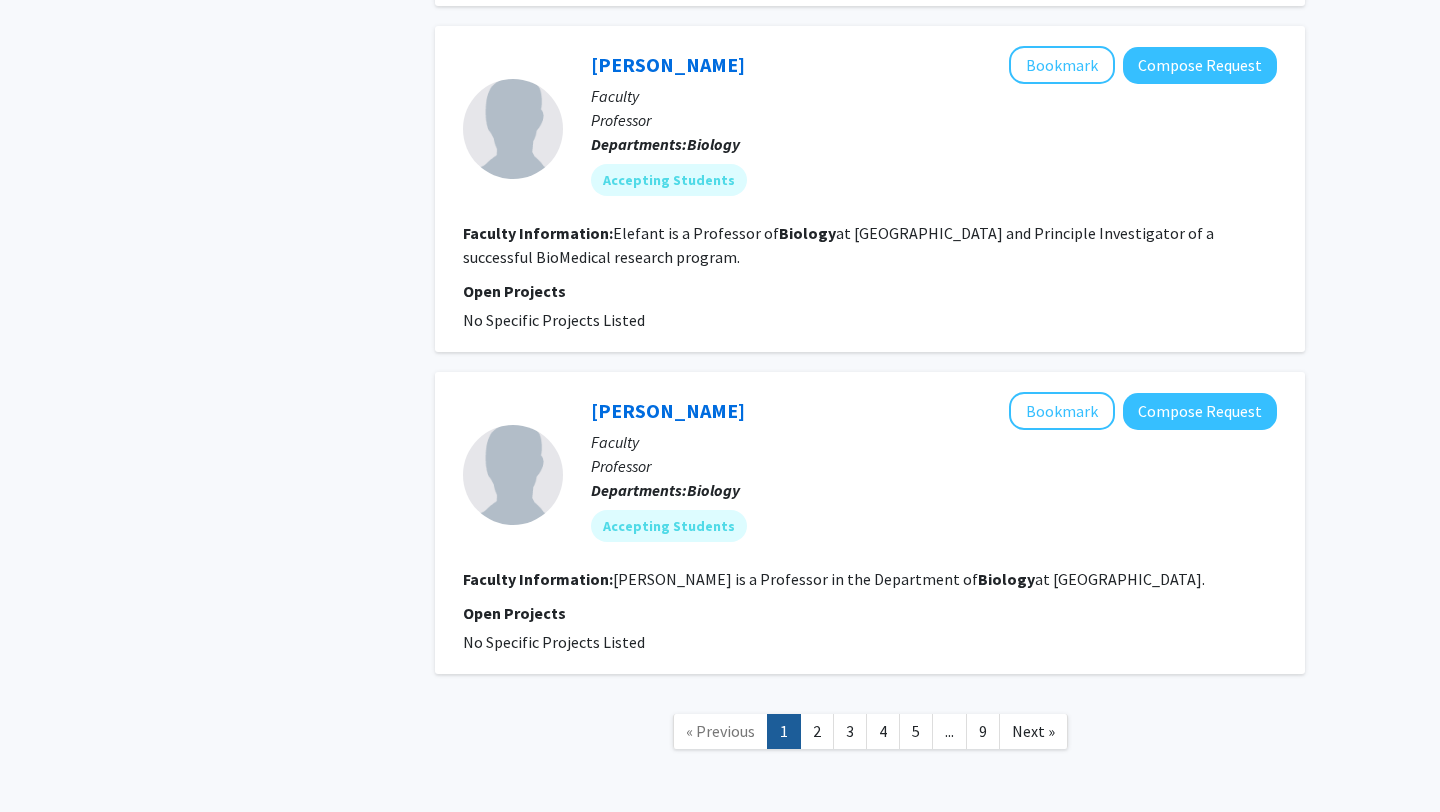 click on "Faculty Information:  Elefant is a Professor of  Biology  at [GEOGRAPHIC_DATA] and Principle Investigator of a successful BioMedical research program." 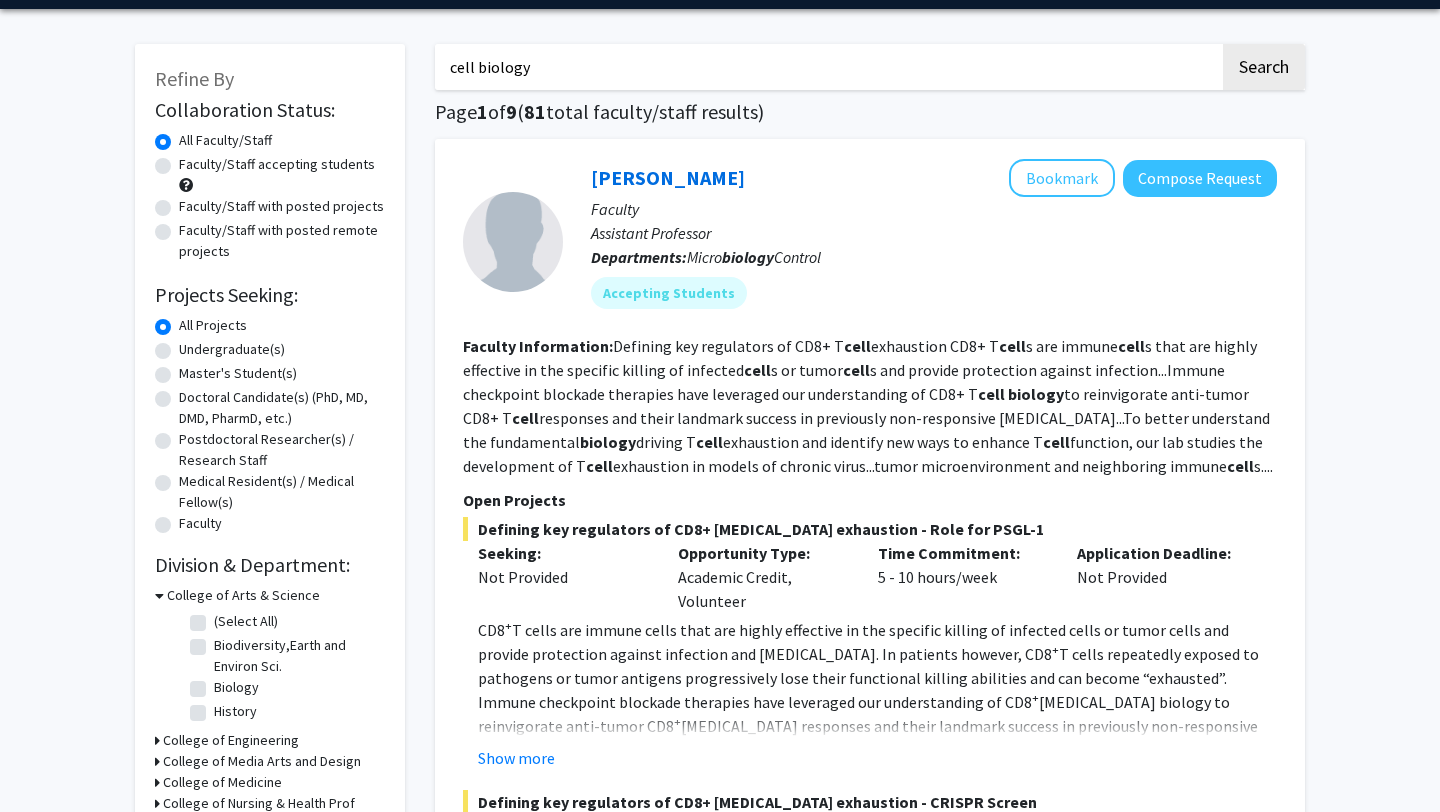 scroll, scrollTop: 0, scrollLeft: 0, axis: both 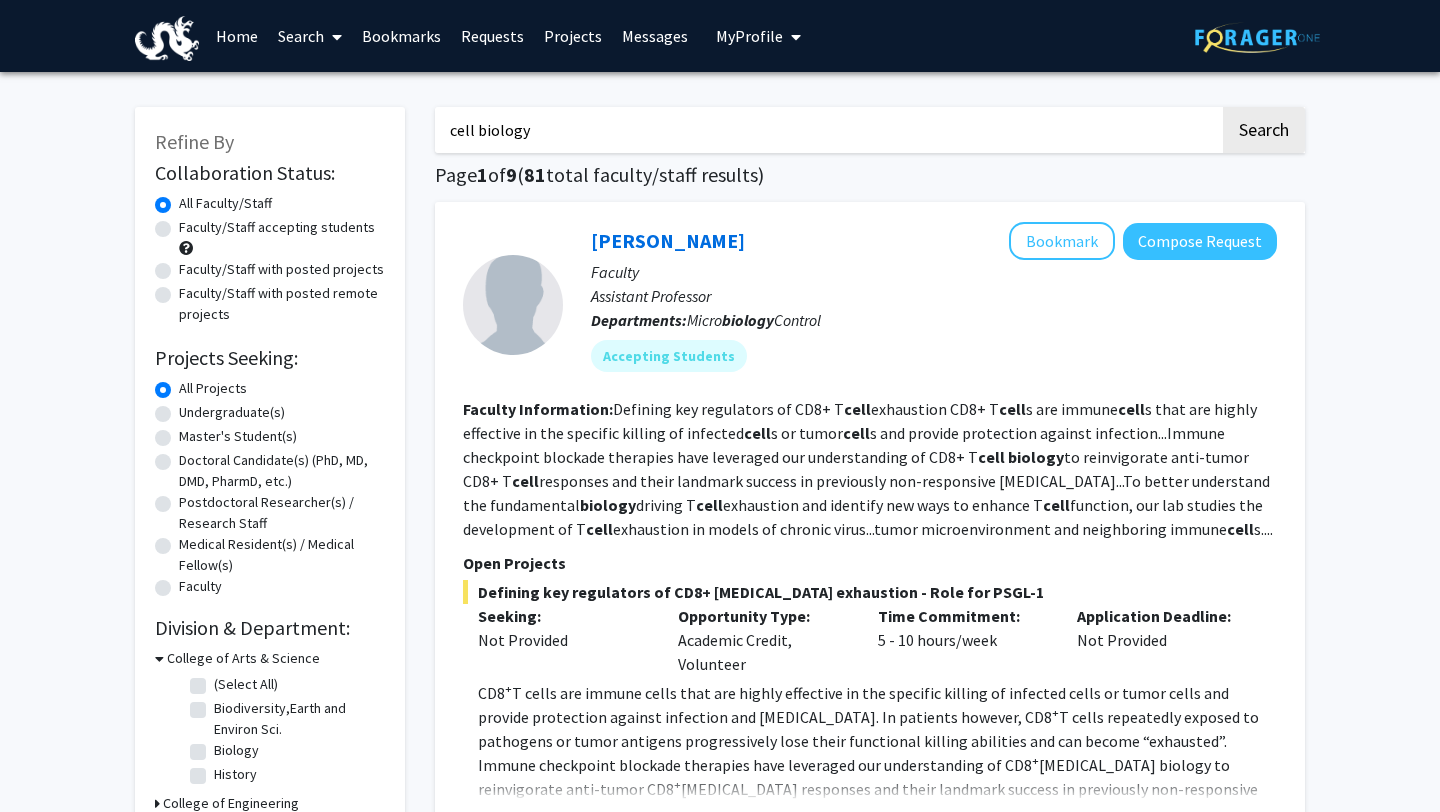 drag, startPoint x: 535, startPoint y: 133, endPoint x: 403, endPoint y: 124, distance: 132.30646 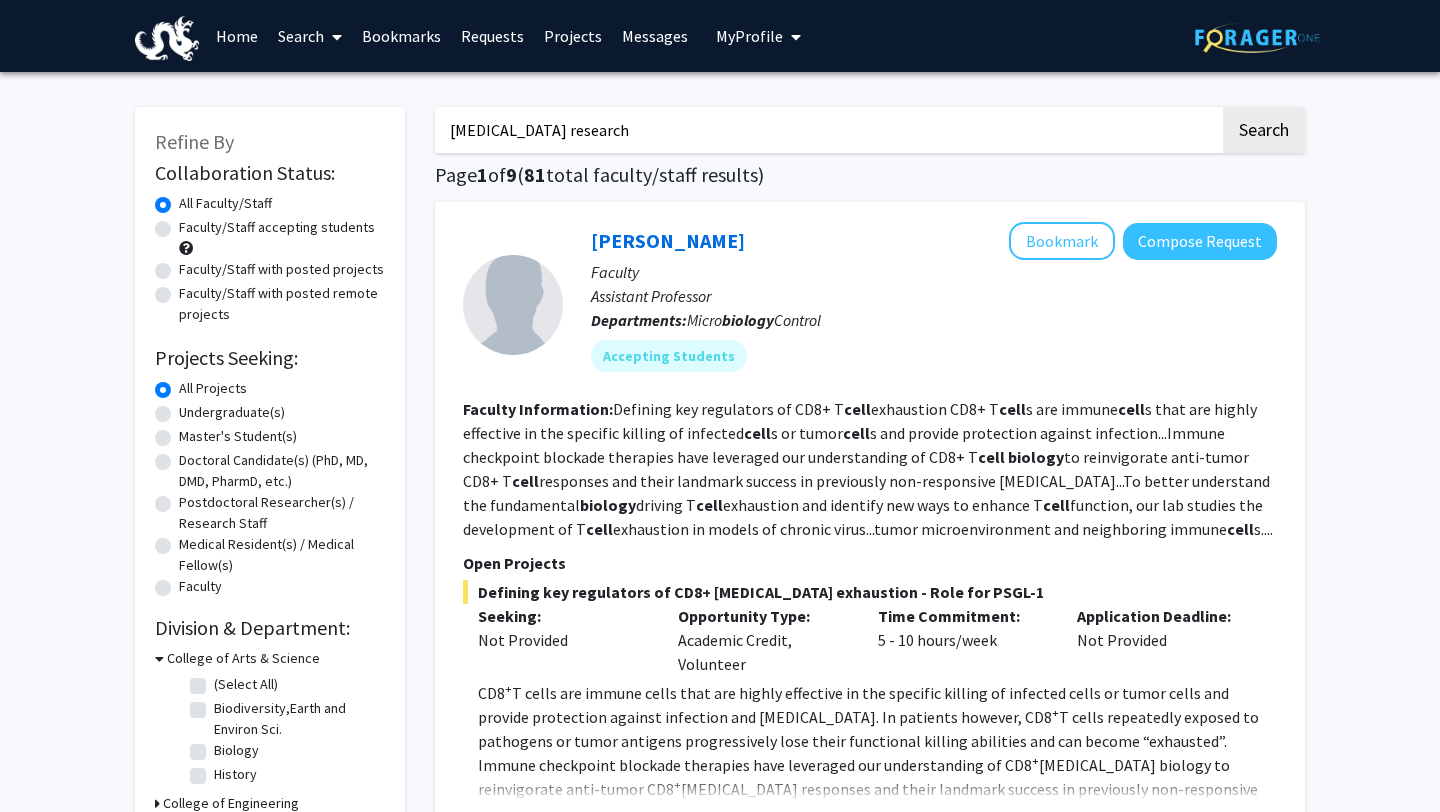 type on "[MEDICAL_DATA] research" 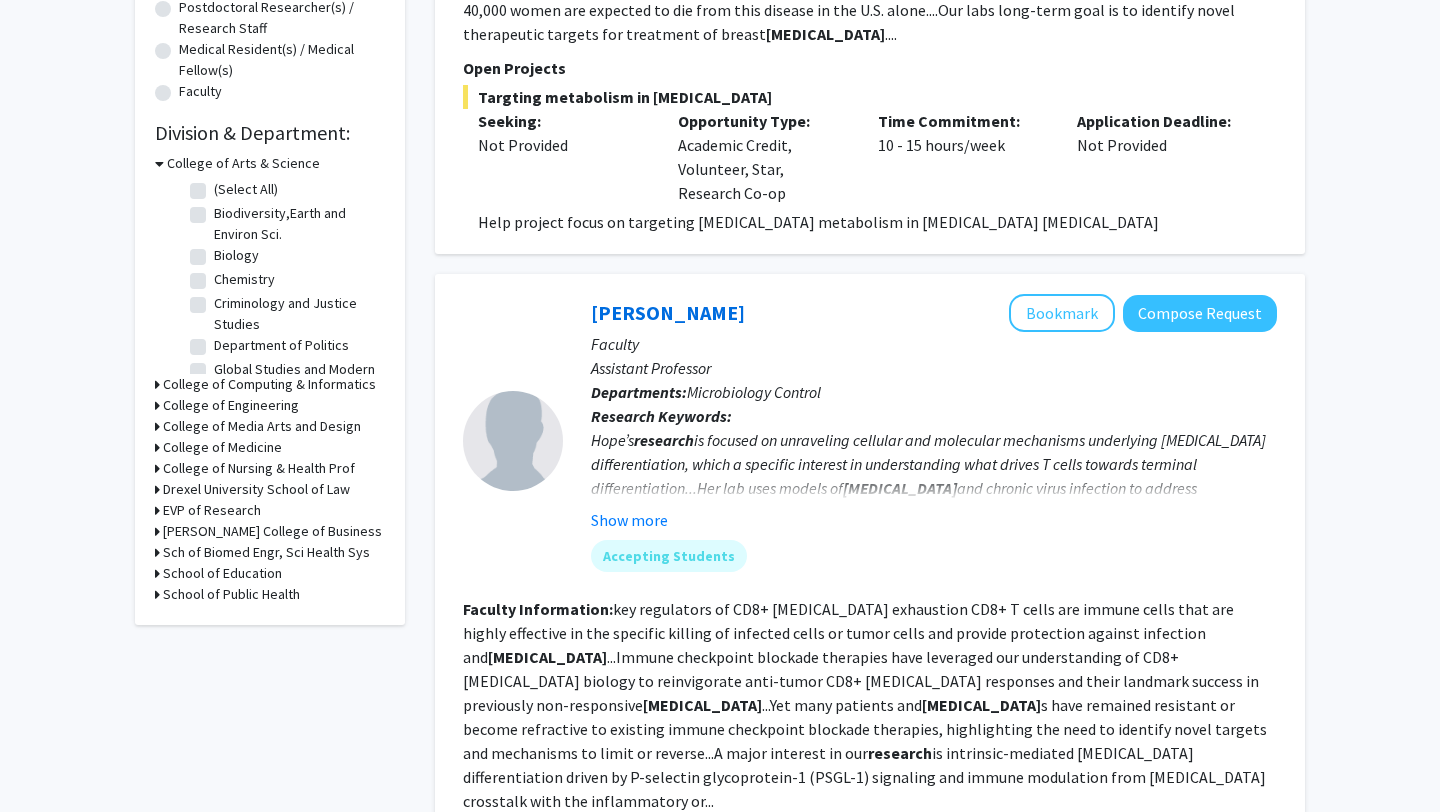scroll, scrollTop: 496, scrollLeft: 0, axis: vertical 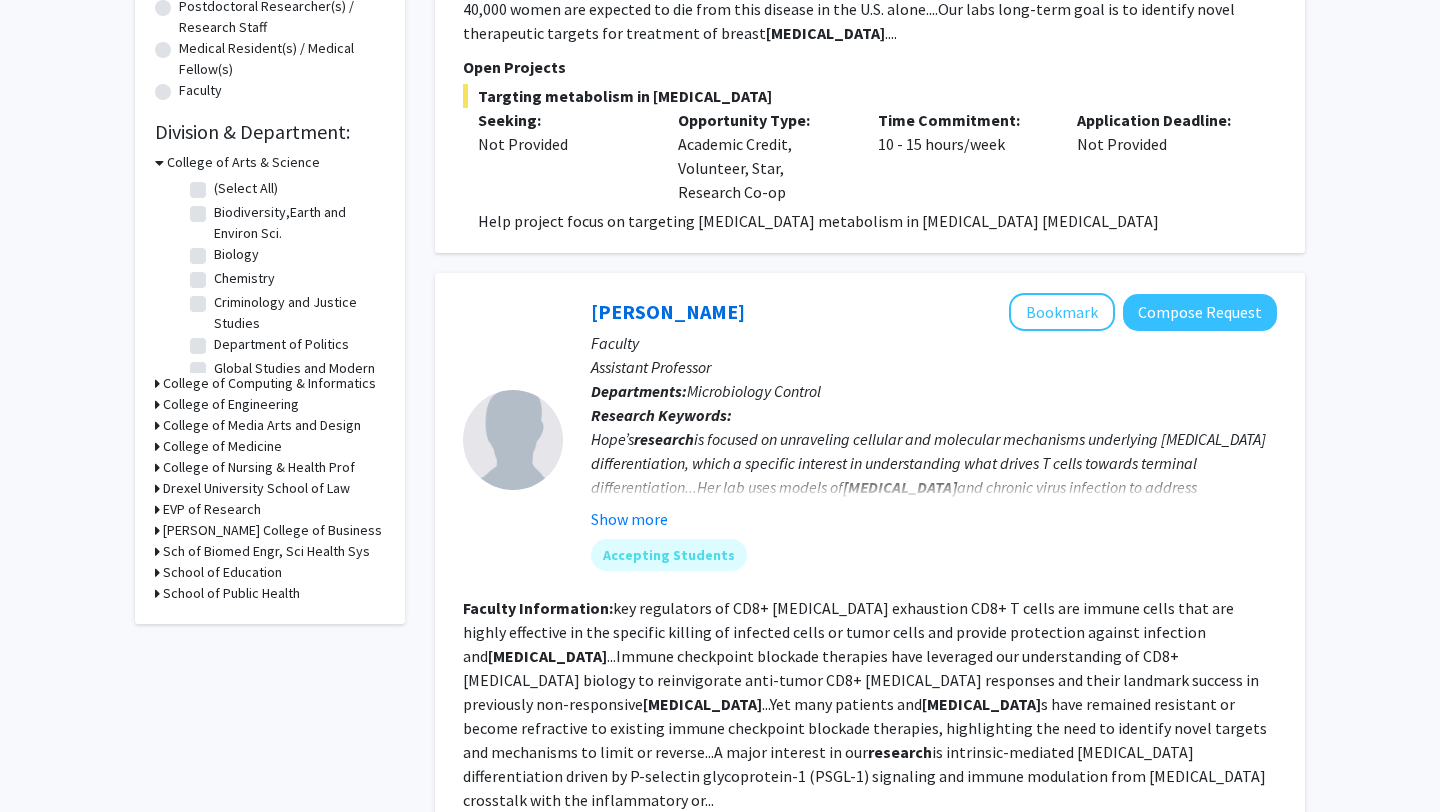 click on "Biology" 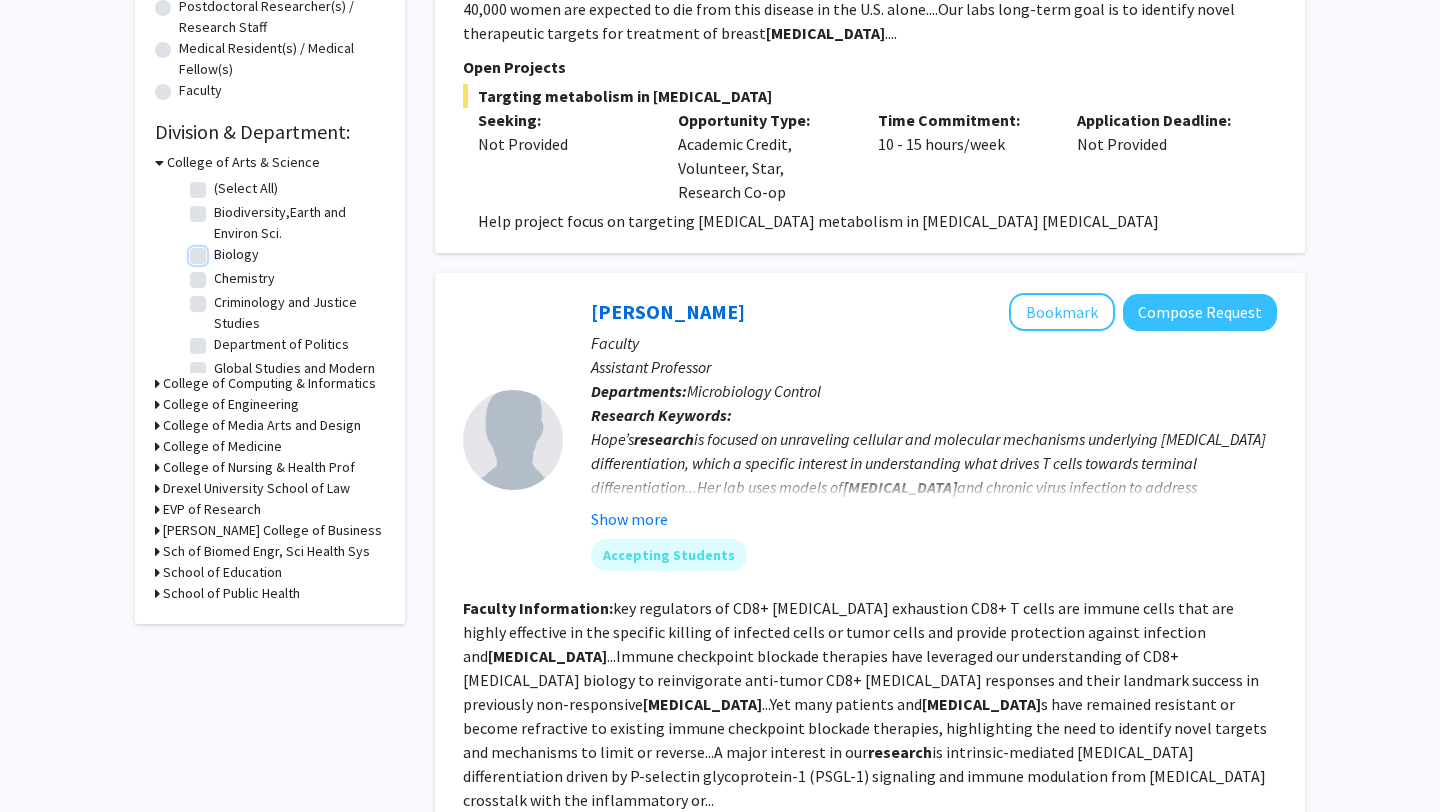 click on "Biology" at bounding box center [220, 250] 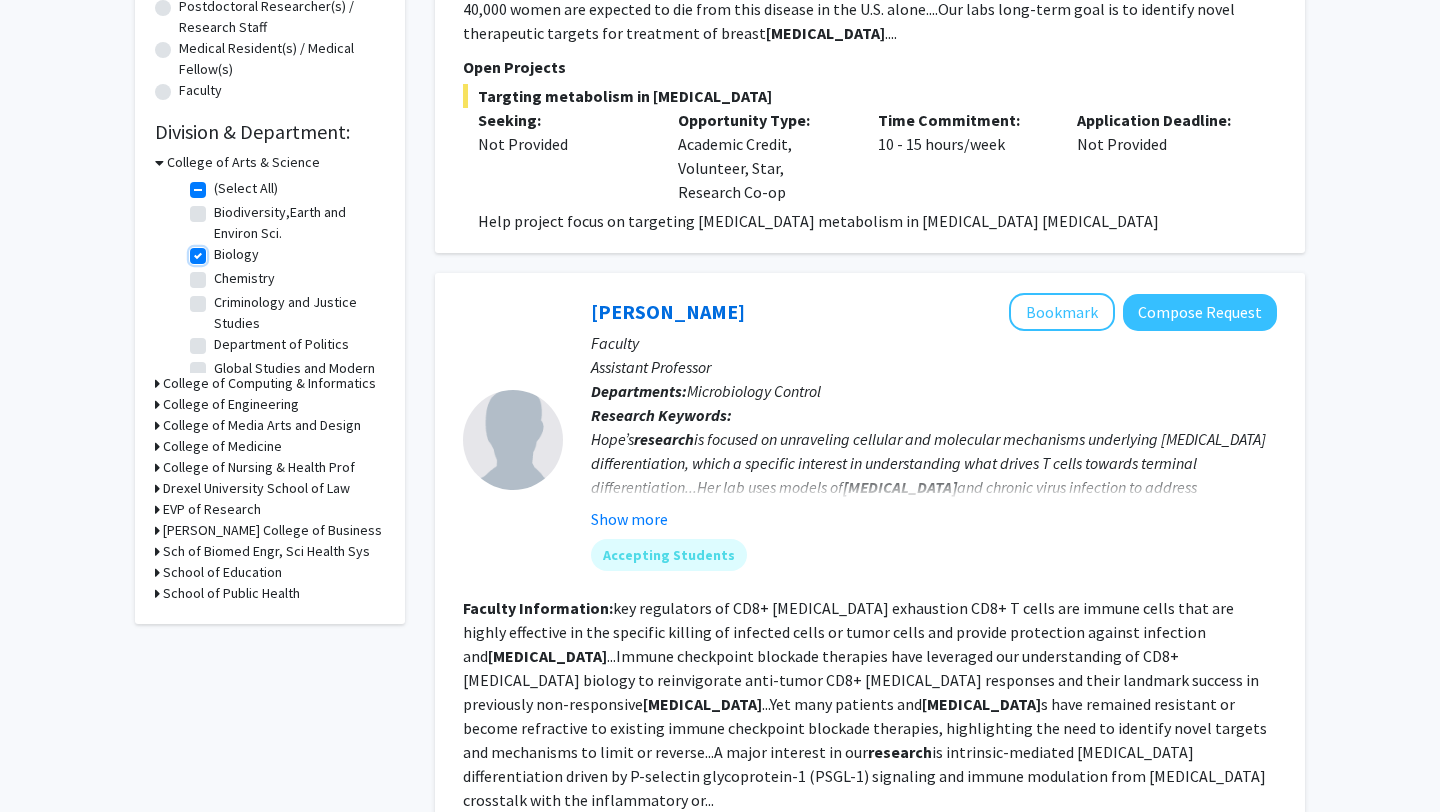 checkbox on "true" 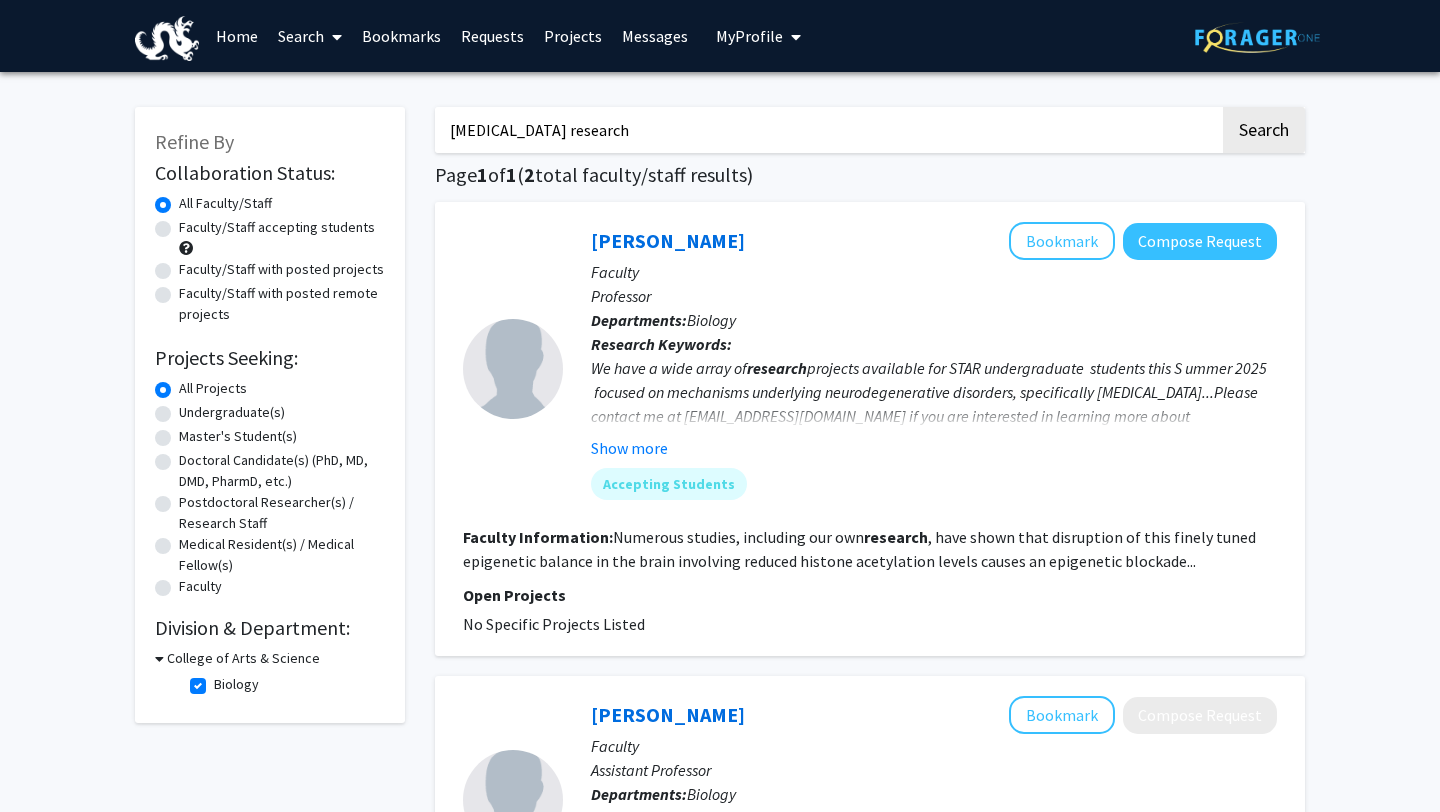 click on "College of Arts & Science" at bounding box center (243, 658) 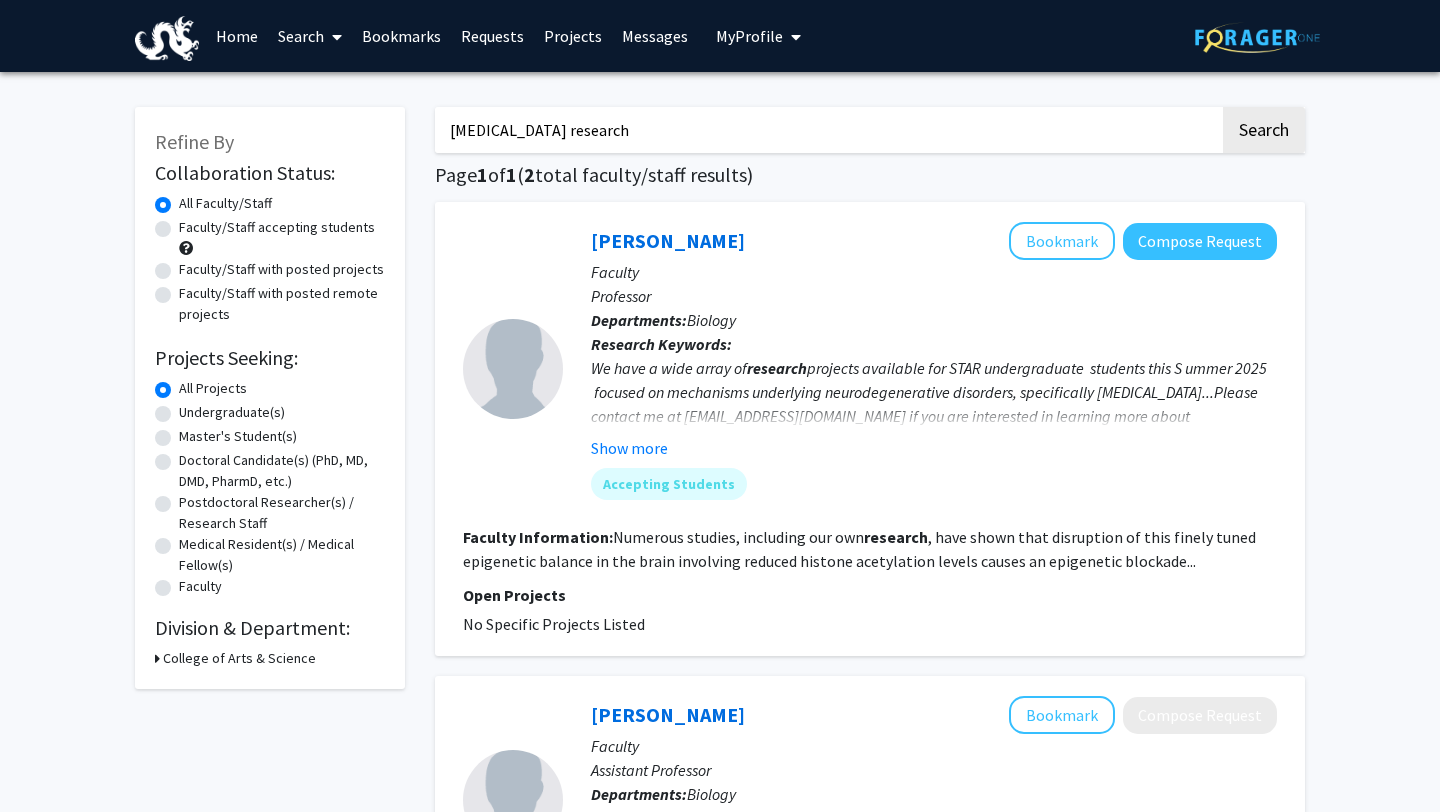 click on "College of Arts & Science" at bounding box center (239, 658) 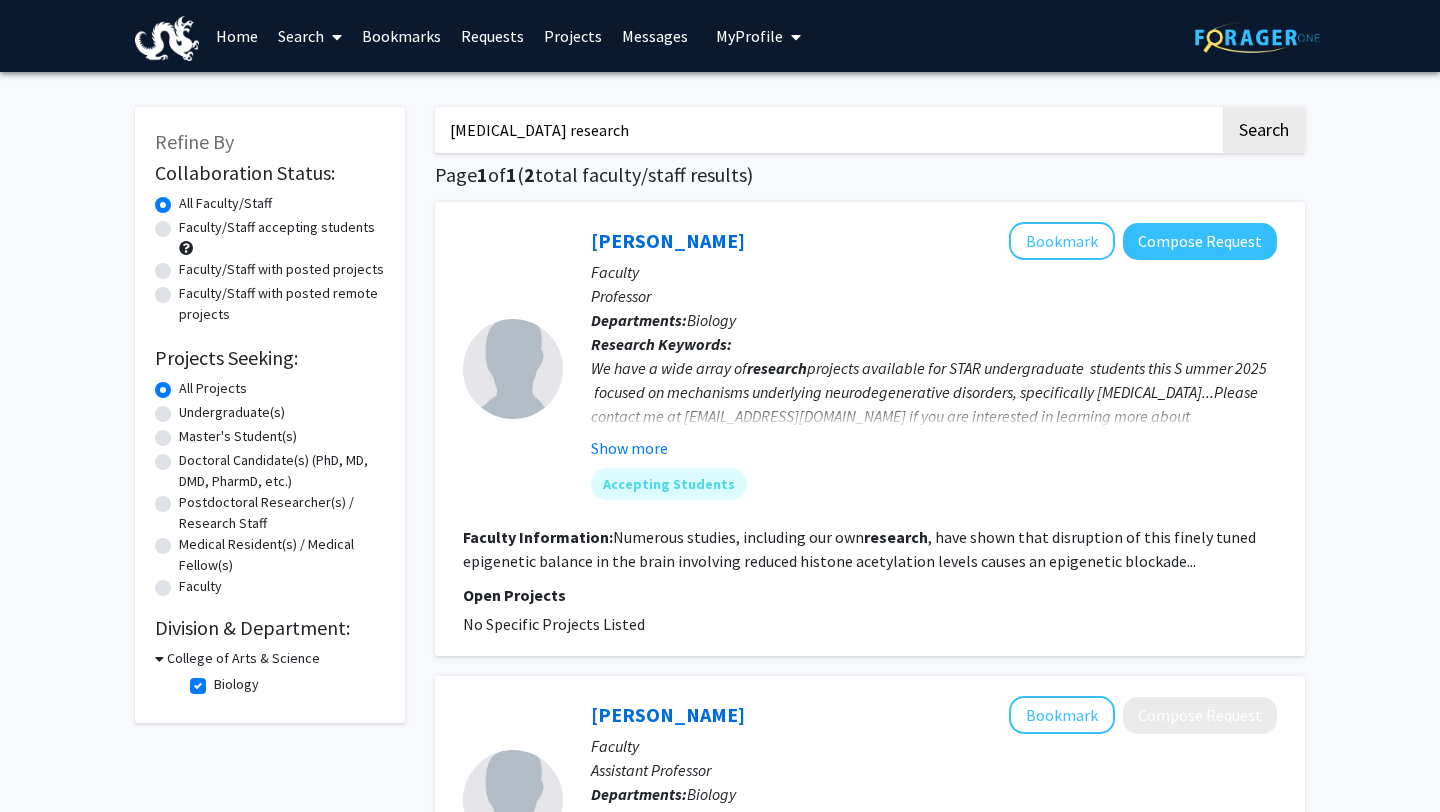 click on "Biology  Biology" 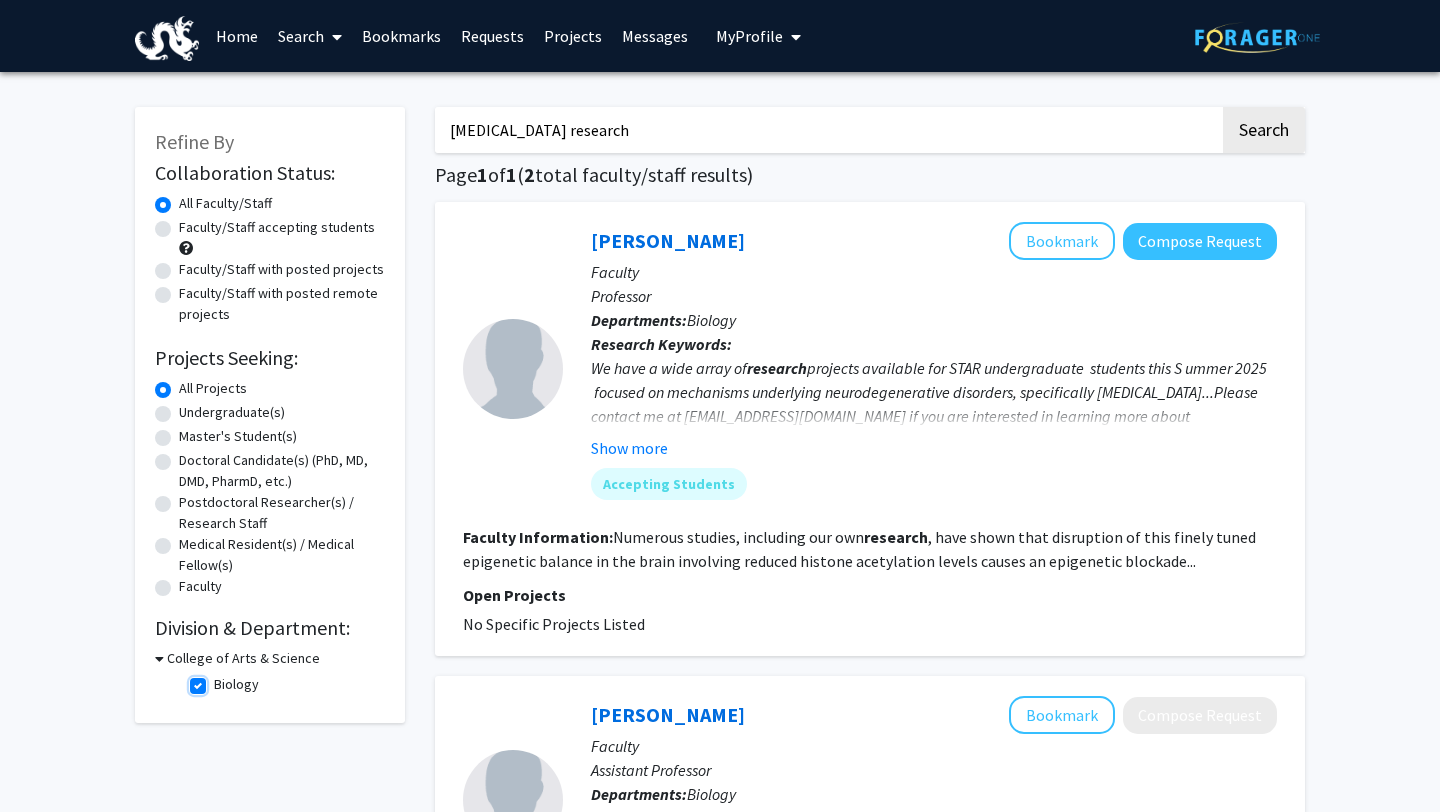 click on "Biology" at bounding box center (220, 680) 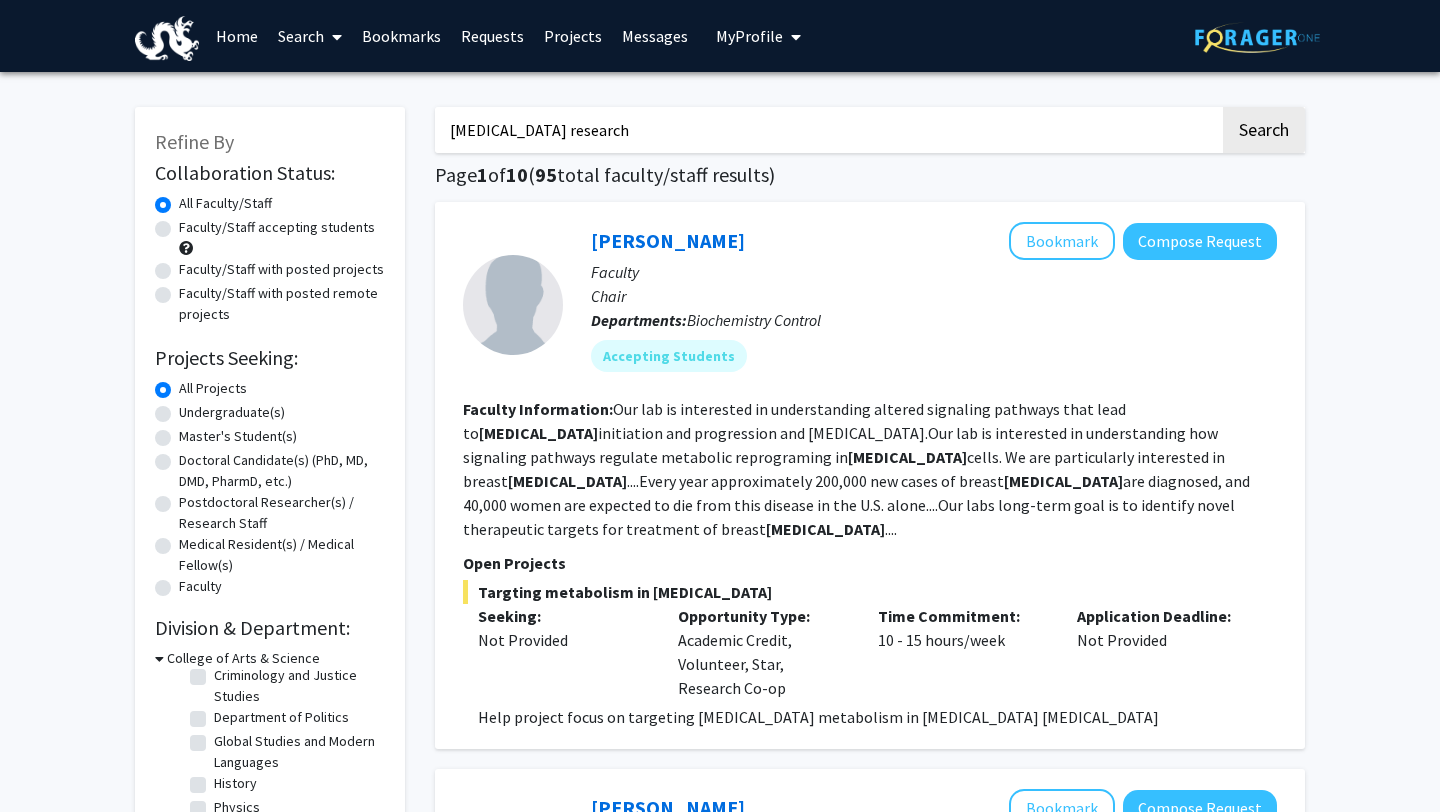 scroll, scrollTop: 125, scrollLeft: 0, axis: vertical 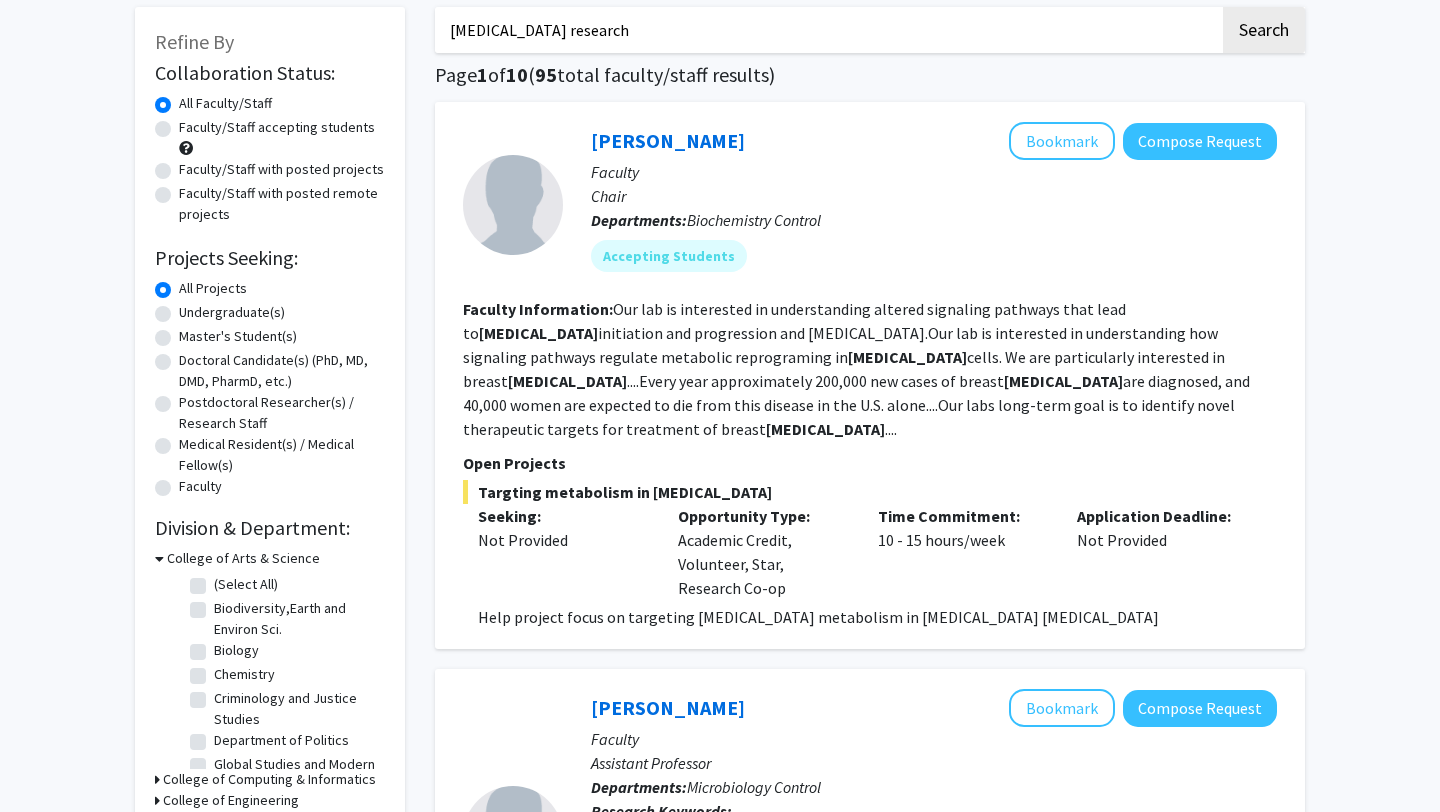 click on "(Select All)" 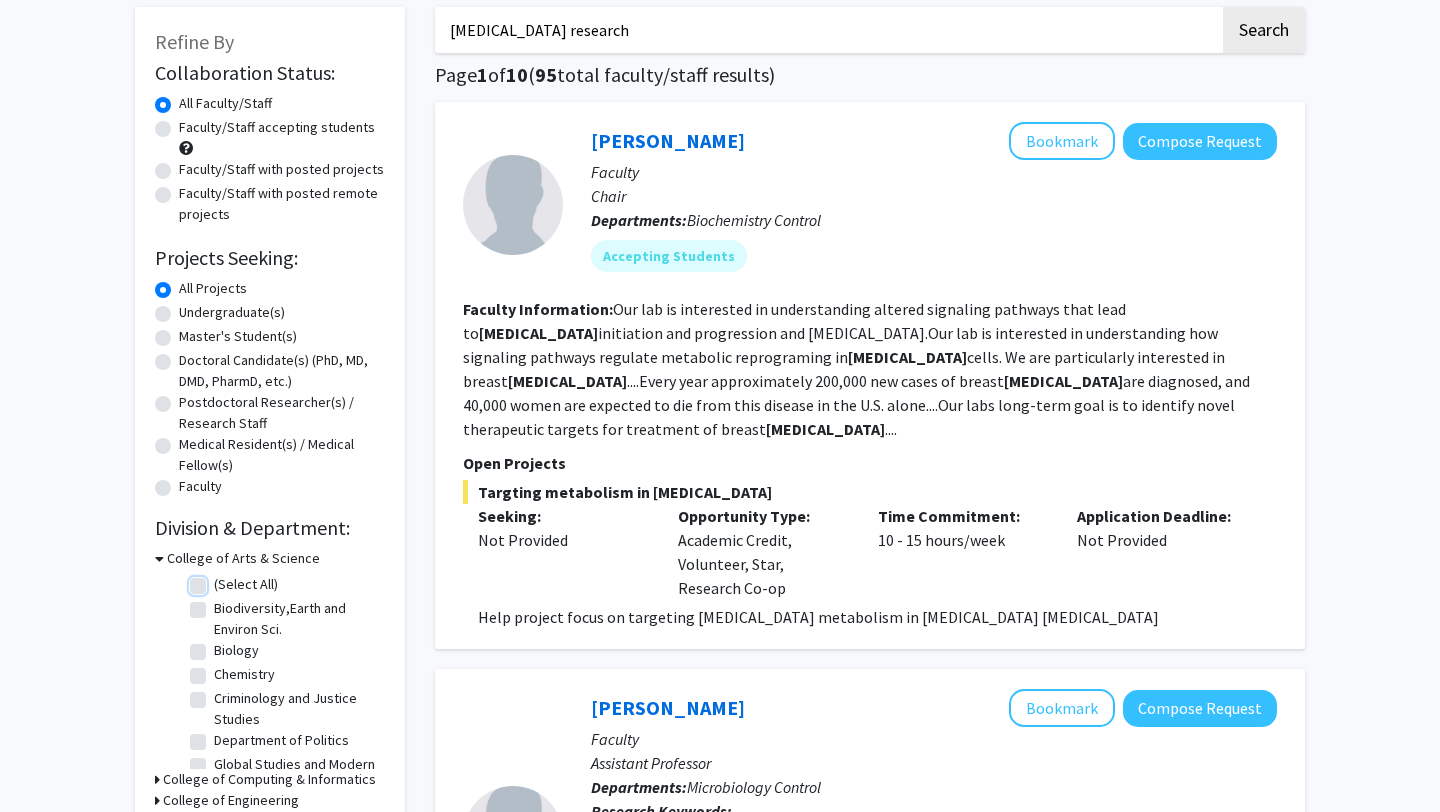 click on "(Select All)" at bounding box center (220, 580) 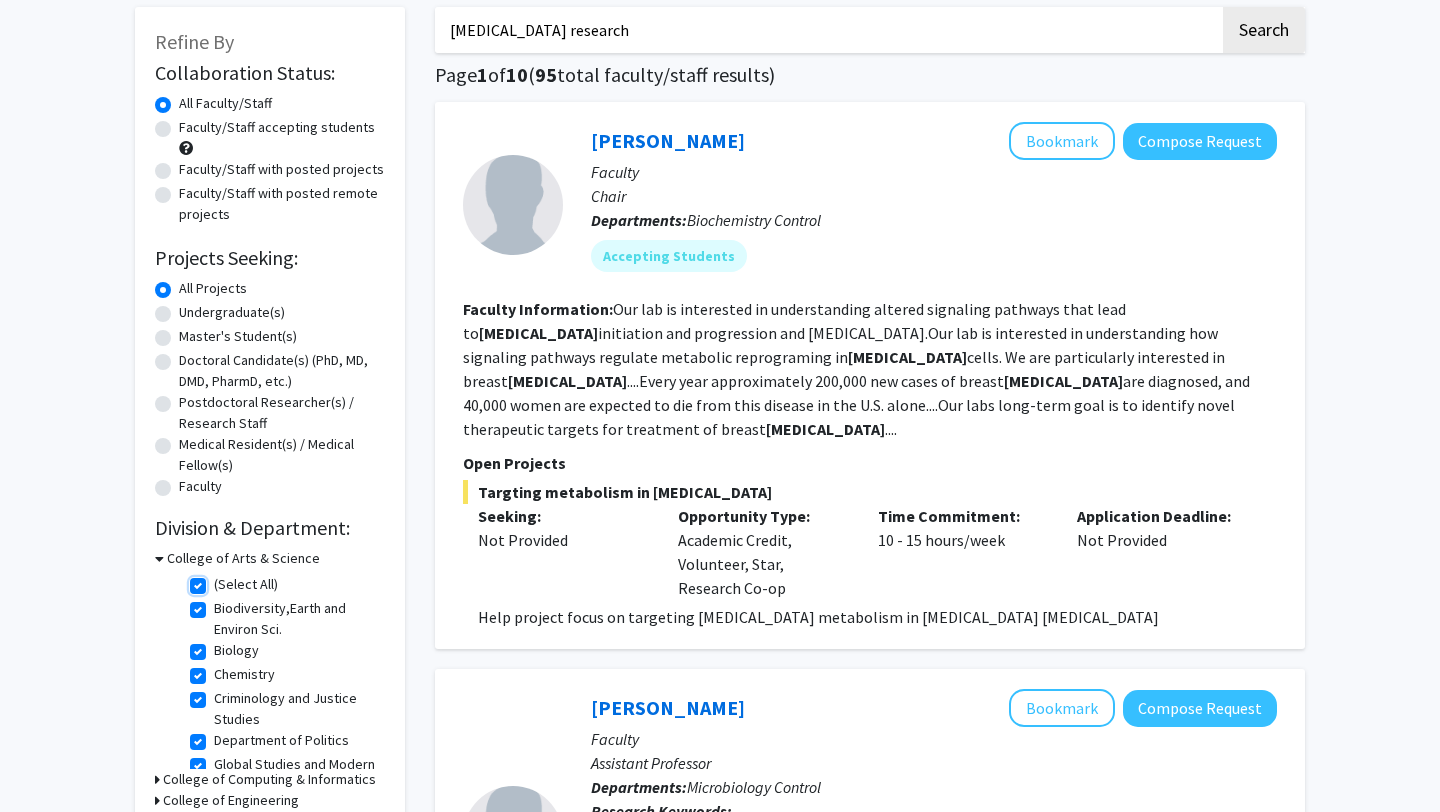 checkbox on "true" 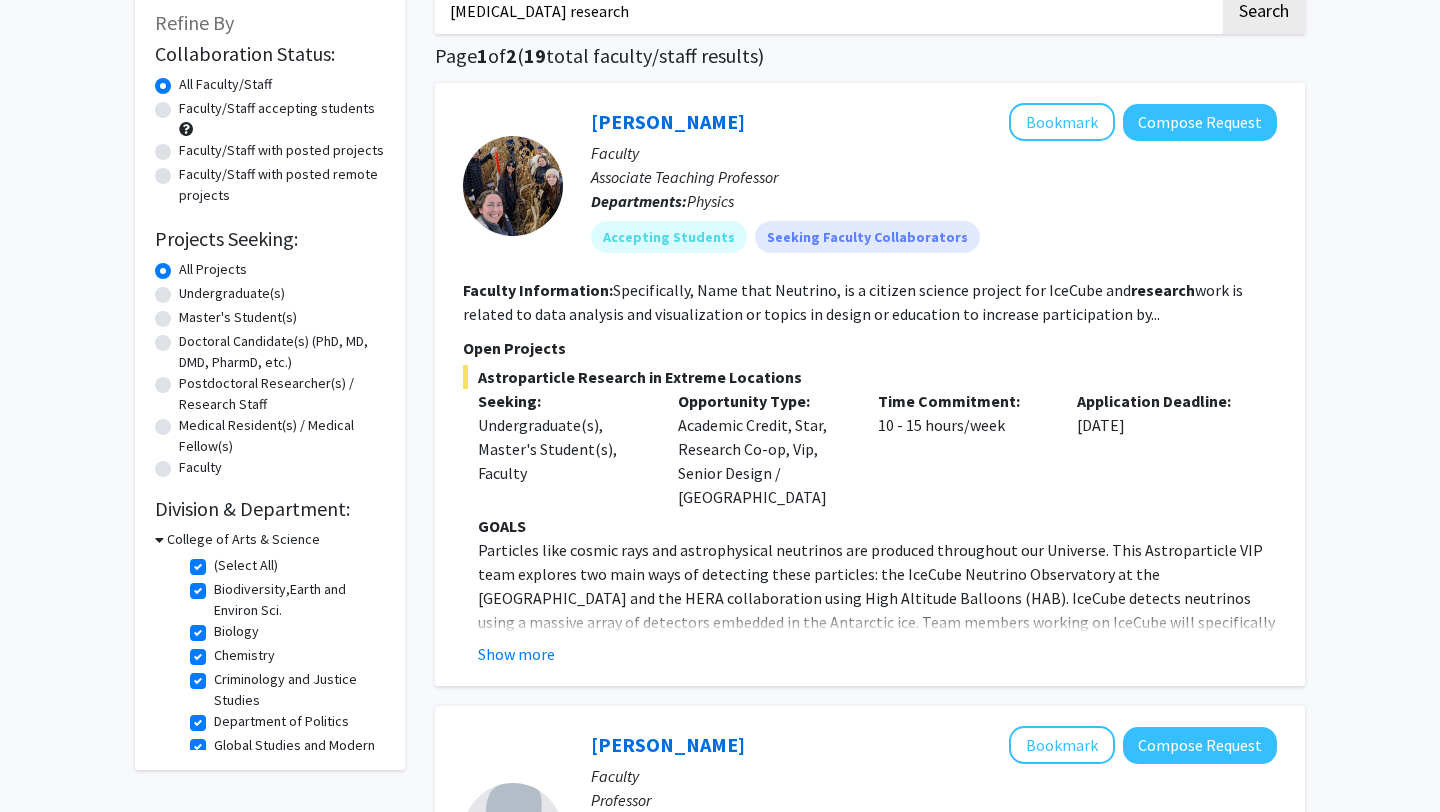 scroll, scrollTop: 127, scrollLeft: 0, axis: vertical 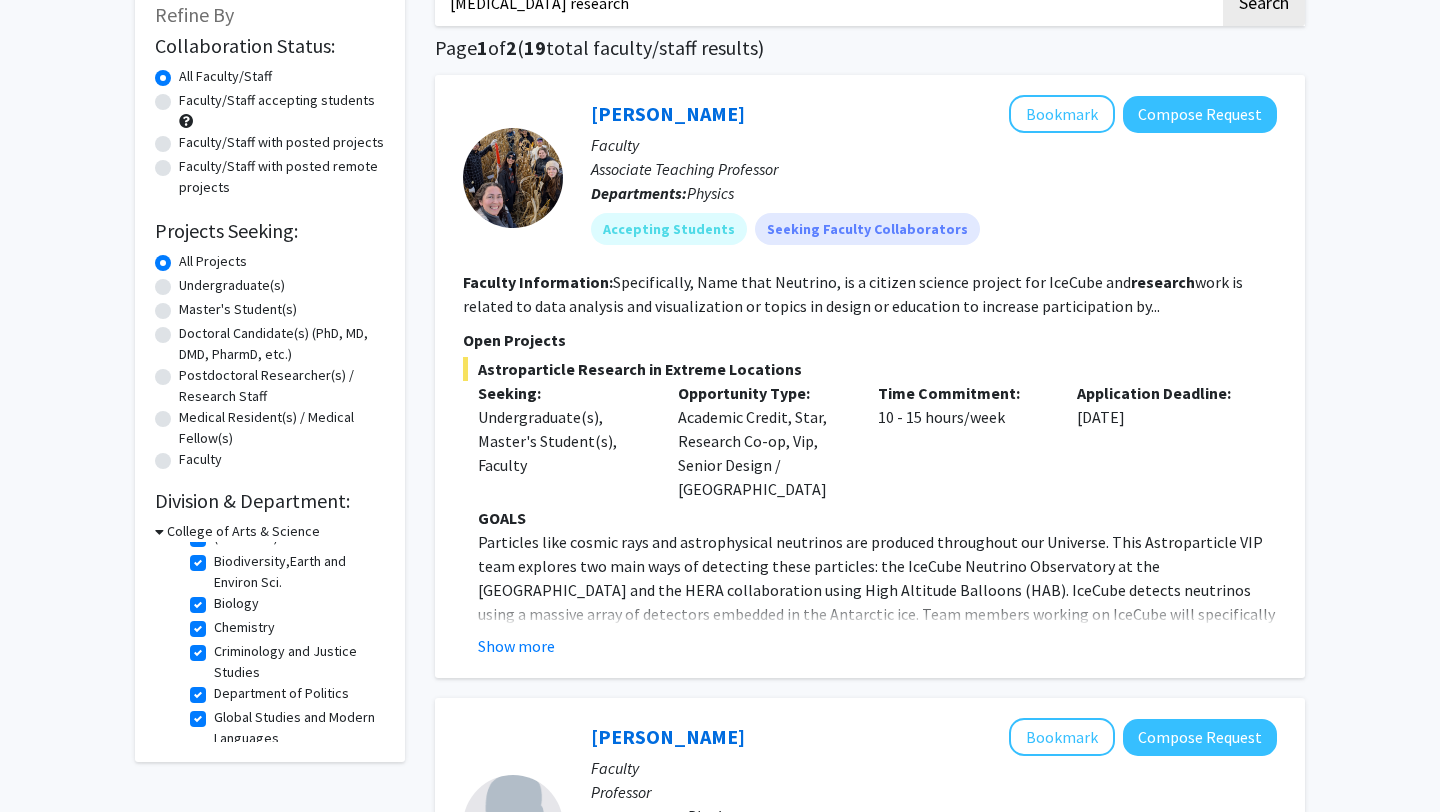 click on "Biodiversity,Earth and Environ Sci." 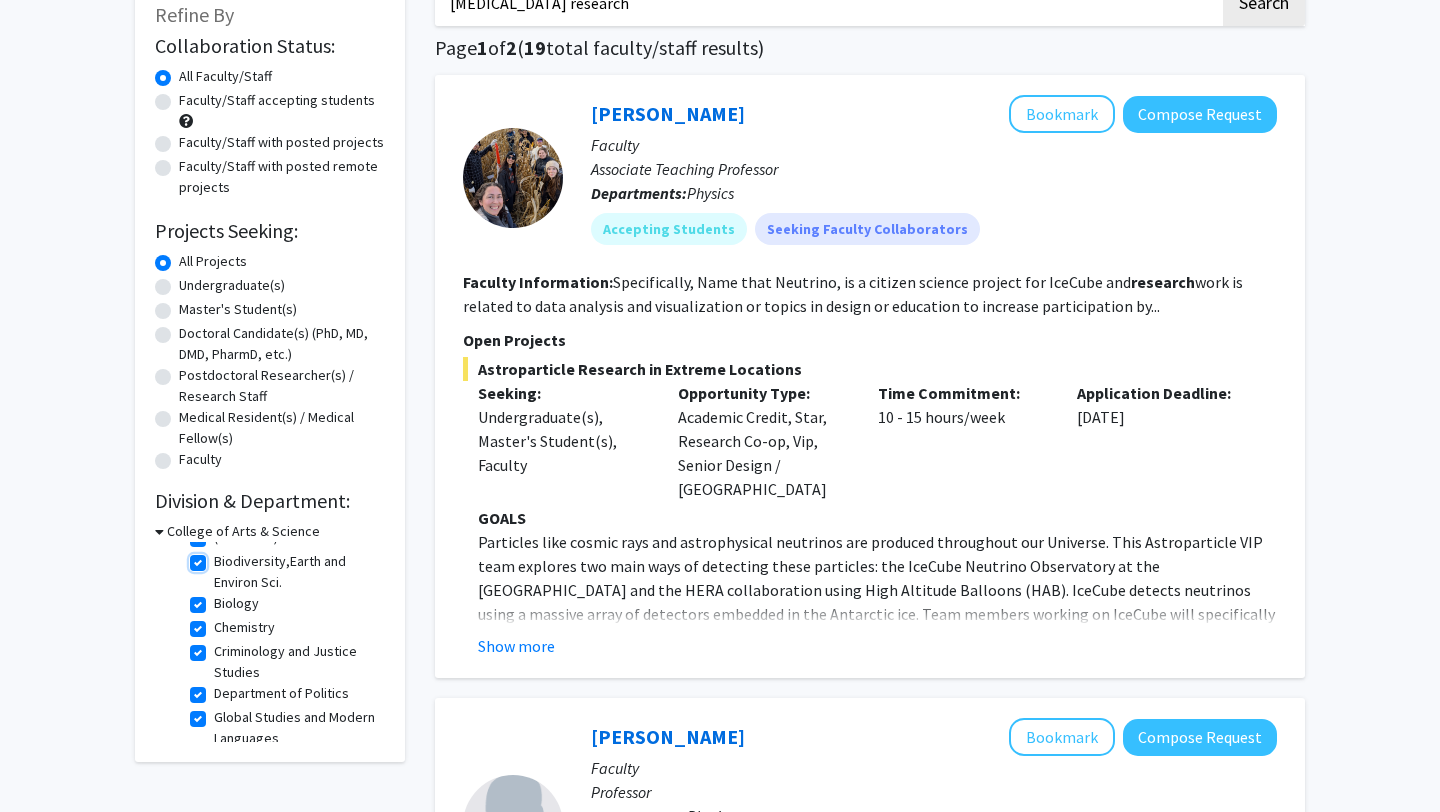 click on "Biodiversity,Earth and Environ Sci." at bounding box center [220, 557] 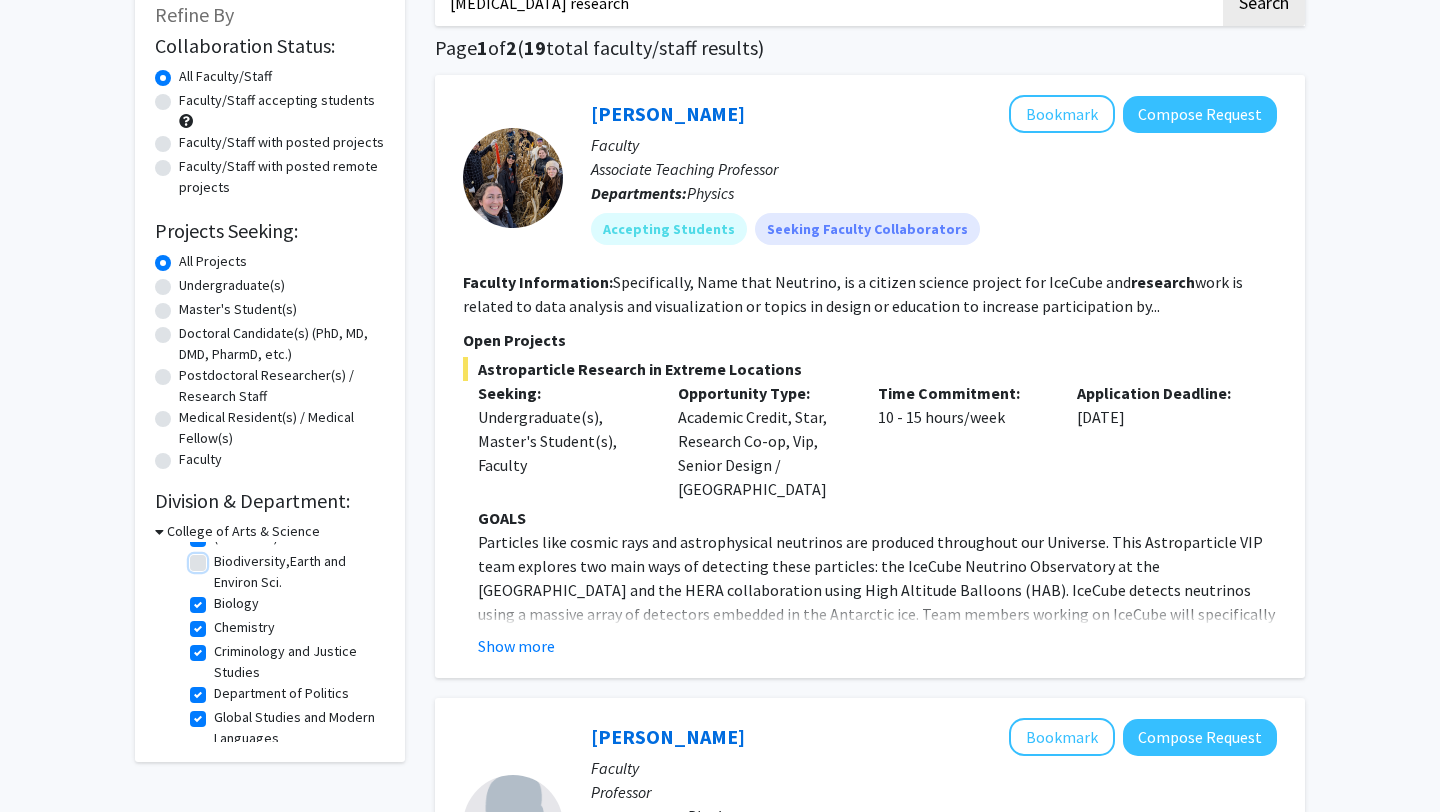 checkbox on "true" 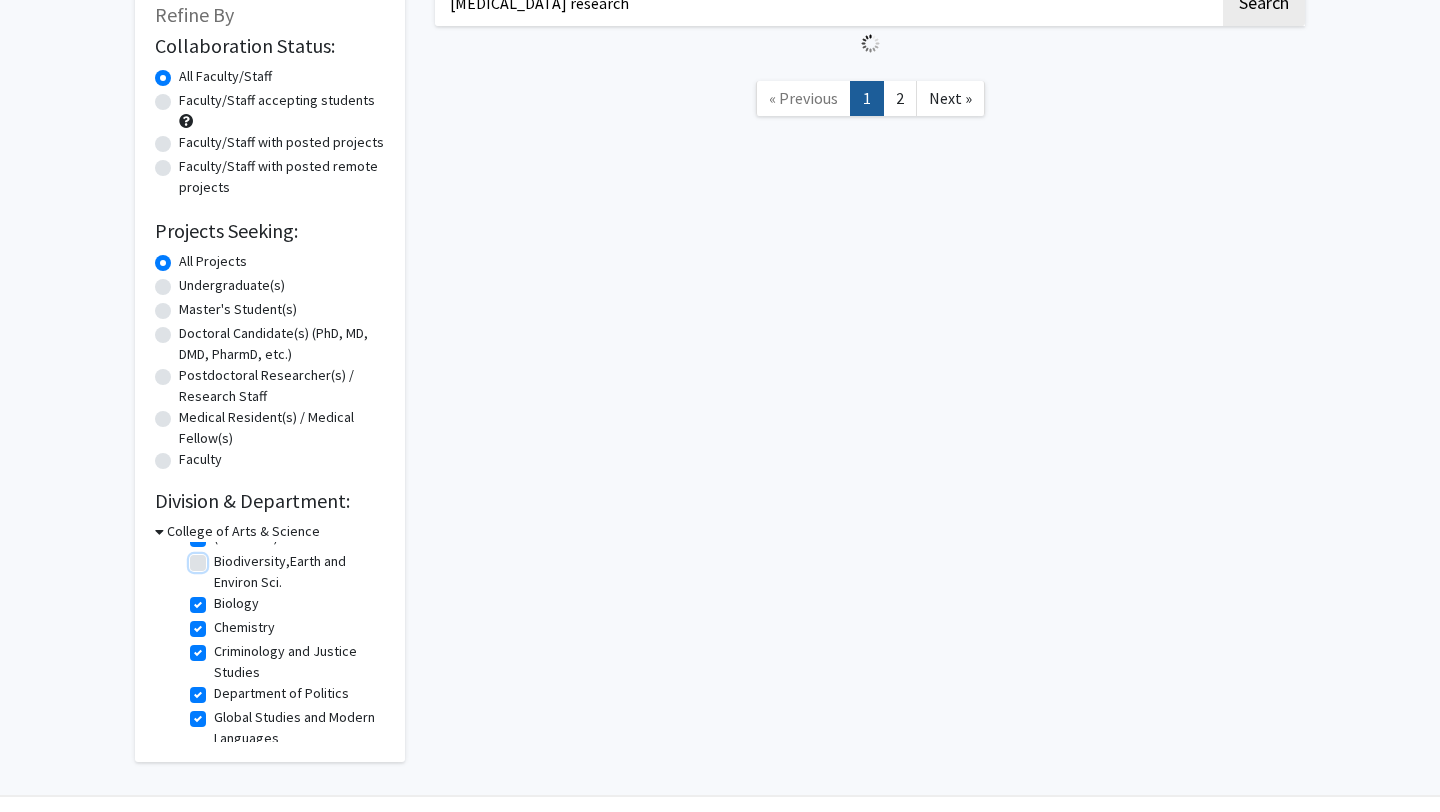 scroll, scrollTop: 0, scrollLeft: 0, axis: both 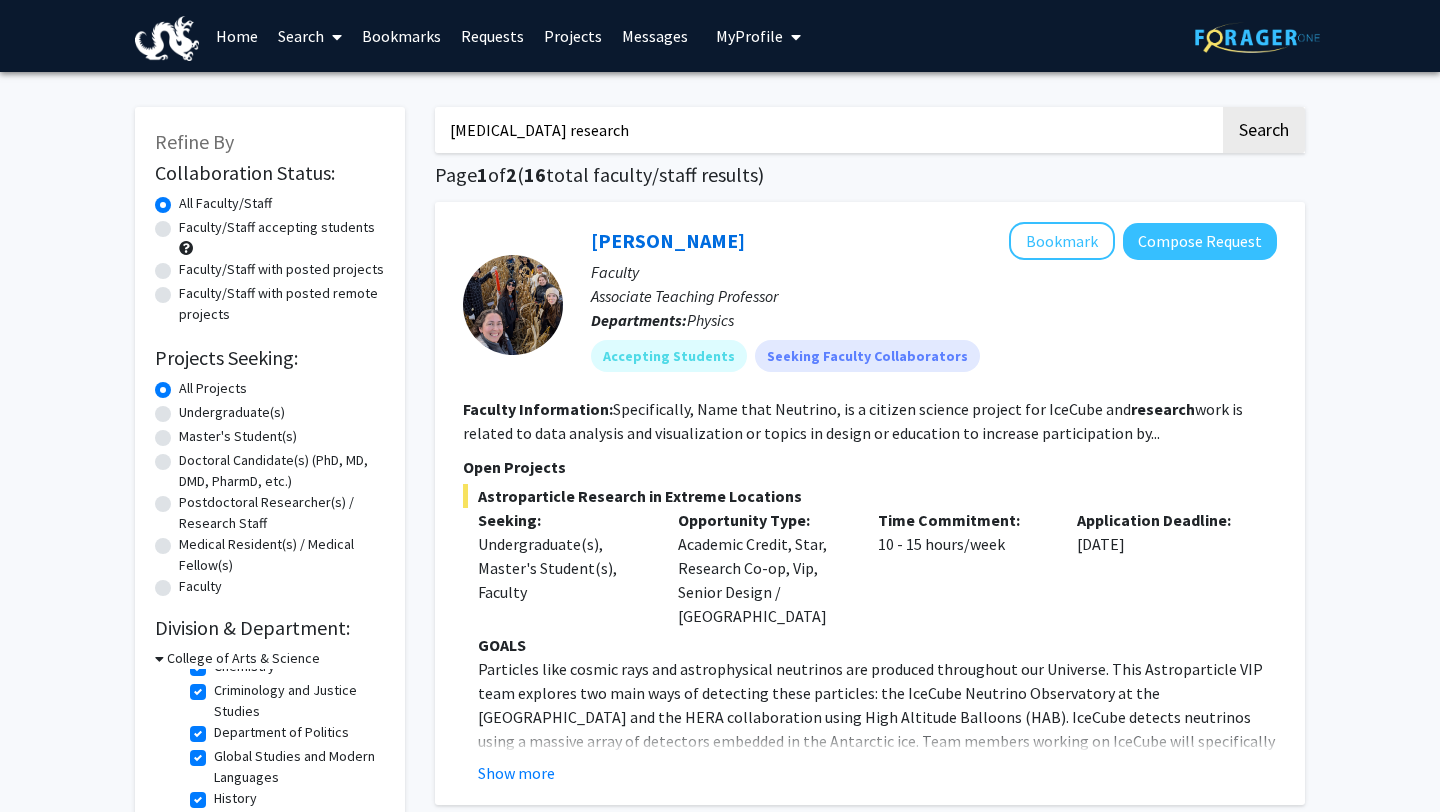 click on "Department of Politics" 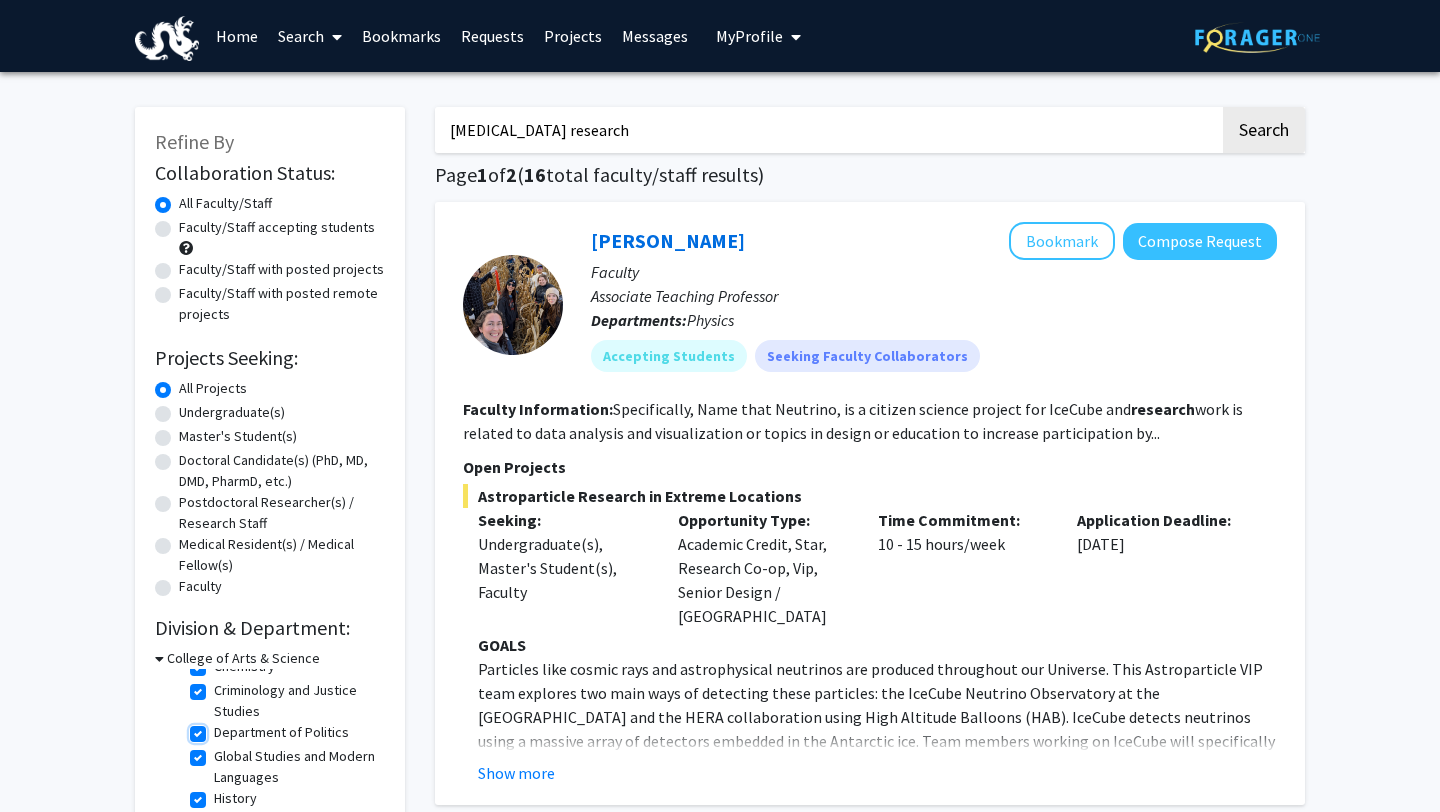 click on "Department of Politics" at bounding box center [220, 728] 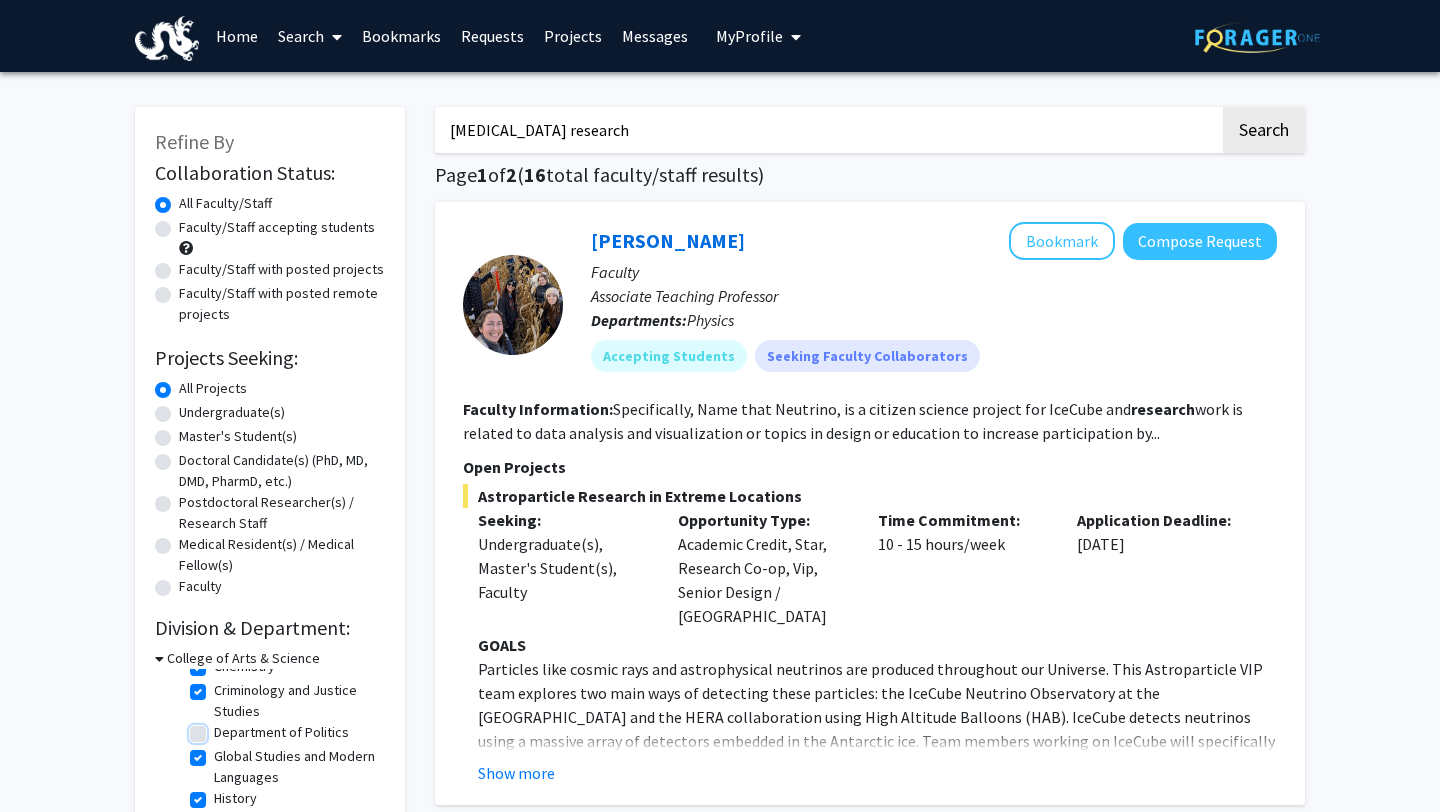 checkbox on "true" 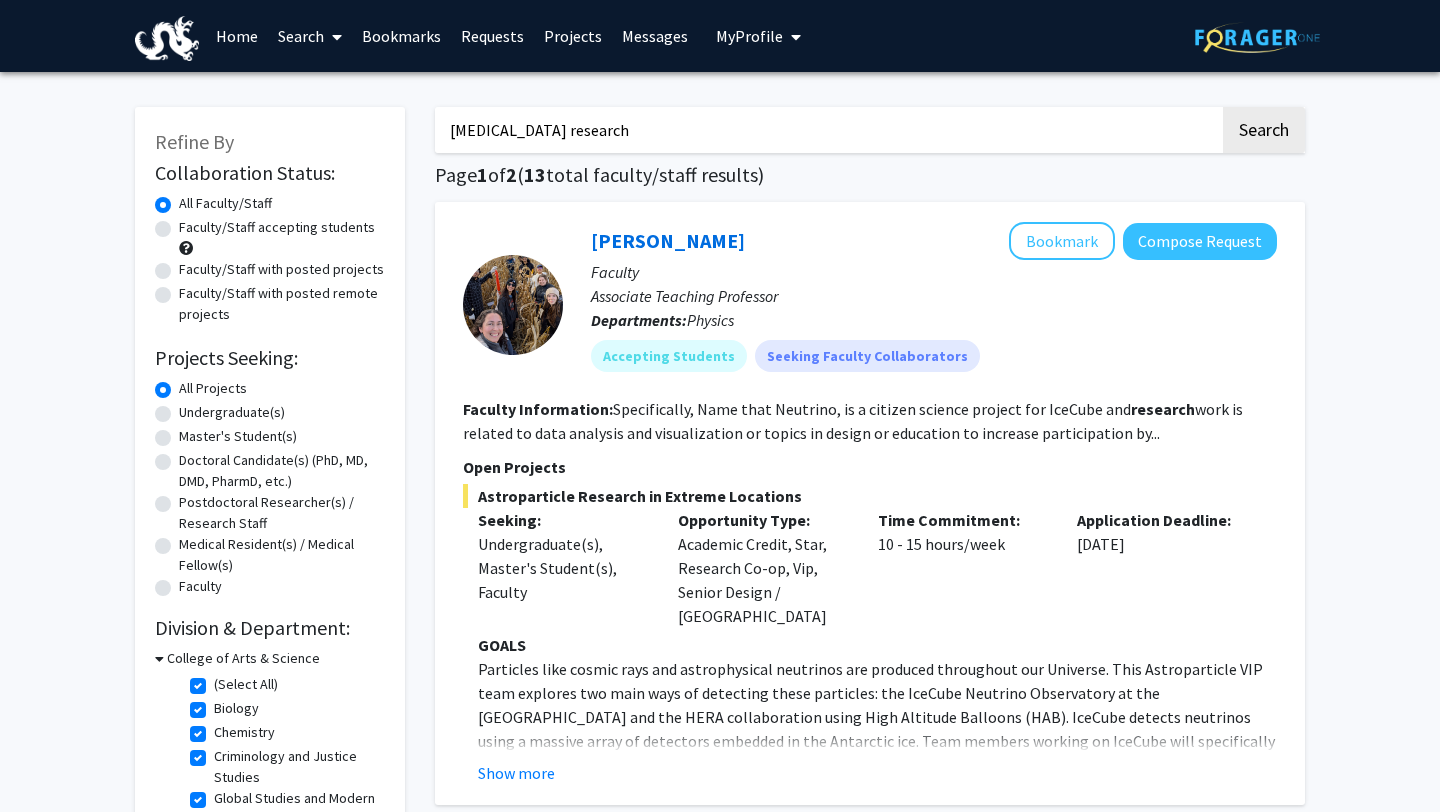 click on "Criminology and Justice Studies" 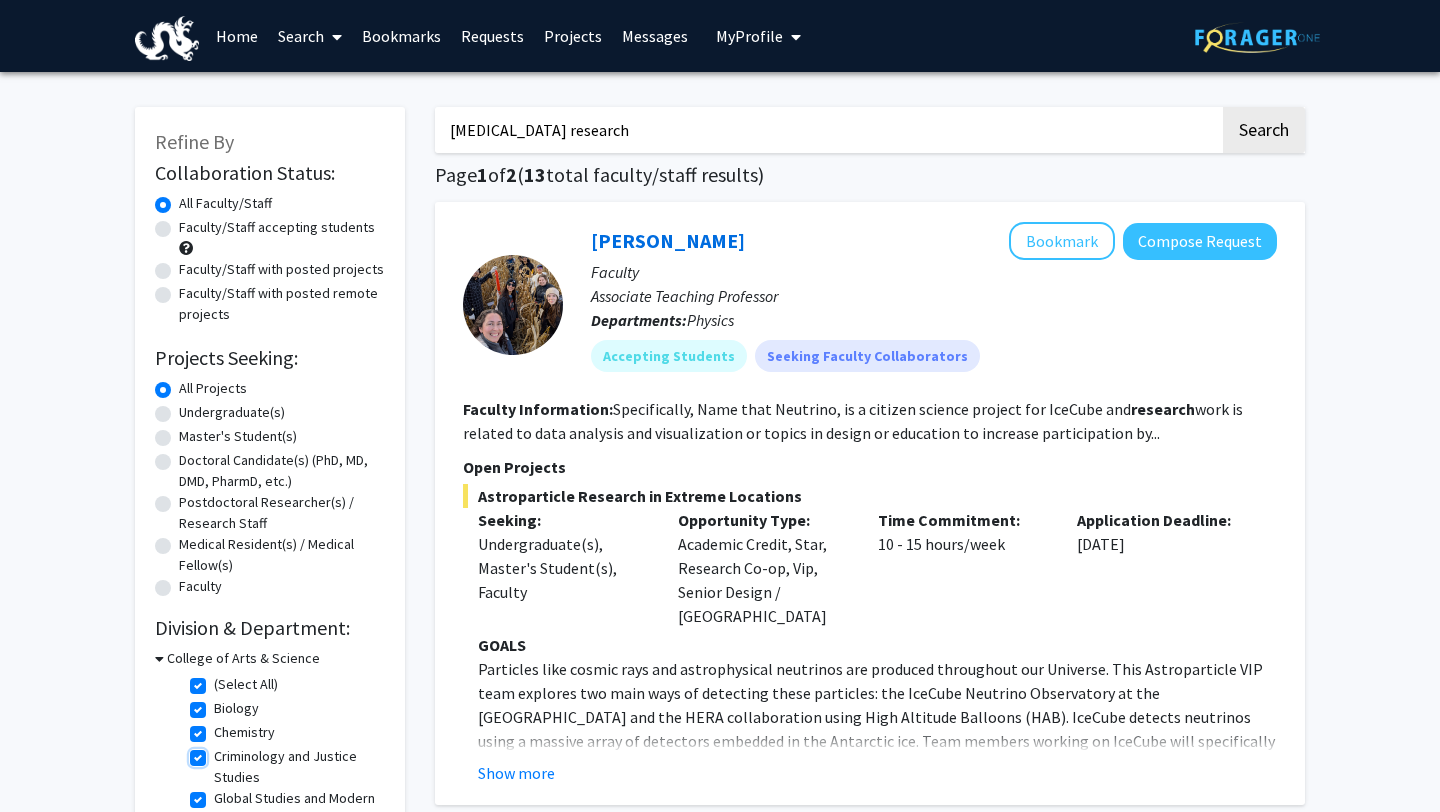 click on "Criminology and Justice Studies" at bounding box center (220, 752) 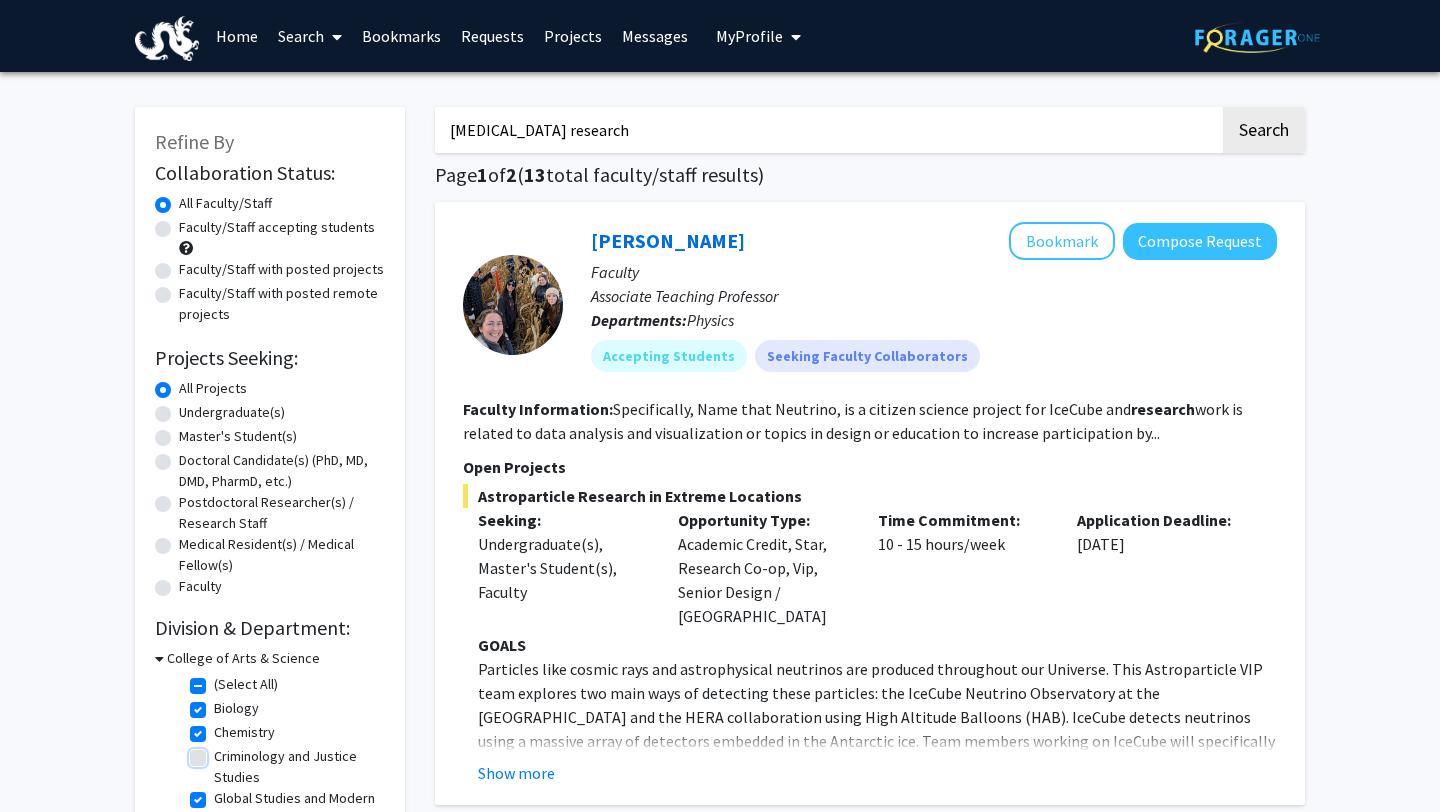 checkbox on "true" 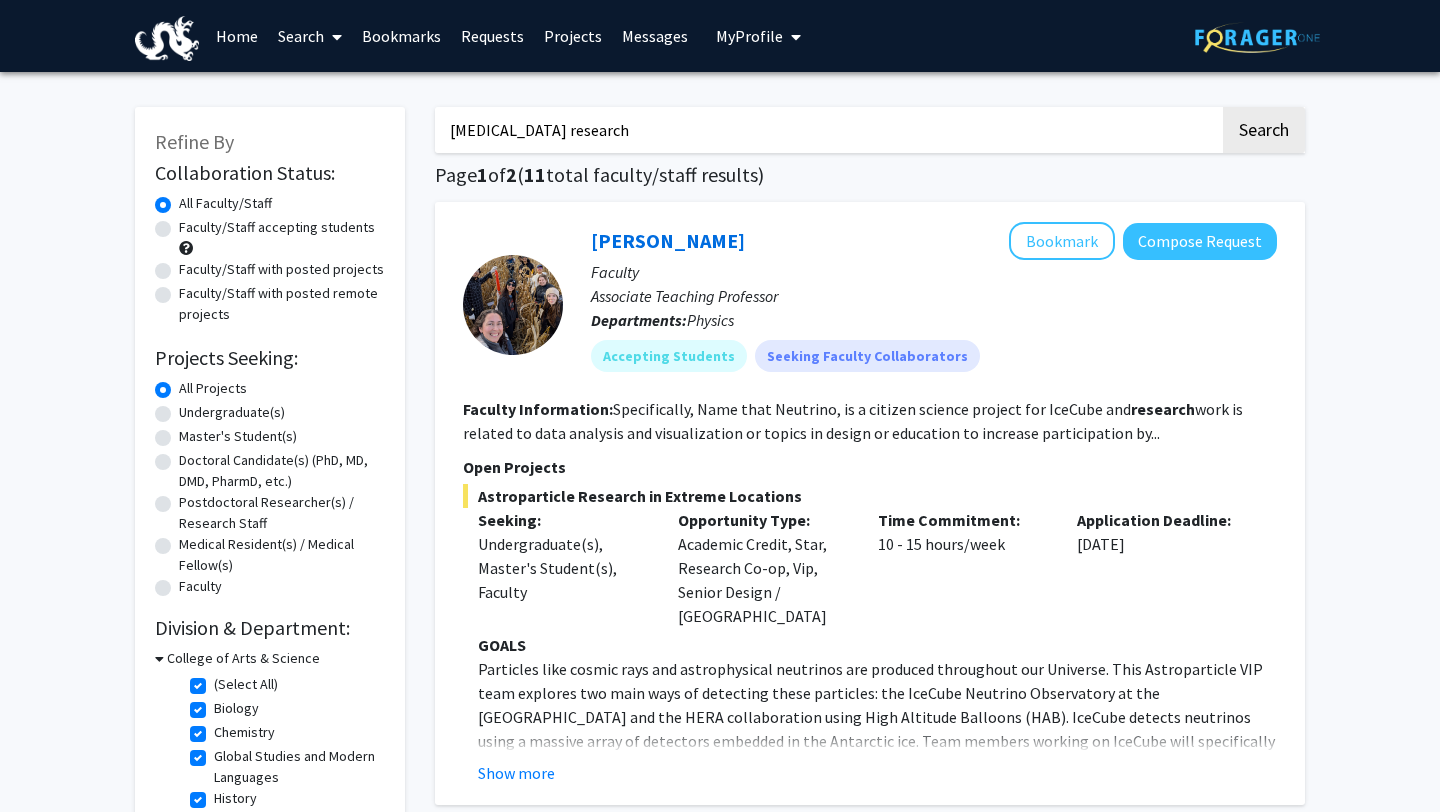 click on "Global Studies and Modern Languages" 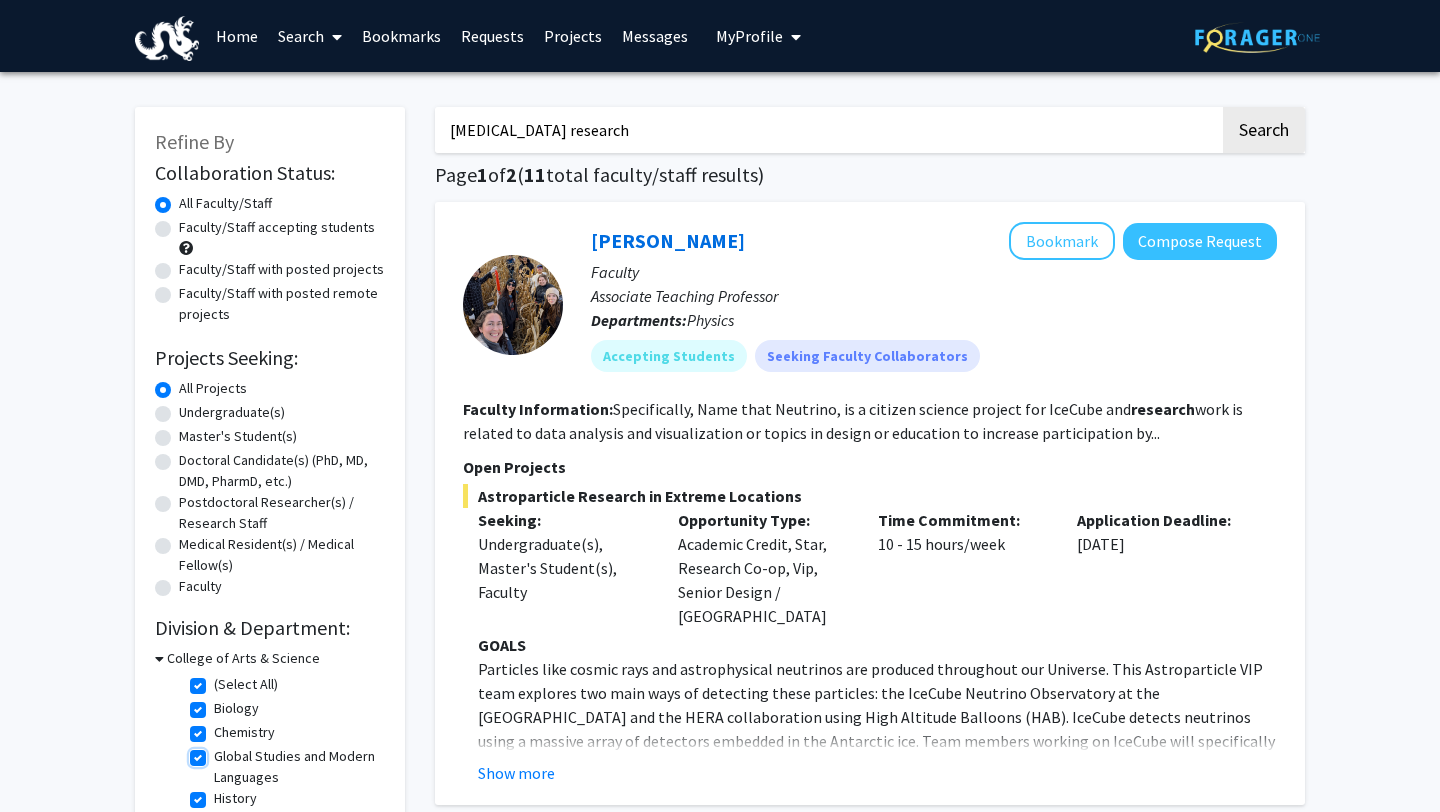 click on "Global Studies and Modern Languages" at bounding box center (220, 752) 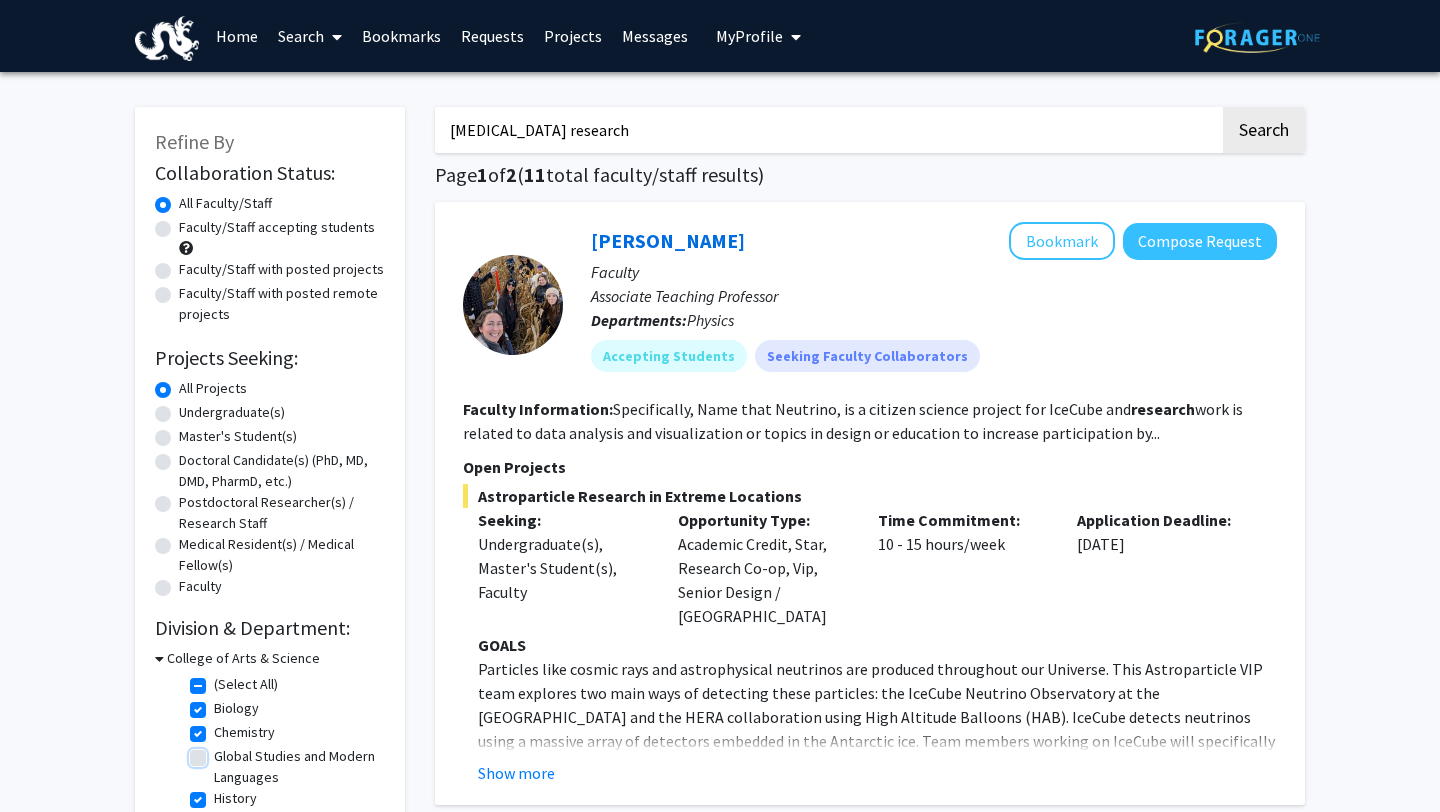 checkbox on "true" 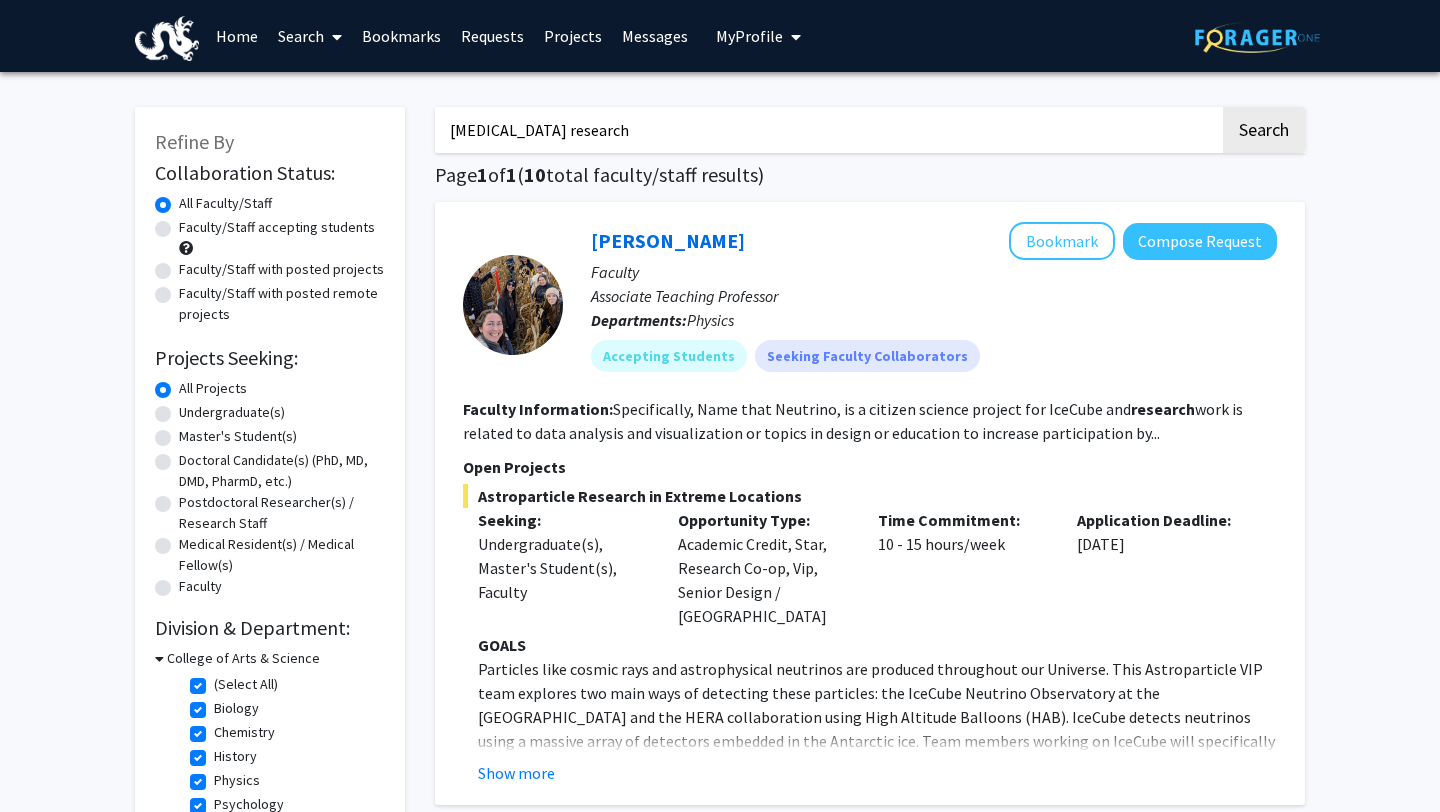 click on "History" 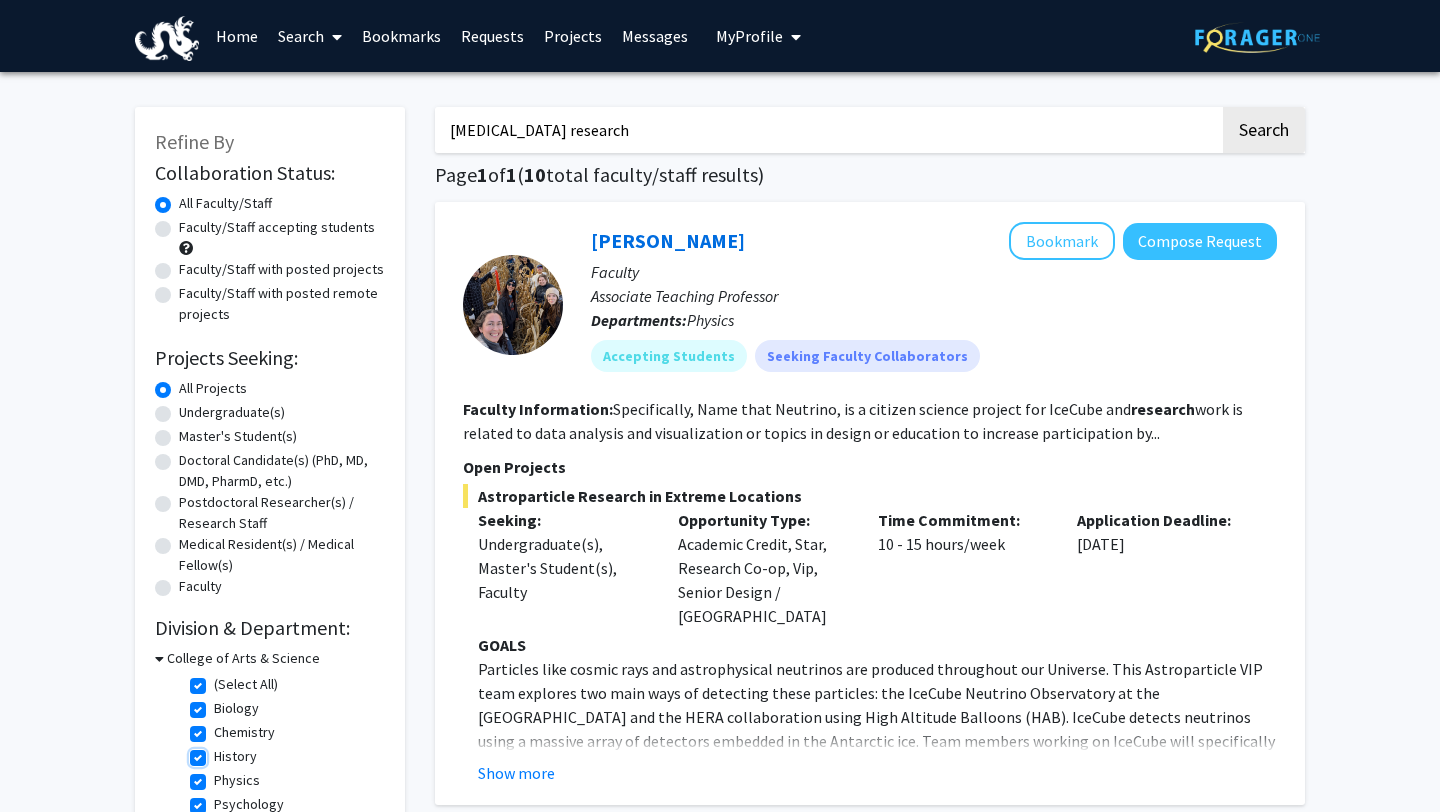click on "History" at bounding box center (220, 752) 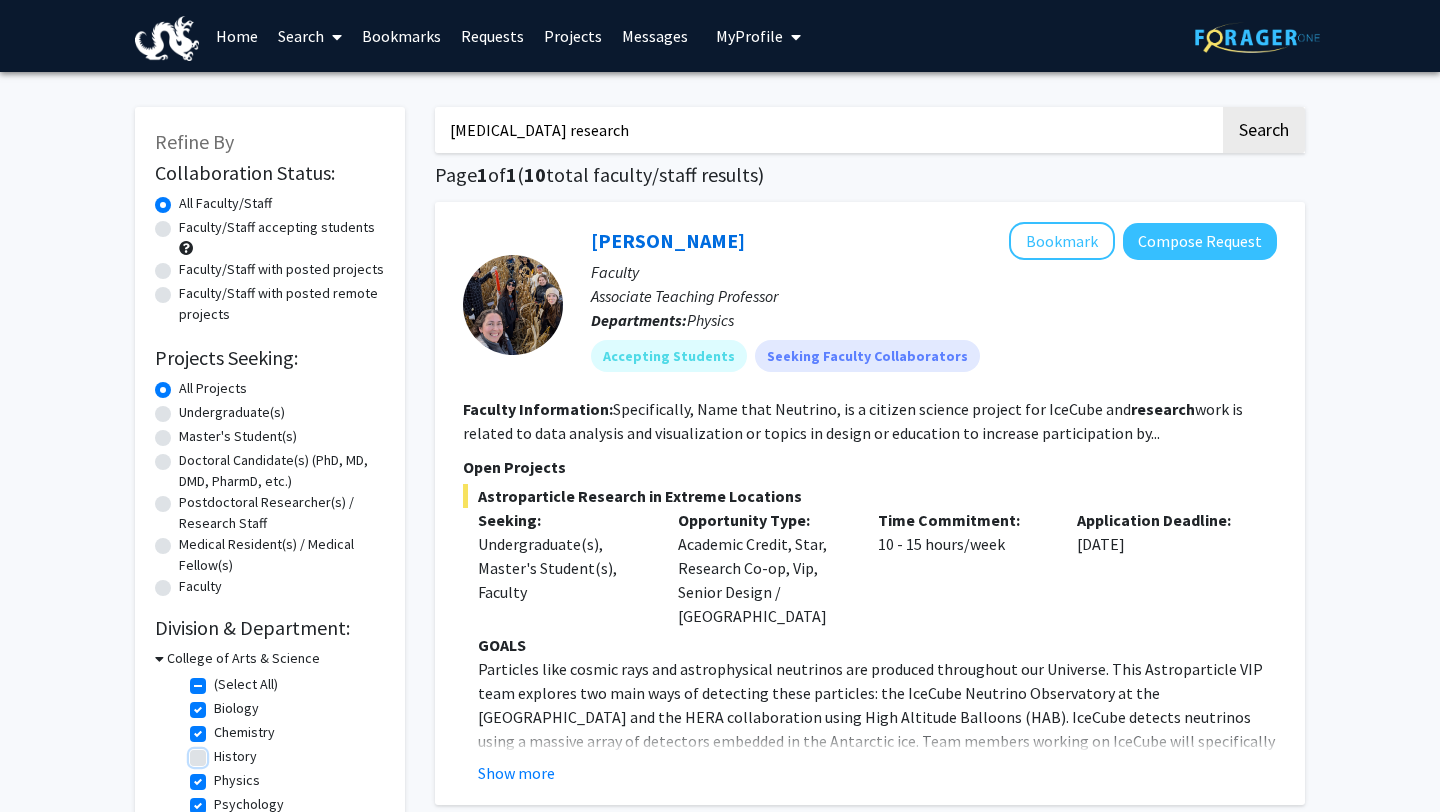 checkbox on "true" 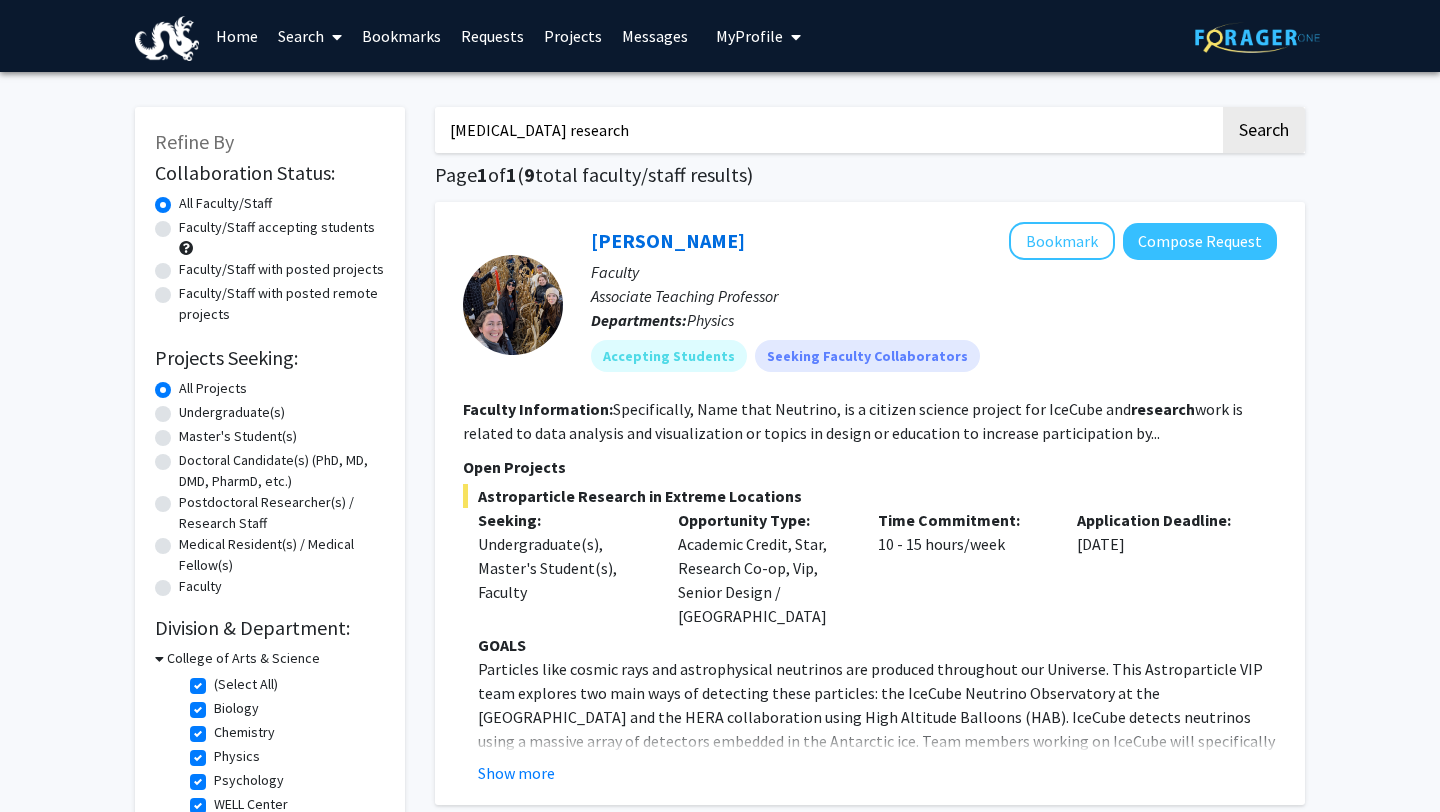 click on "Physics" 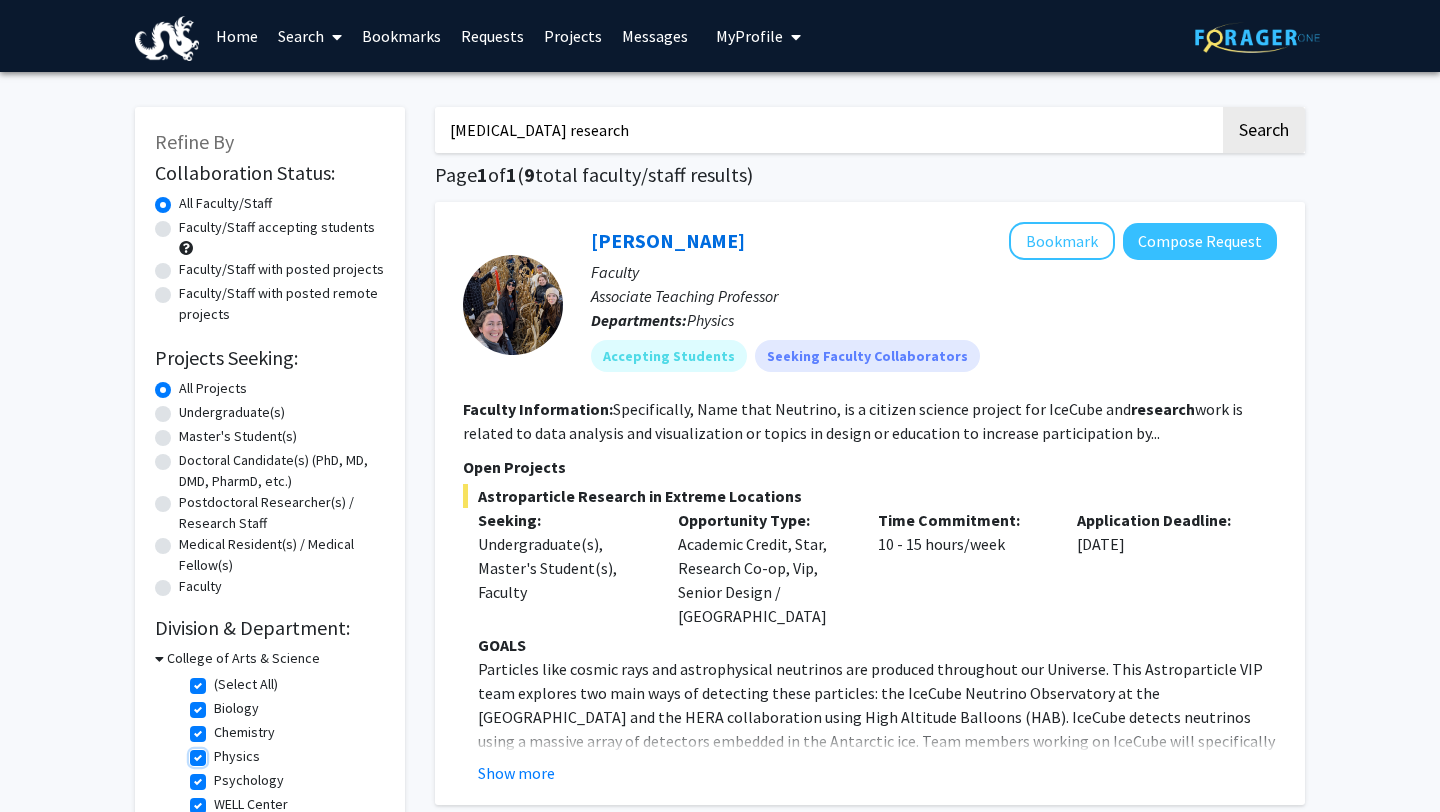click on "Physics" at bounding box center (220, 752) 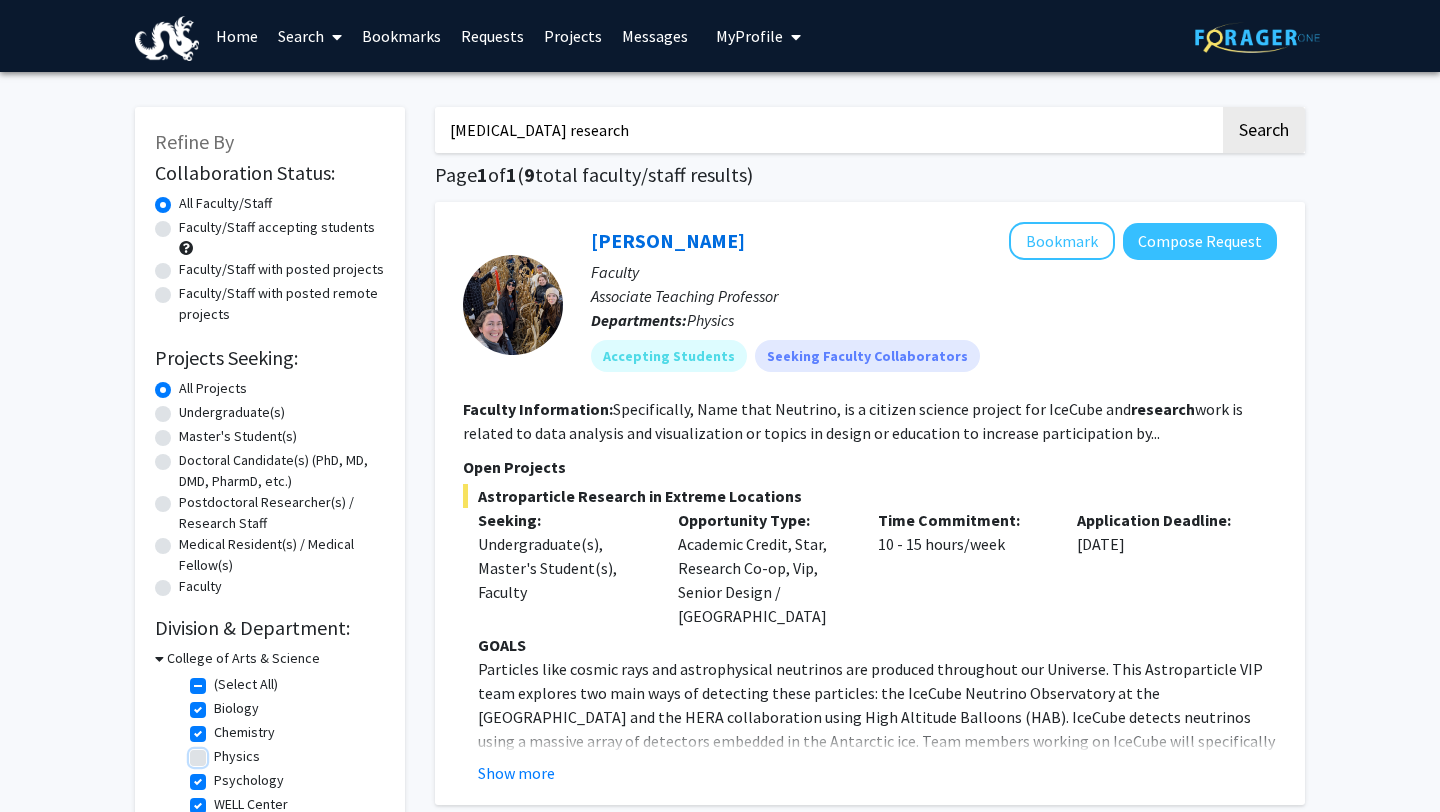 checkbox on "true" 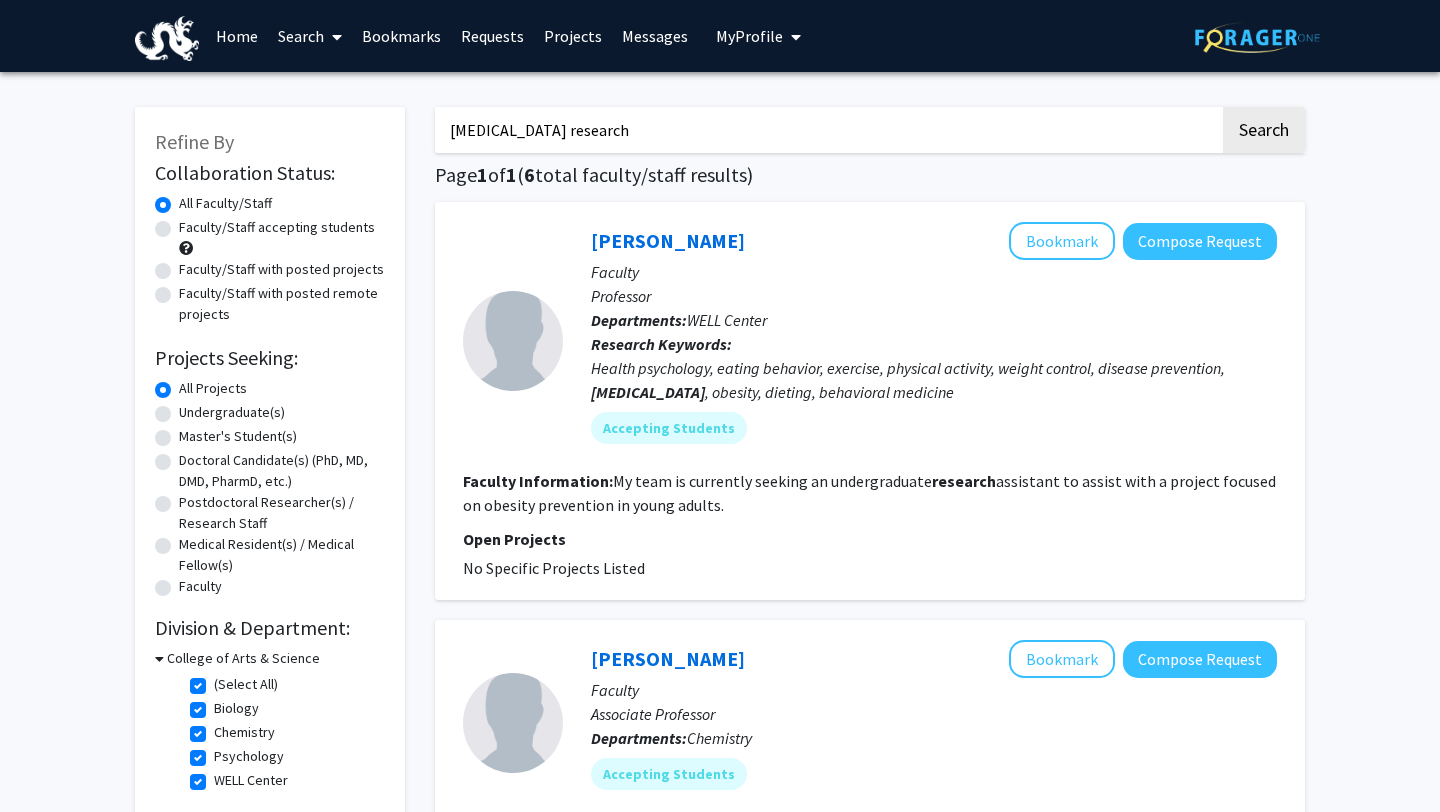 click on "WELL Center" 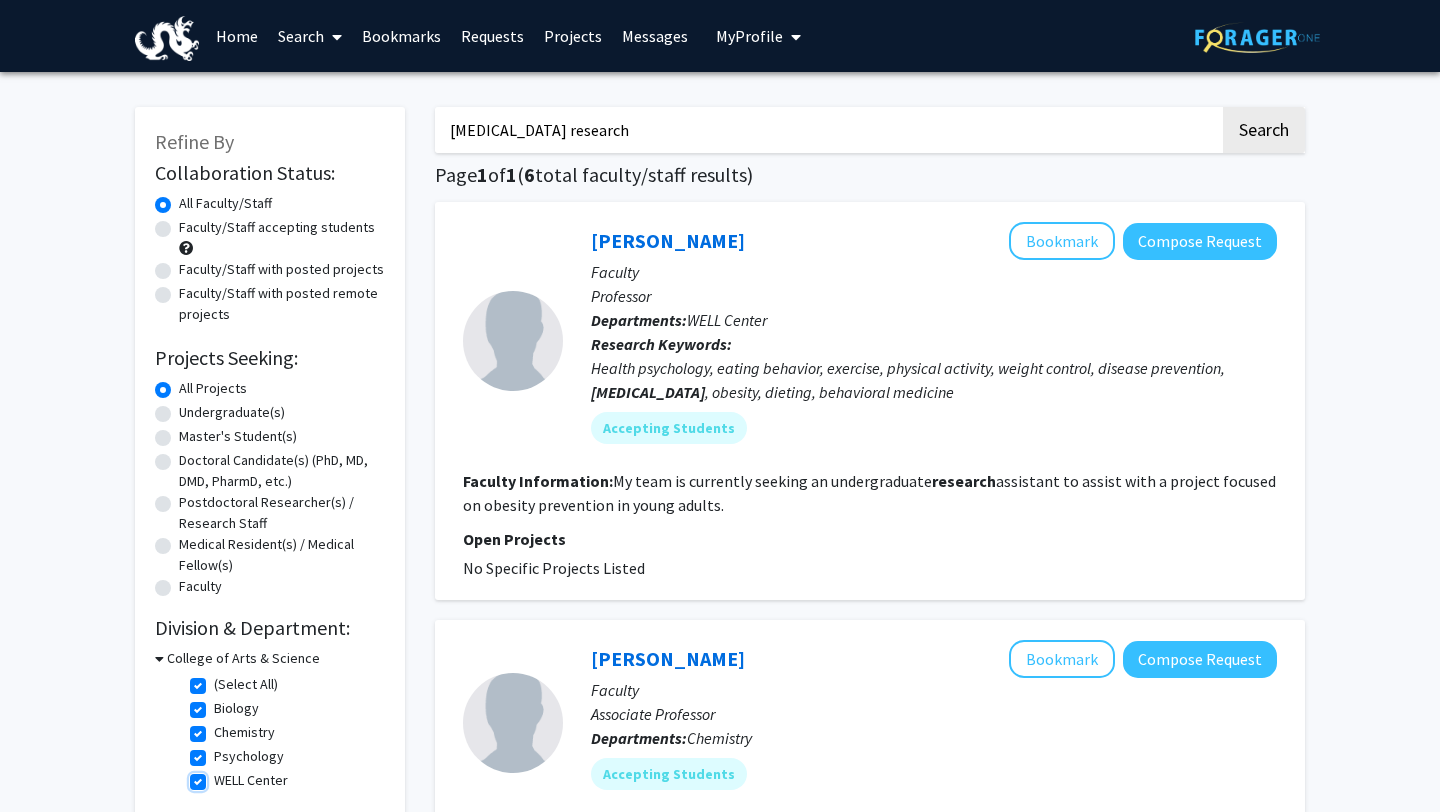 click on "WELL Center" at bounding box center [220, 776] 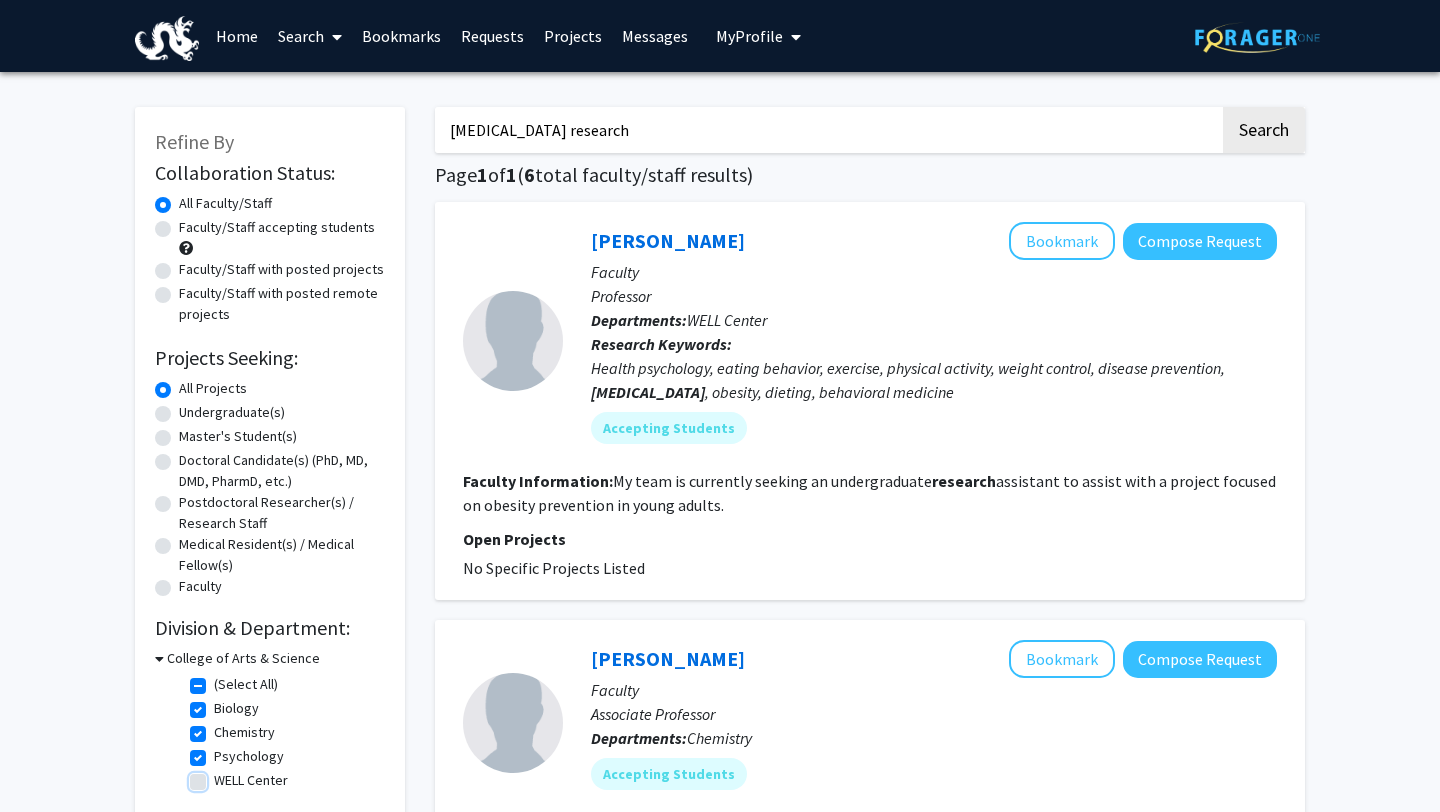 checkbox on "true" 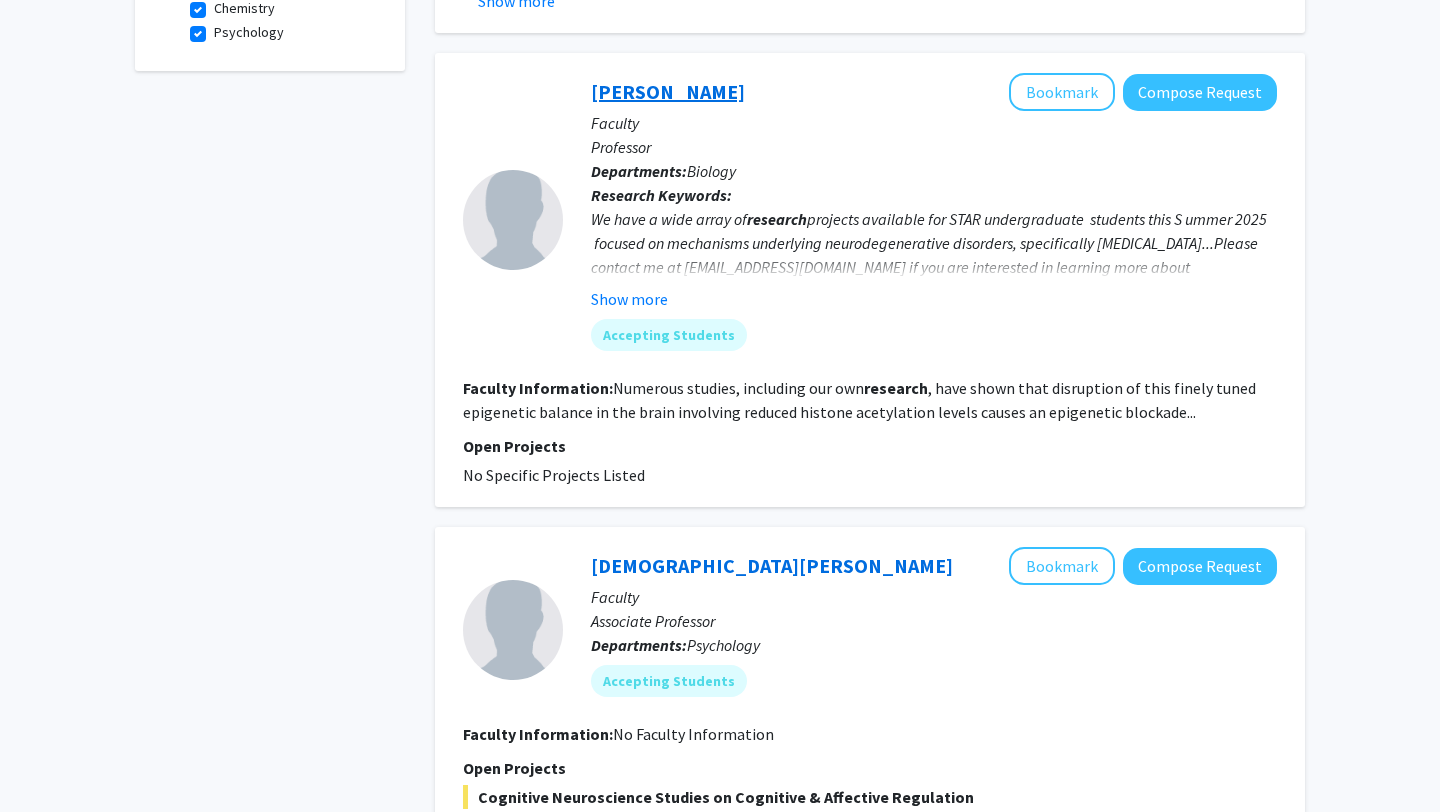 scroll, scrollTop: 718, scrollLeft: 0, axis: vertical 